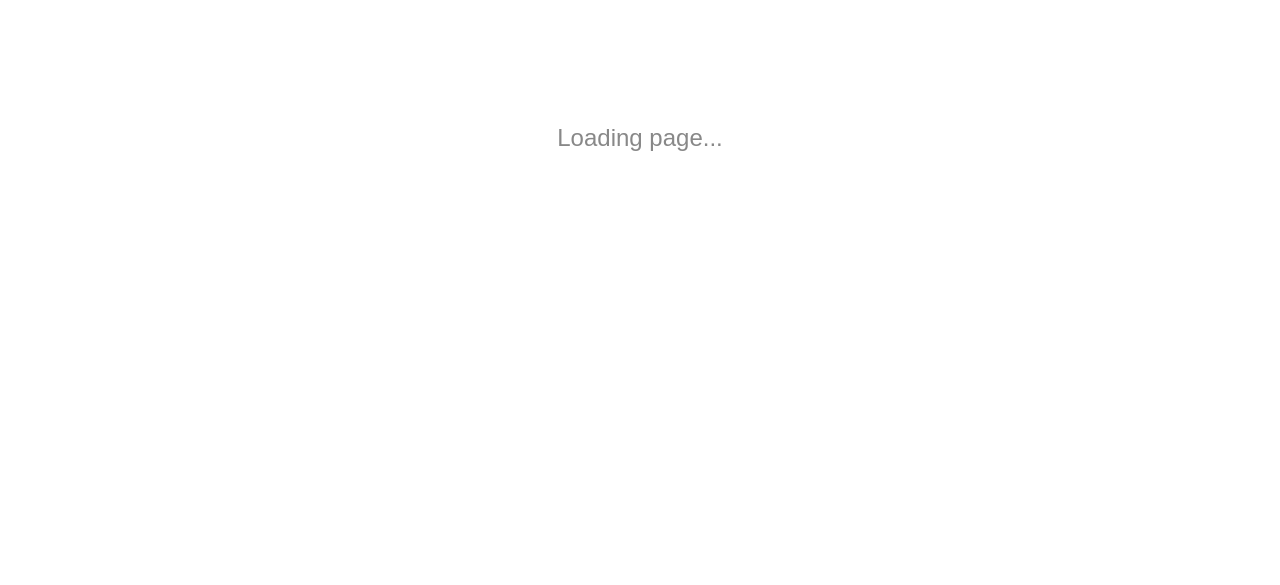 scroll, scrollTop: 0, scrollLeft: 0, axis: both 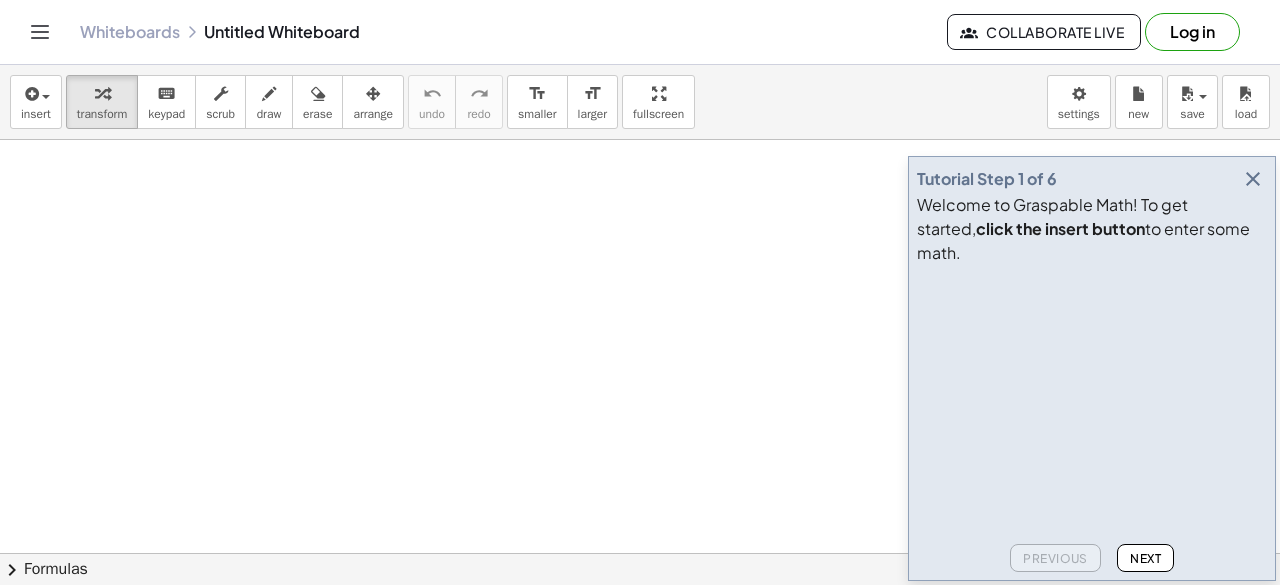 click at bounding box center (640, 618) 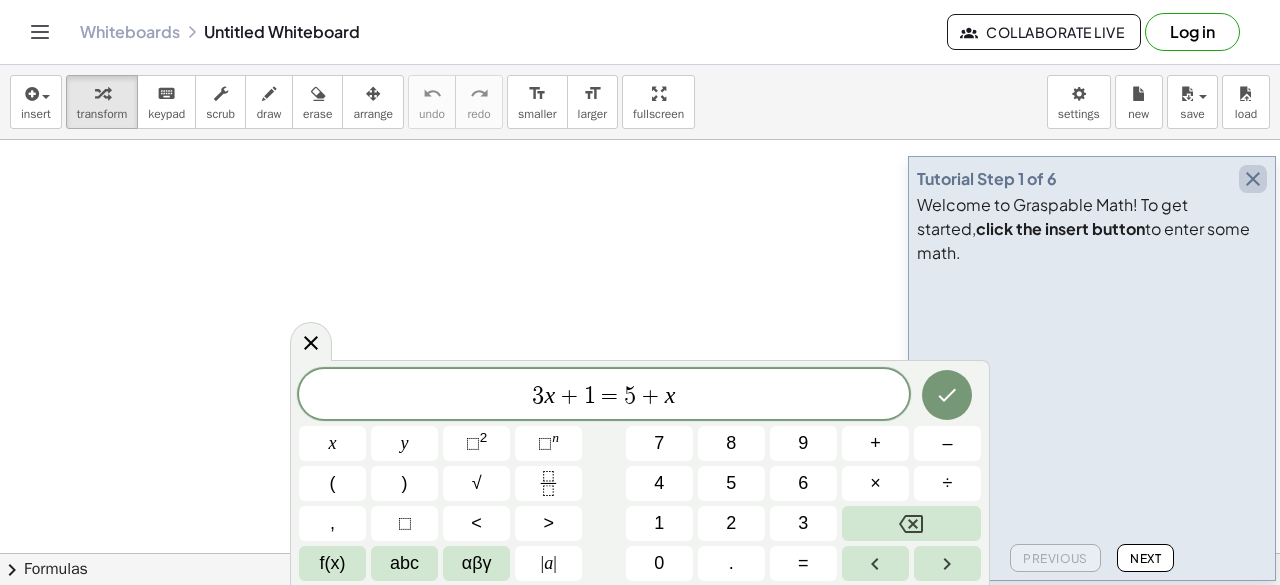 click at bounding box center [1253, 179] 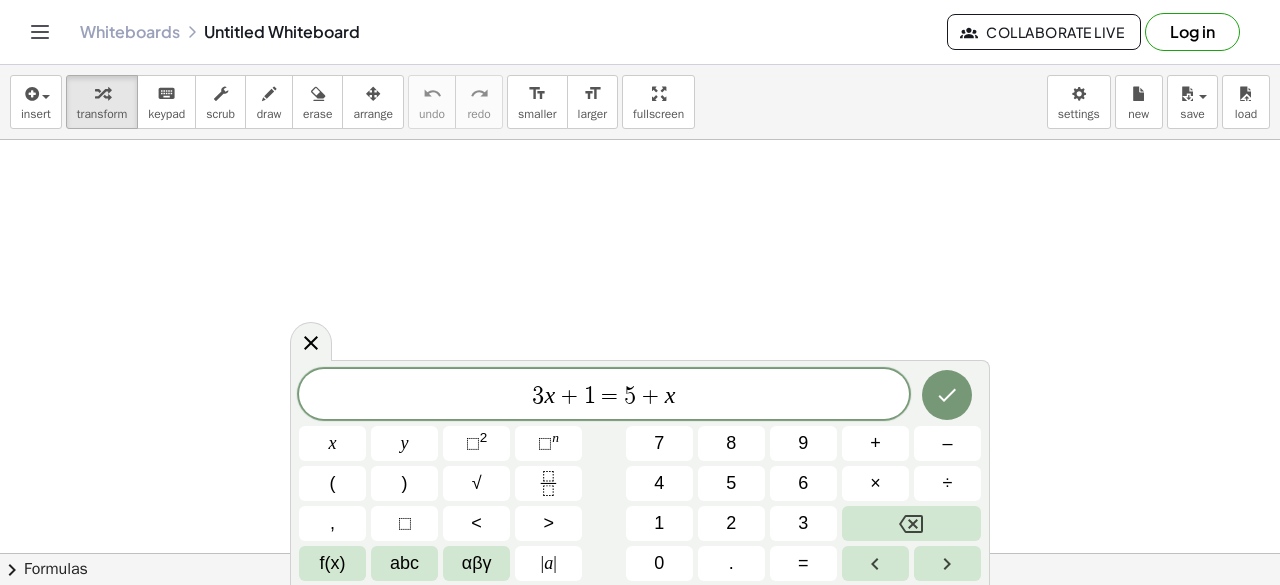 click on "3 x + 1 = 5 + x" at bounding box center (604, 396) 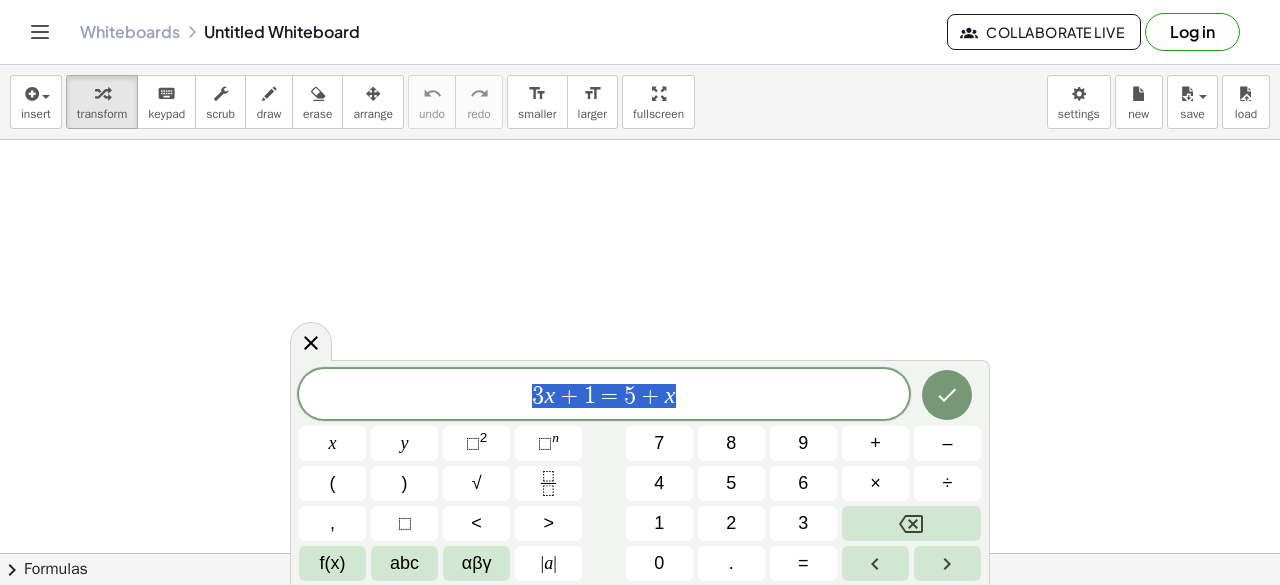 drag, startPoint x: 798, startPoint y: 394, endPoint x: 468, endPoint y: 408, distance: 330.29684 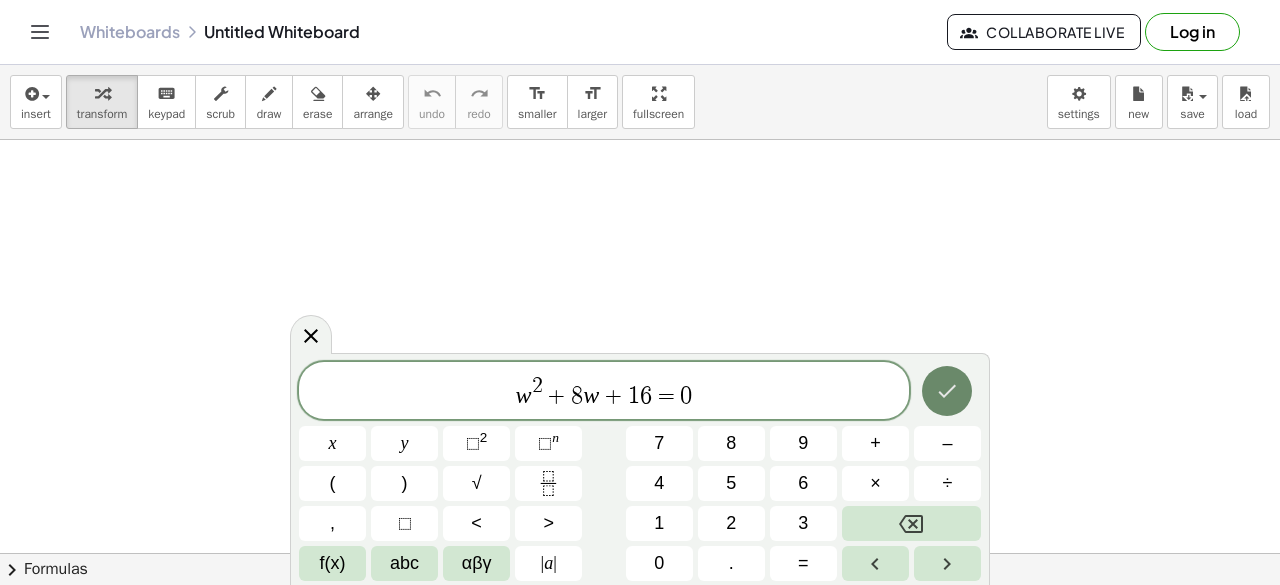 click at bounding box center (947, 391) 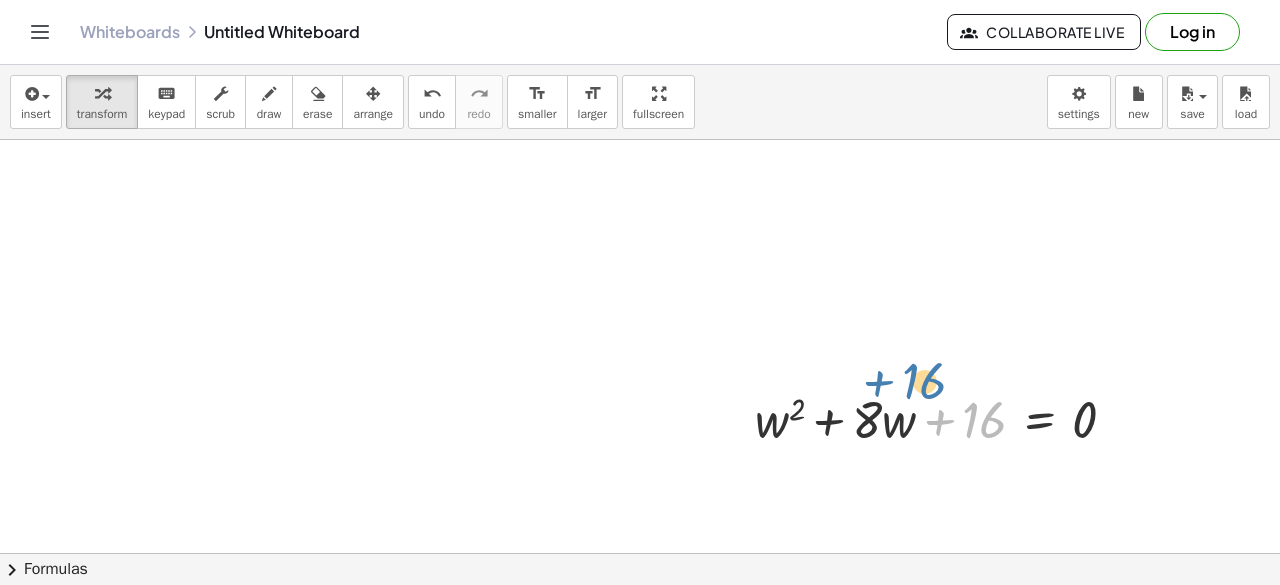 drag, startPoint x: 946, startPoint y: 406, endPoint x: 889, endPoint y: 372, distance: 66.37017 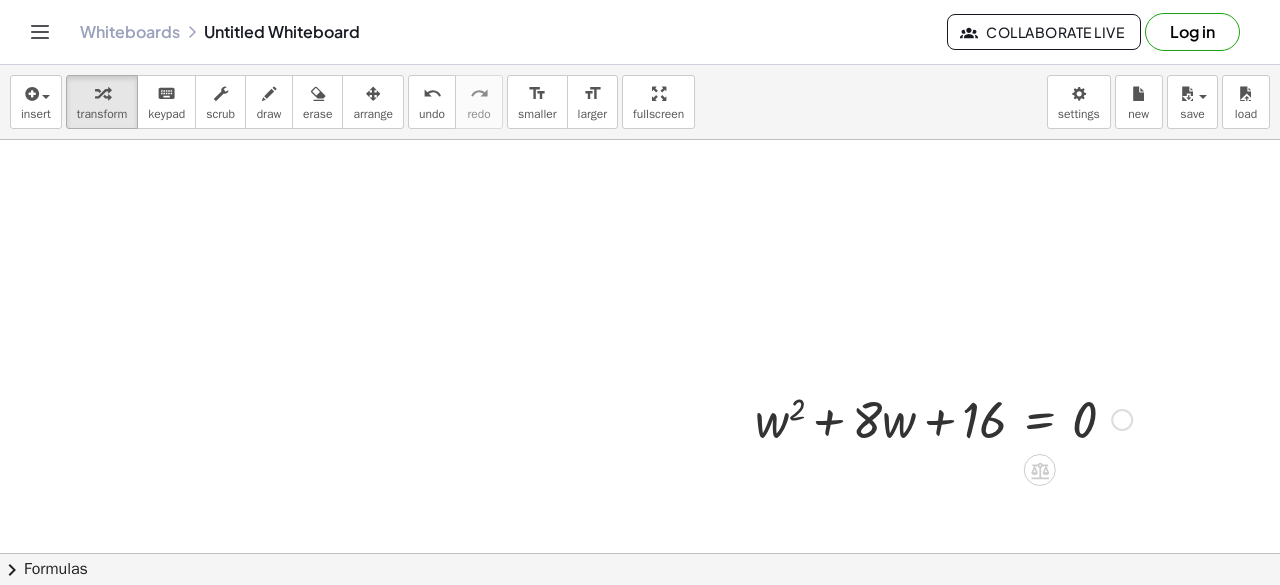 drag, startPoint x: 394, startPoint y: 91, endPoint x: 626, endPoint y: 287, distance: 303.7104 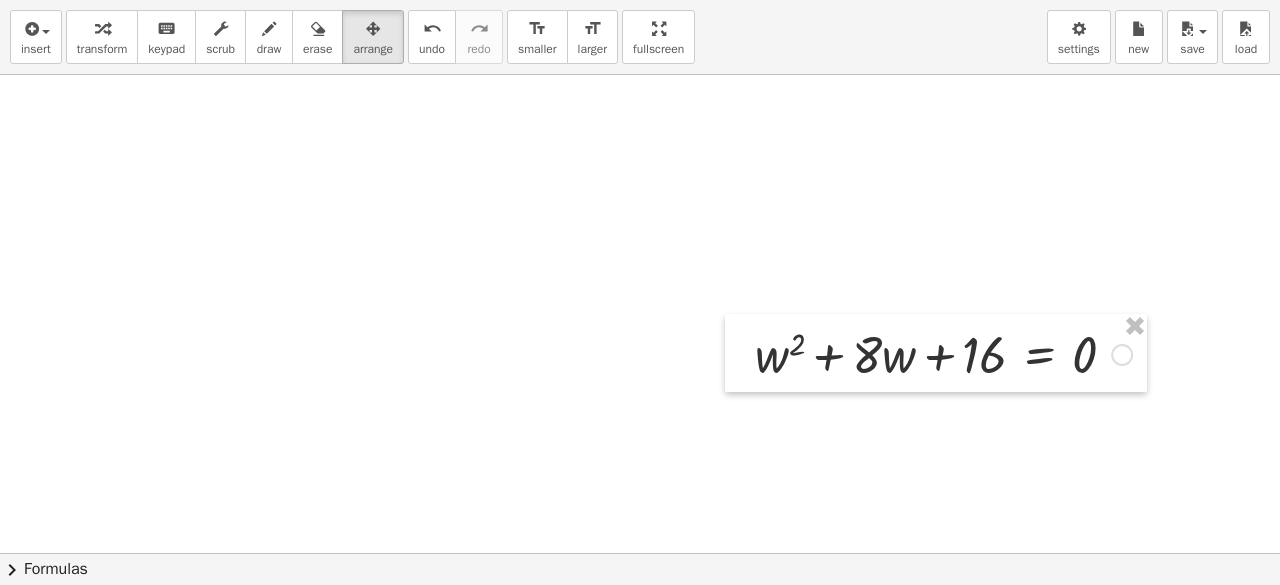click on "insert select one: Math Expression Function Text Youtube Video Graphing Geometry Geometry 3D transform keyboard keypad scrub draw erase arrange undo undo redo redo format_size smaller format_size larger fullscreen load   save new settings + w 2 + · 8 · w + 16 = 0 × chevron_right  Formulas
Drag one side of a formula onto a highlighted expression on the canvas to apply it.
Quadratic Formula
+ · a · x 2 + · b · x + c = 0
⇔
x = · ( − b ± 2 √ ( + b 2 − · 4 · a · c ) ) · 2 · a
+ x 2 + · p · x + q = 0
⇔
x = − · p · 2 ± 2 √ ( + ( · p · 2 ) 2 − q )
Manually Factoring a Quadratic
+ x 2 + · b · x + c
· ( + x + )" at bounding box center [640, 292] 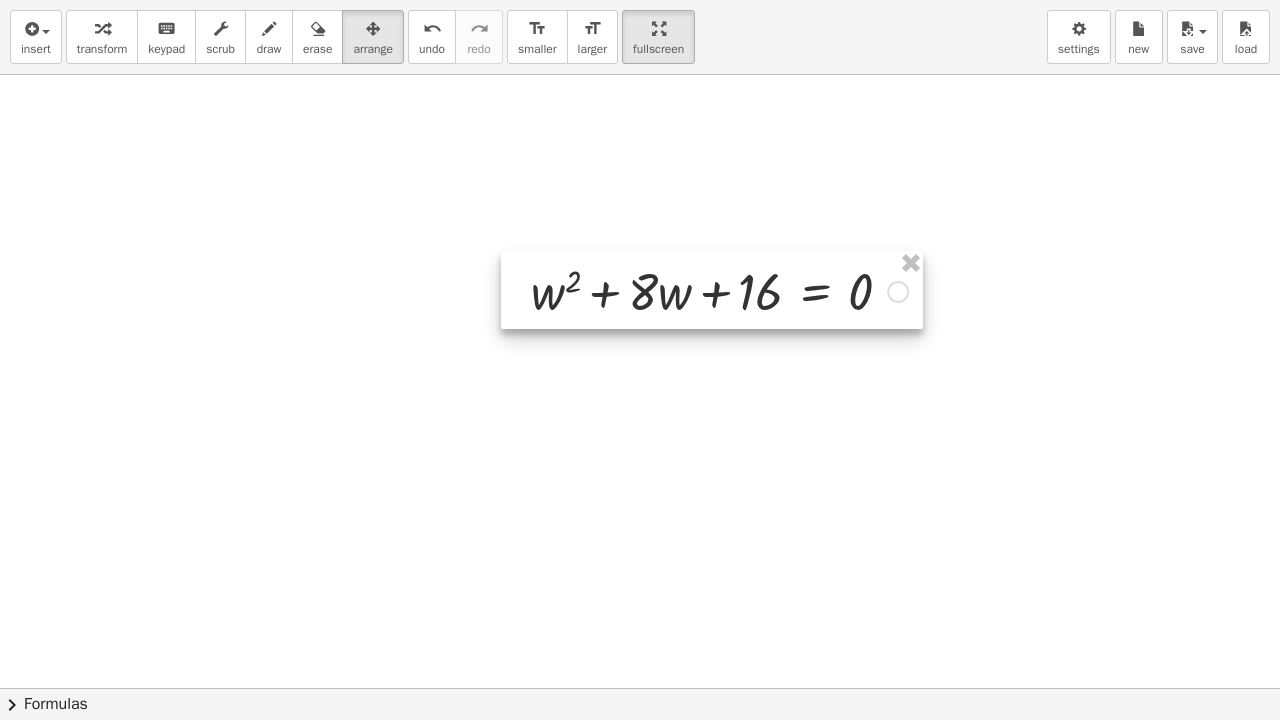 drag, startPoint x: 883, startPoint y: 350, endPoint x: 659, endPoint y: 287, distance: 232.69078 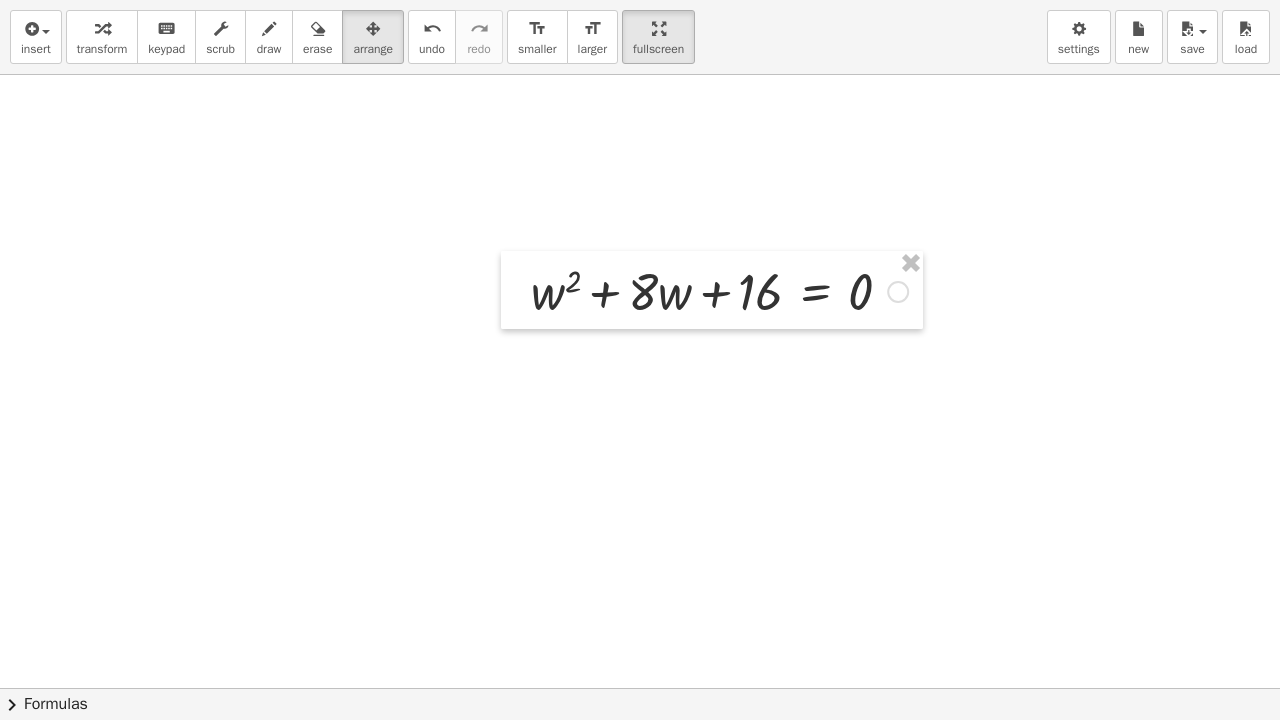 drag, startPoint x: 569, startPoint y: 473, endPoint x: 610, endPoint y: 321, distance: 157.43253 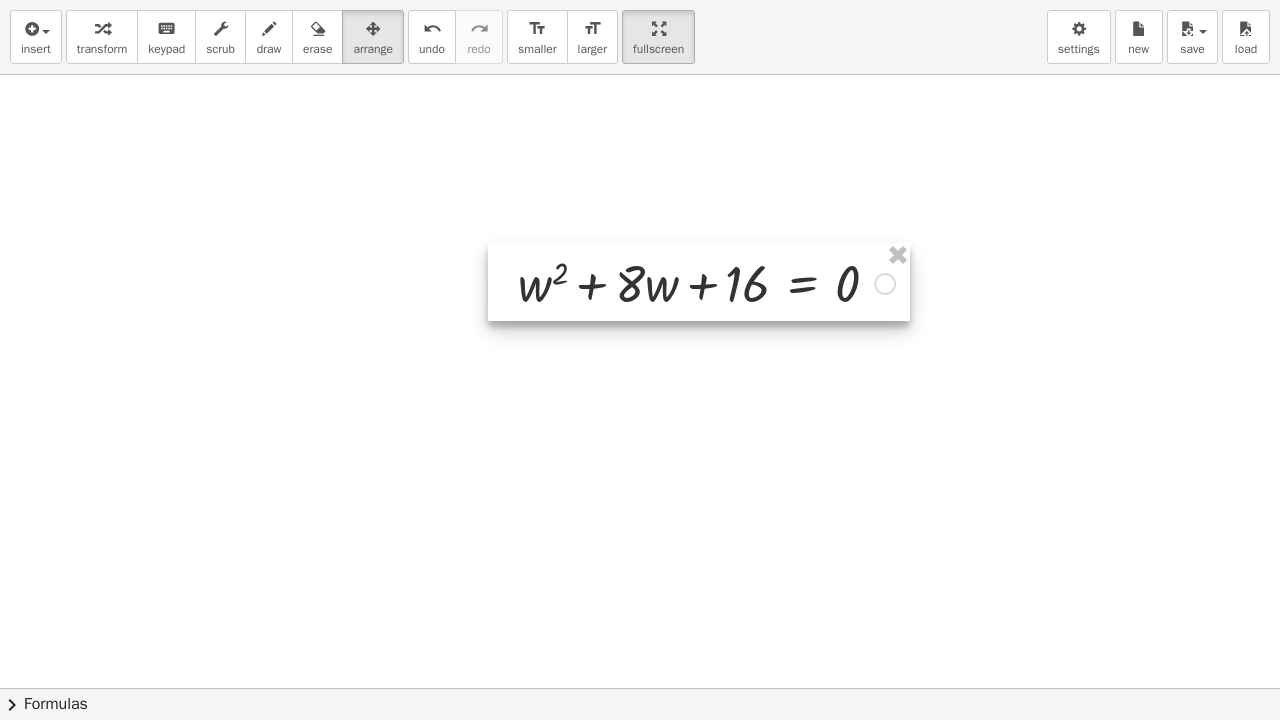drag, startPoint x: 701, startPoint y: 286, endPoint x: 688, endPoint y: 278, distance: 15.264338 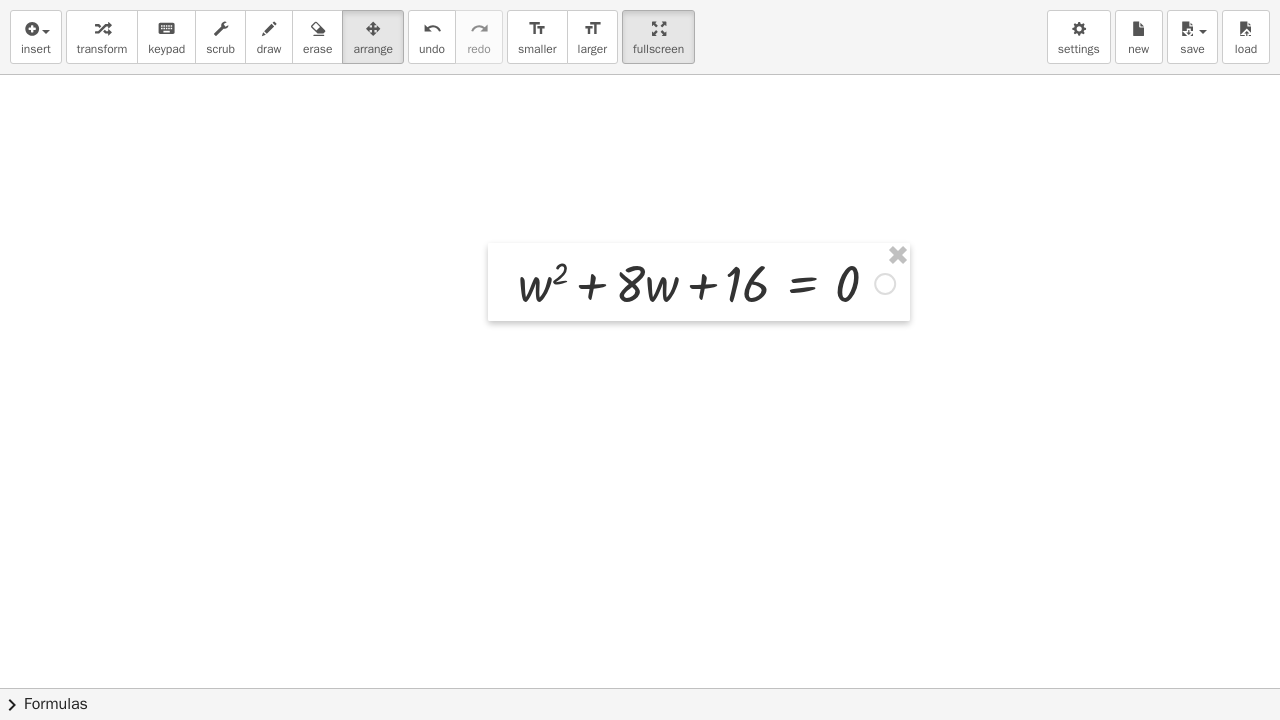 click at bounding box center (640, 688) 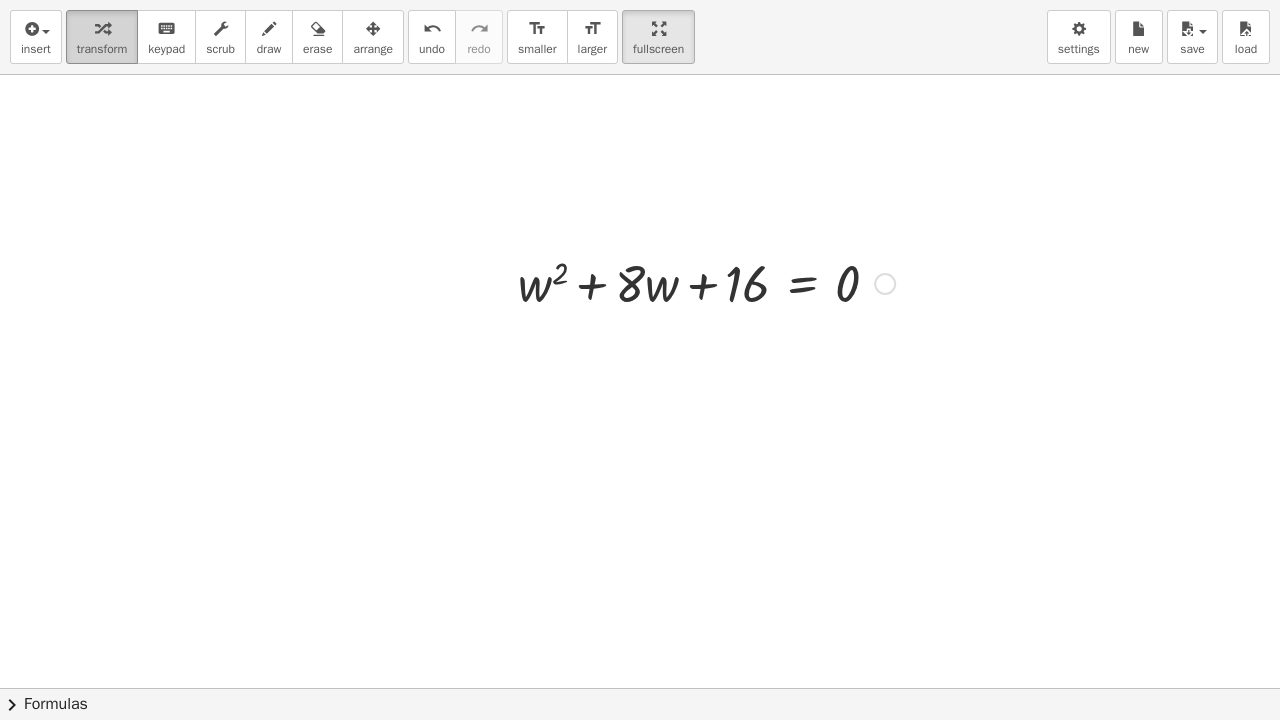 click on "transform" at bounding box center [102, 49] 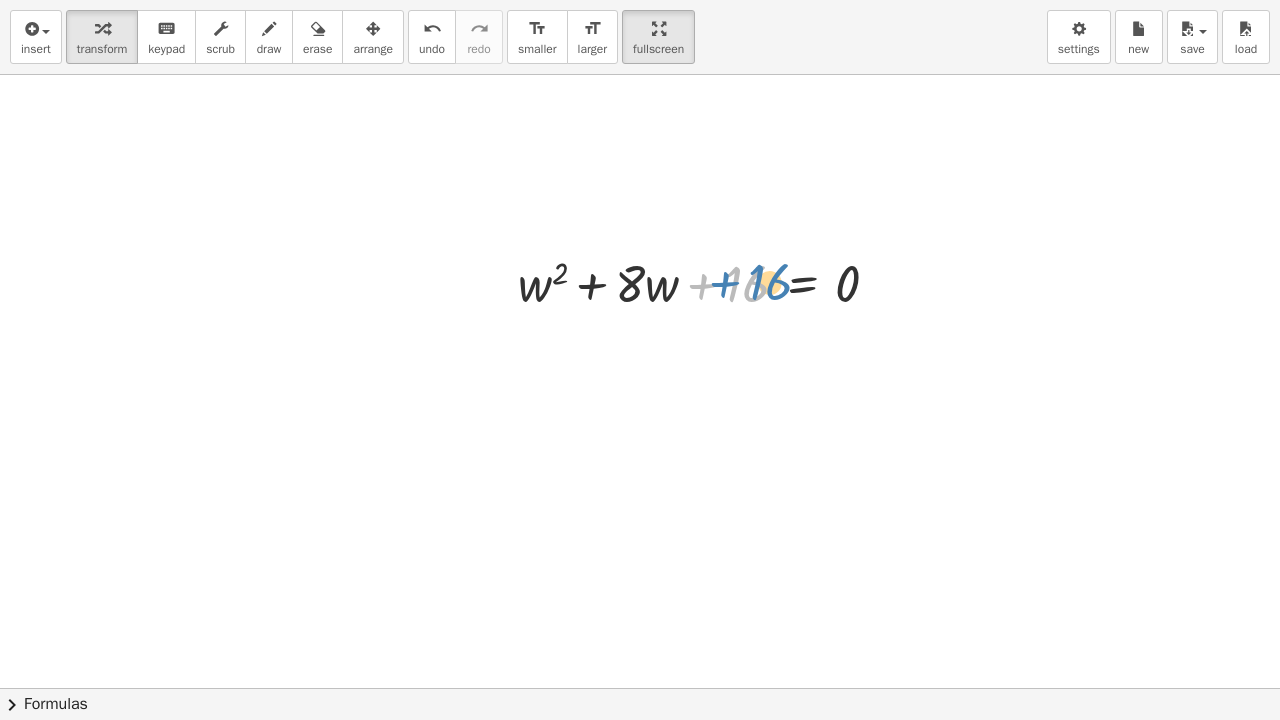 drag, startPoint x: 702, startPoint y: 285, endPoint x: 712, endPoint y: 282, distance: 10.440307 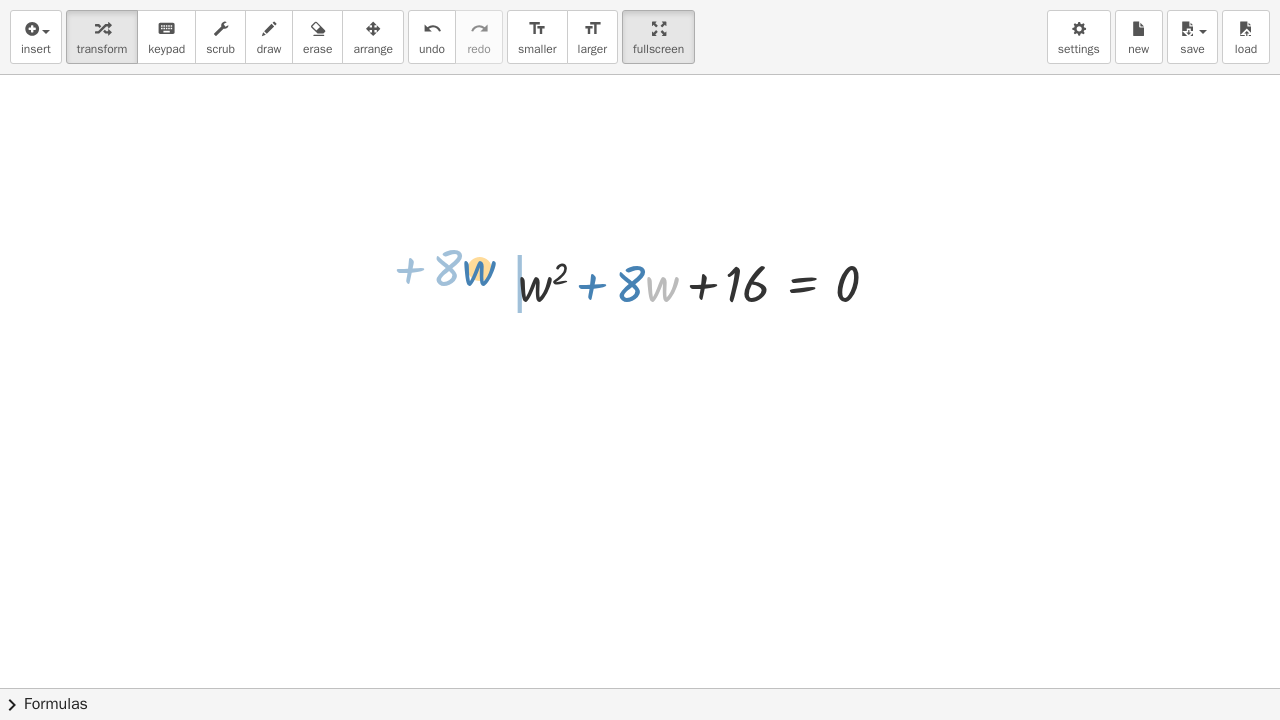 drag, startPoint x: 667, startPoint y: 289, endPoint x: 484, endPoint y: 273, distance: 183.69812 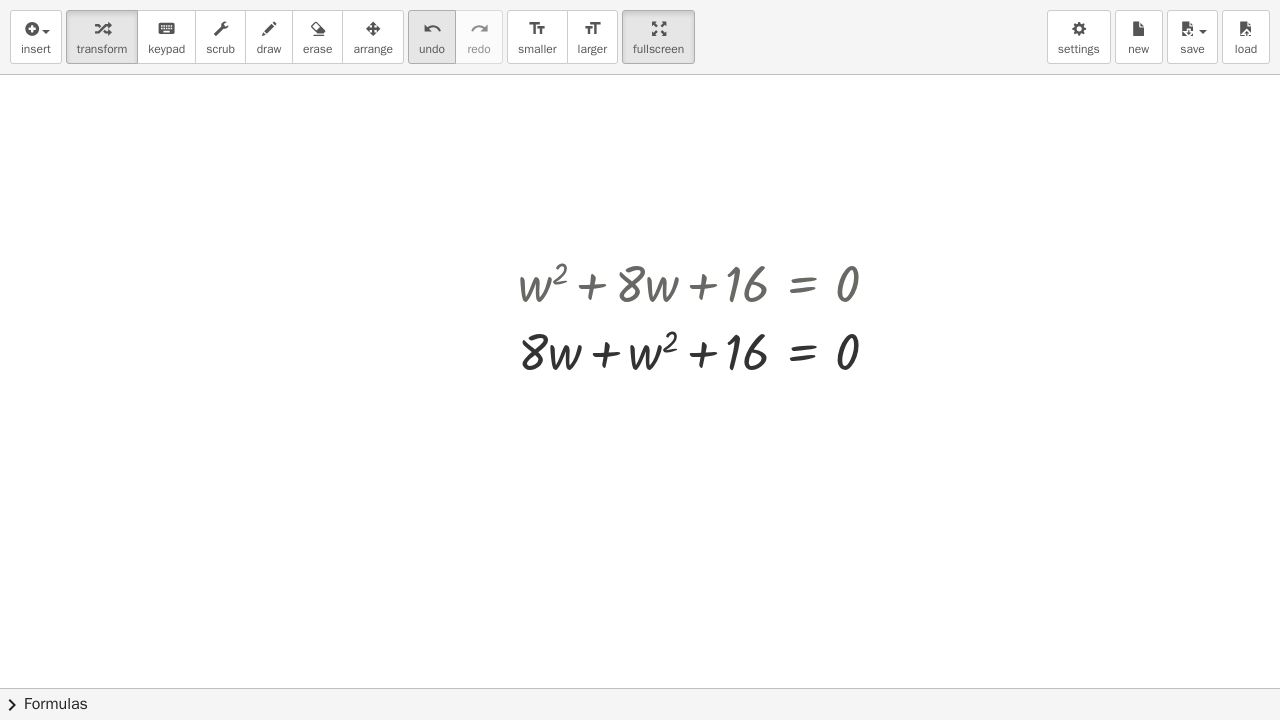 click on "undo" at bounding box center [432, 29] 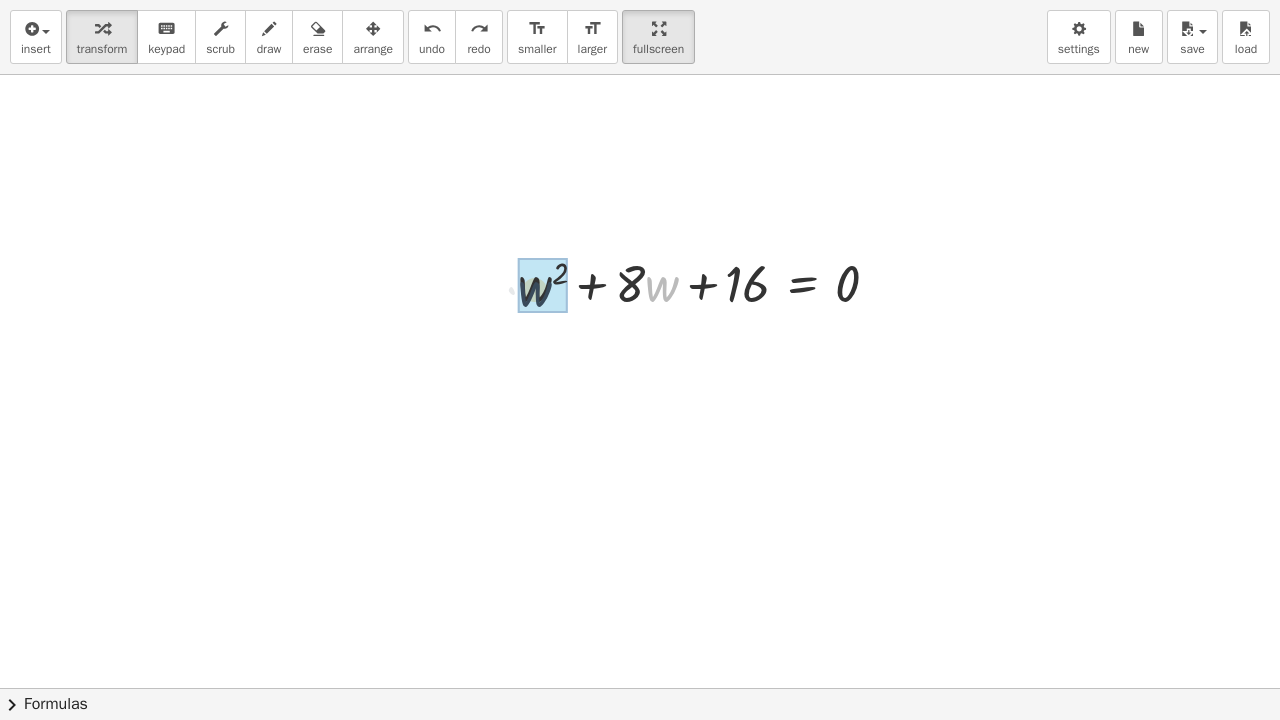 drag, startPoint x: 652, startPoint y: 292, endPoint x: 557, endPoint y: 297, distance: 95.131485 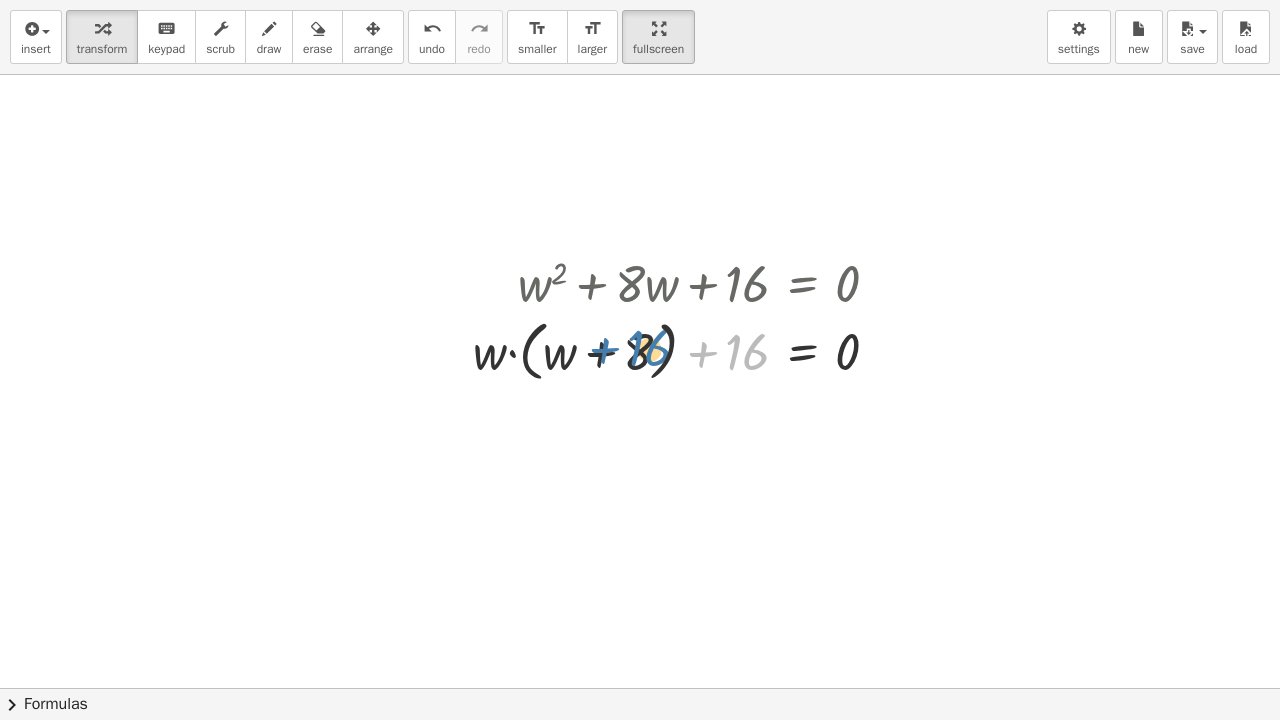 drag, startPoint x: 735, startPoint y: 359, endPoint x: 637, endPoint y: 355, distance: 98.0816 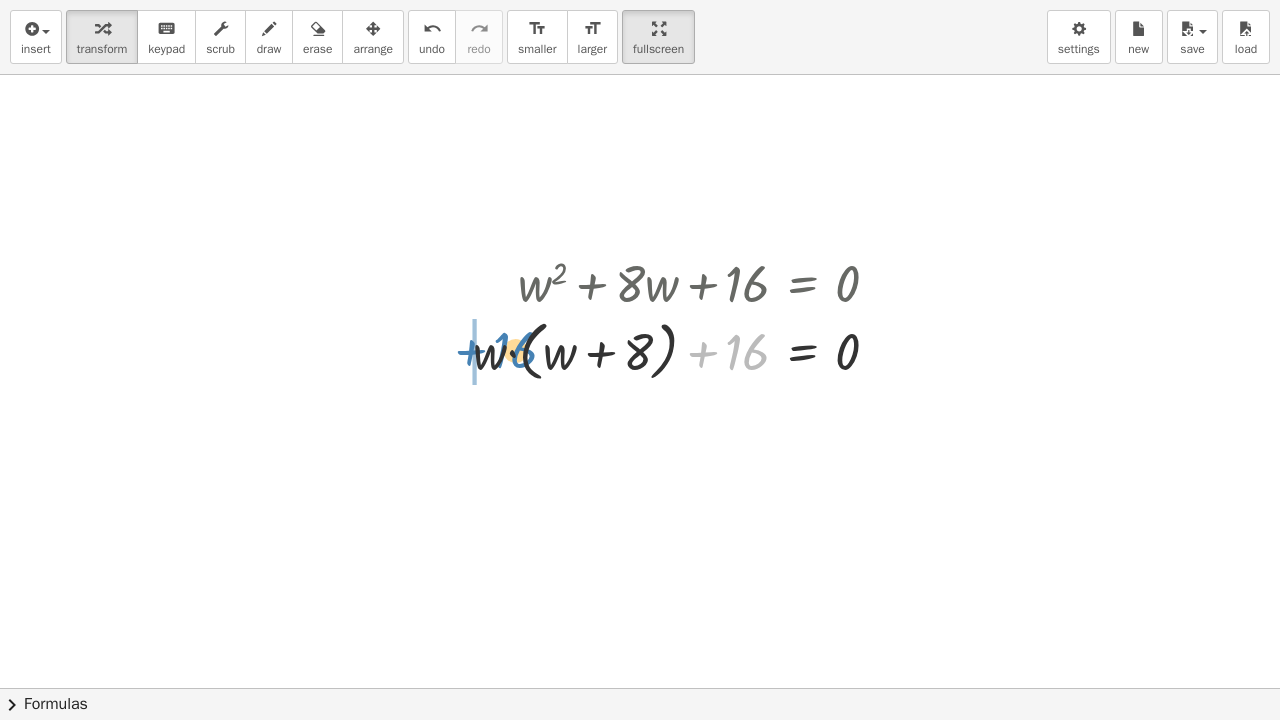 drag, startPoint x: 753, startPoint y: 354, endPoint x: 521, endPoint y: 352, distance: 232.00862 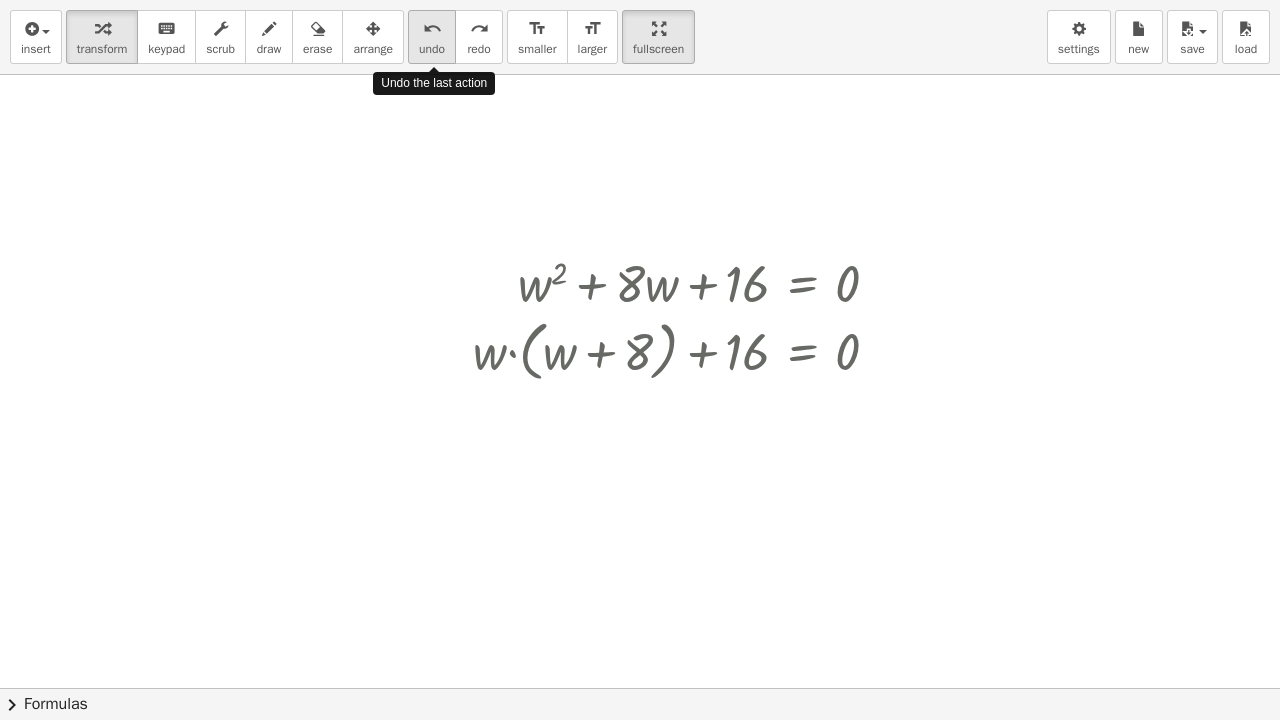 click on "undo" at bounding box center (432, 49) 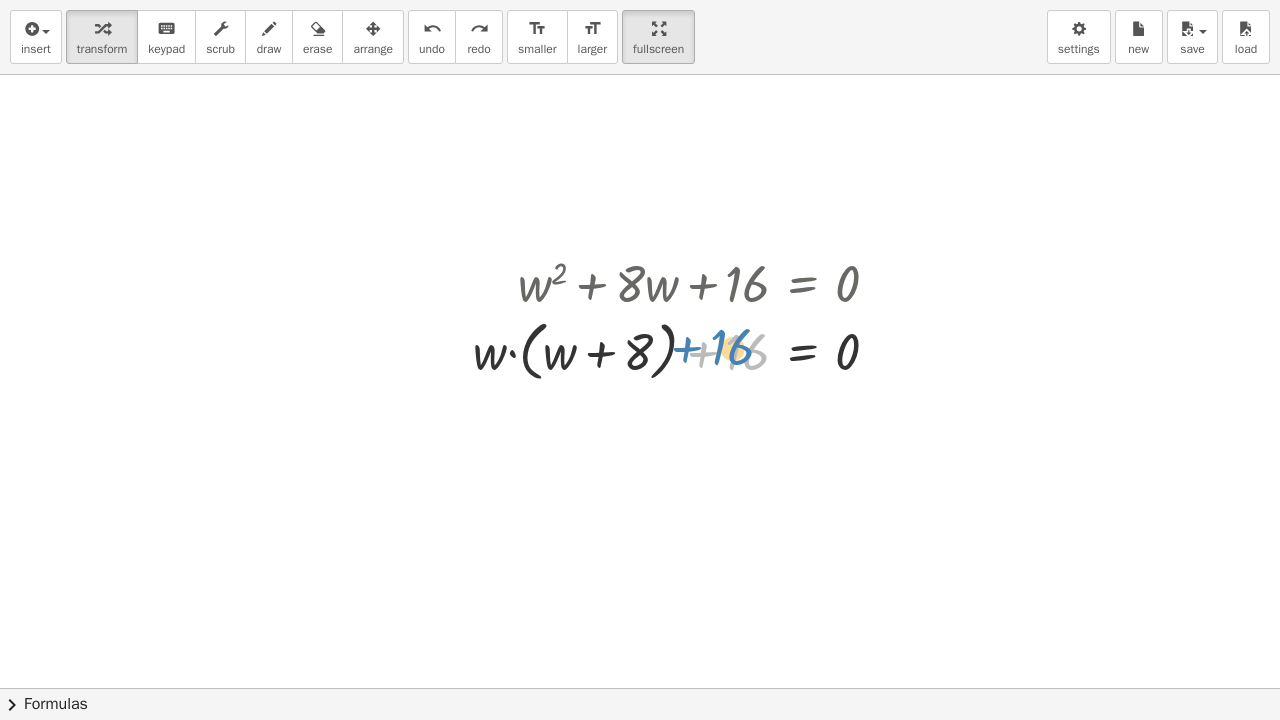 drag, startPoint x: 733, startPoint y: 358, endPoint x: 717, endPoint y: 353, distance: 16.763054 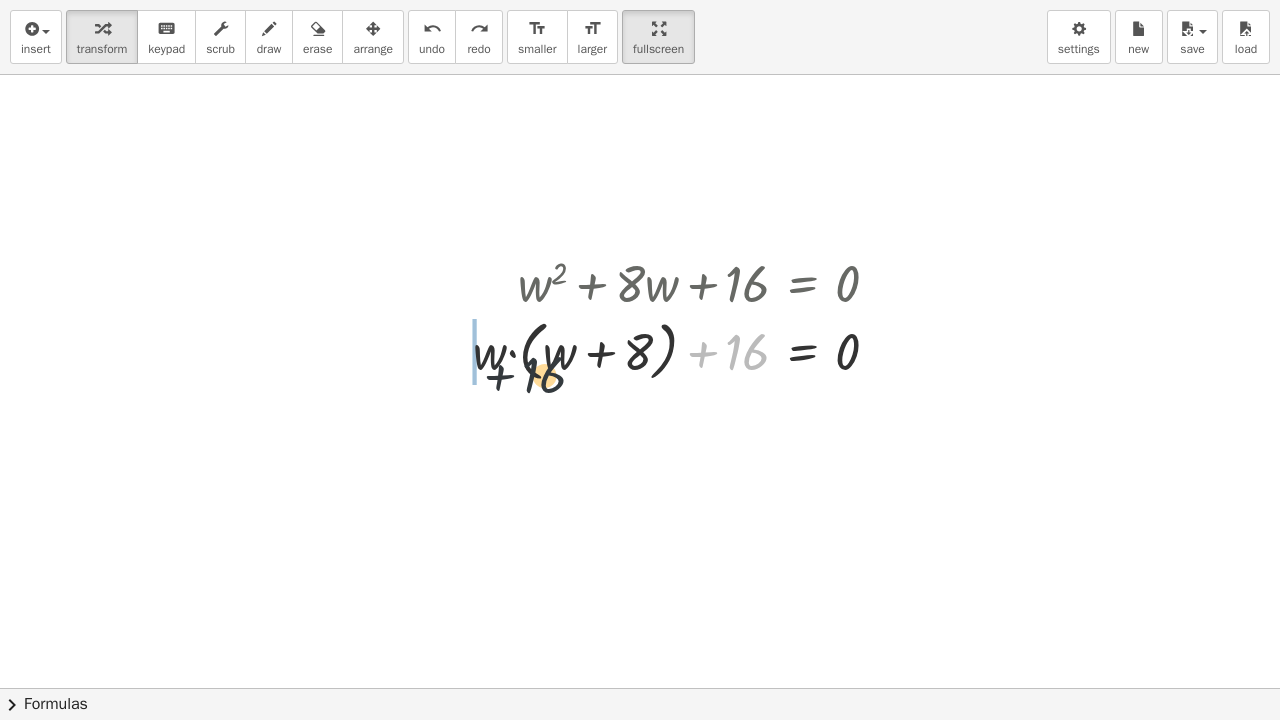 drag, startPoint x: 728, startPoint y: 341, endPoint x: 420, endPoint y: 362, distance: 308.7151 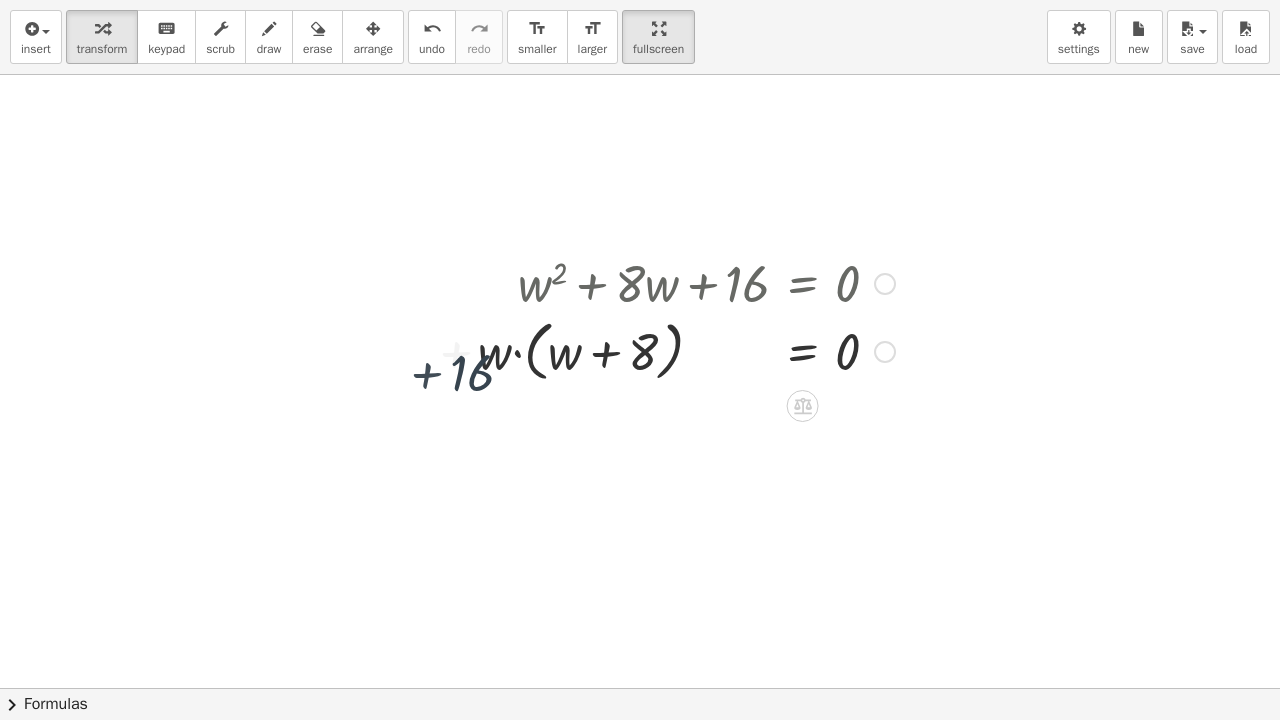 click at bounding box center (640, 688) 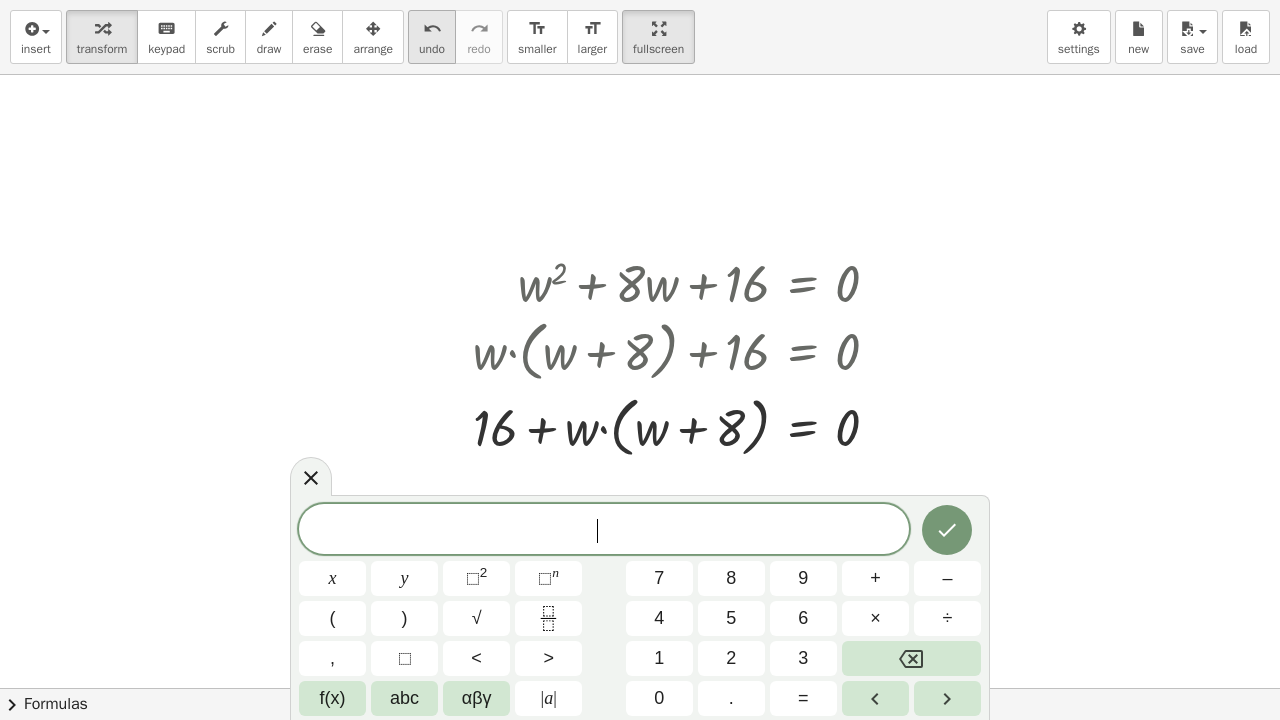 click on "undo" at bounding box center (432, 29) 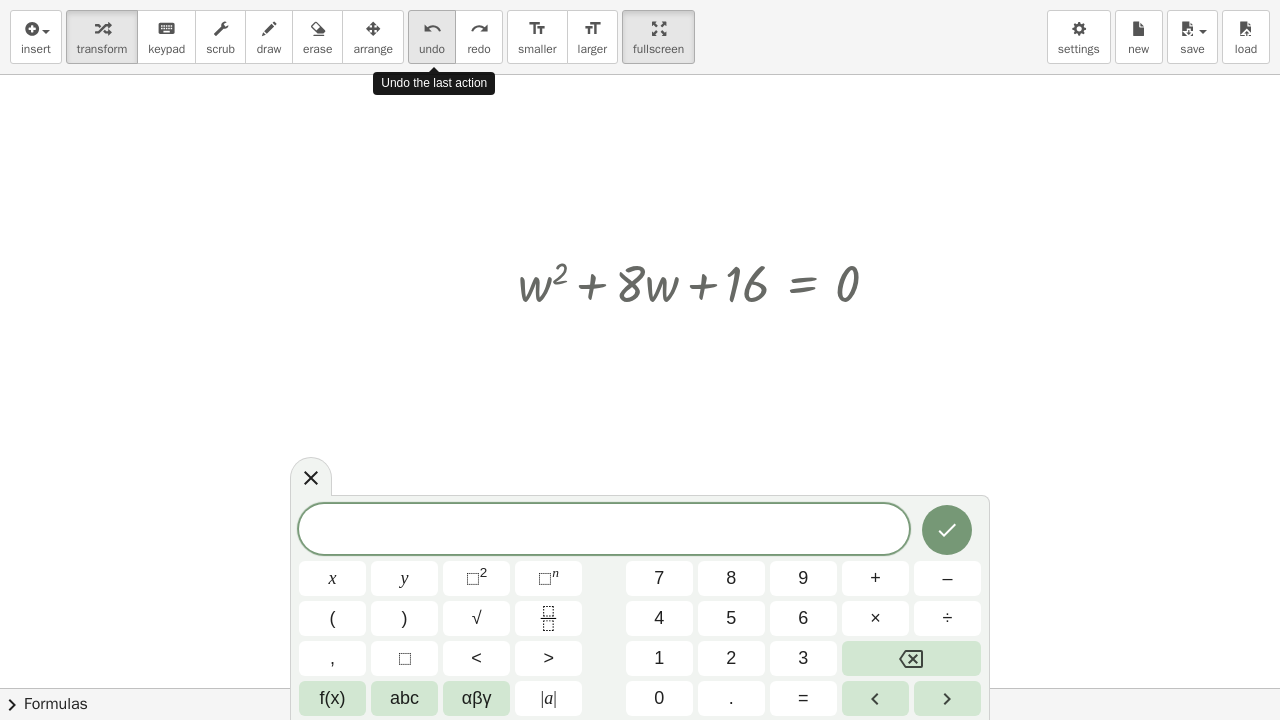 click on "undo" at bounding box center [432, 29] 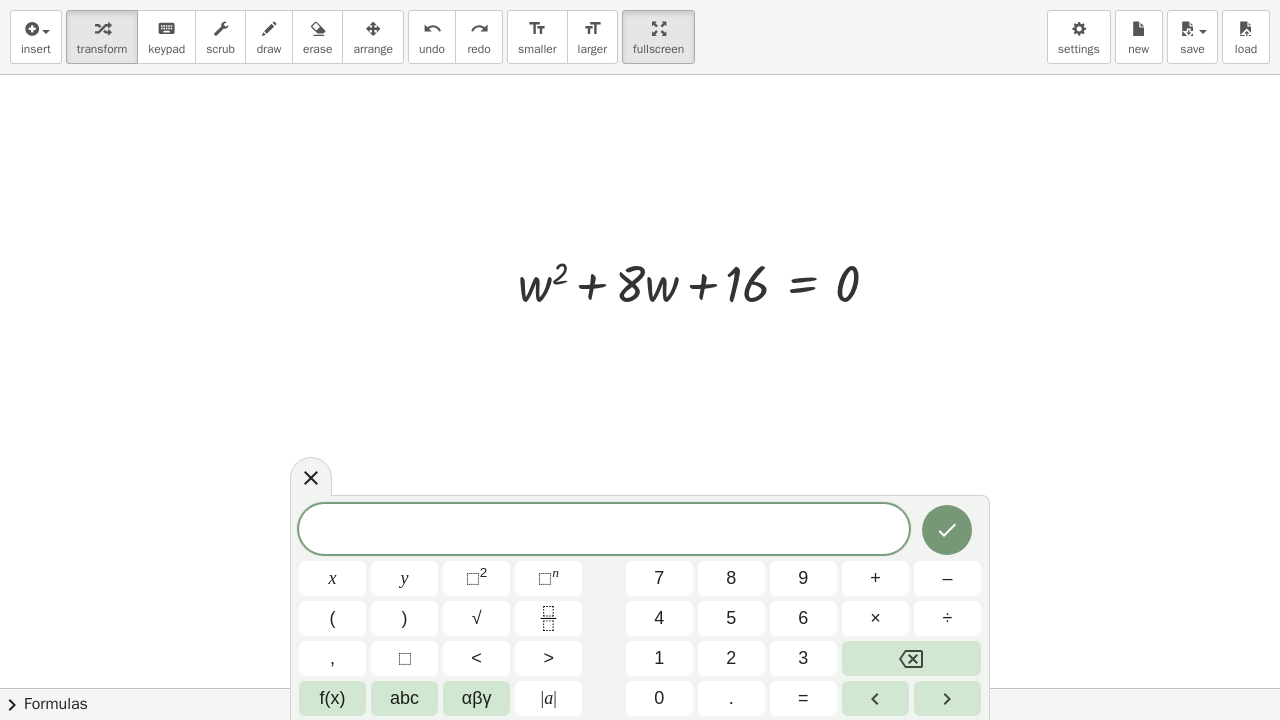 click at bounding box center (640, 688) 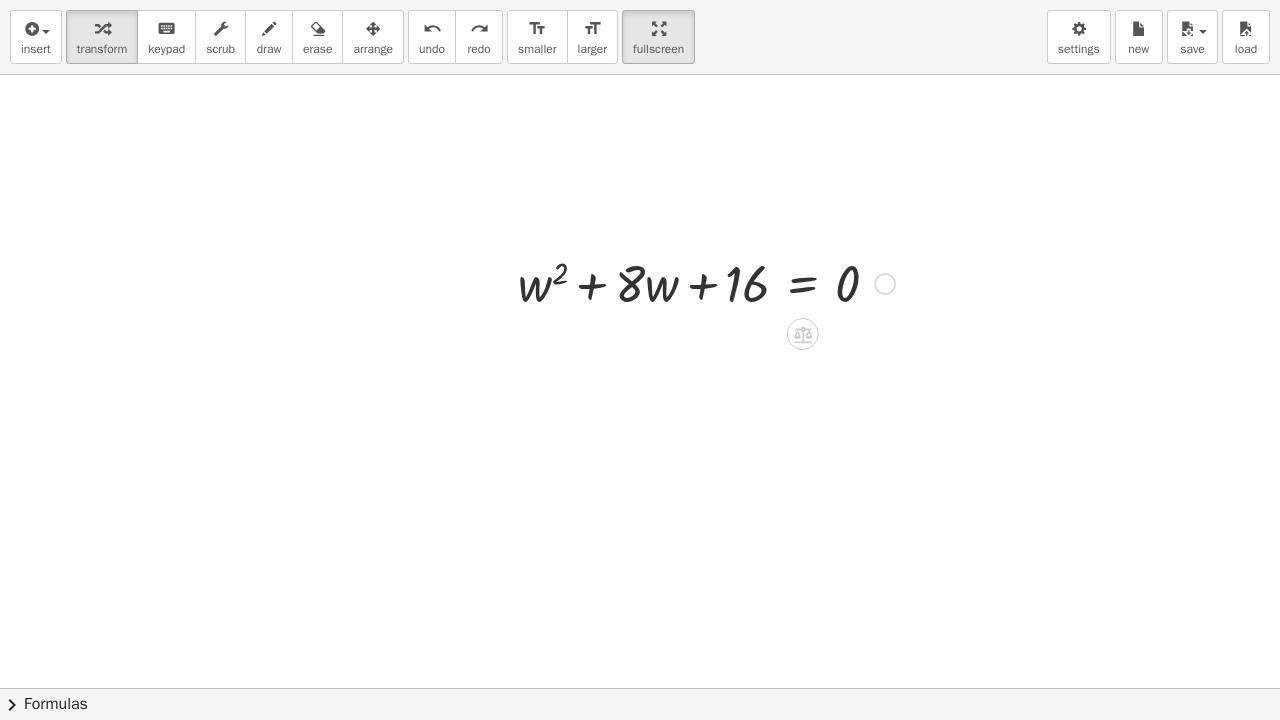 click at bounding box center (706, 282) 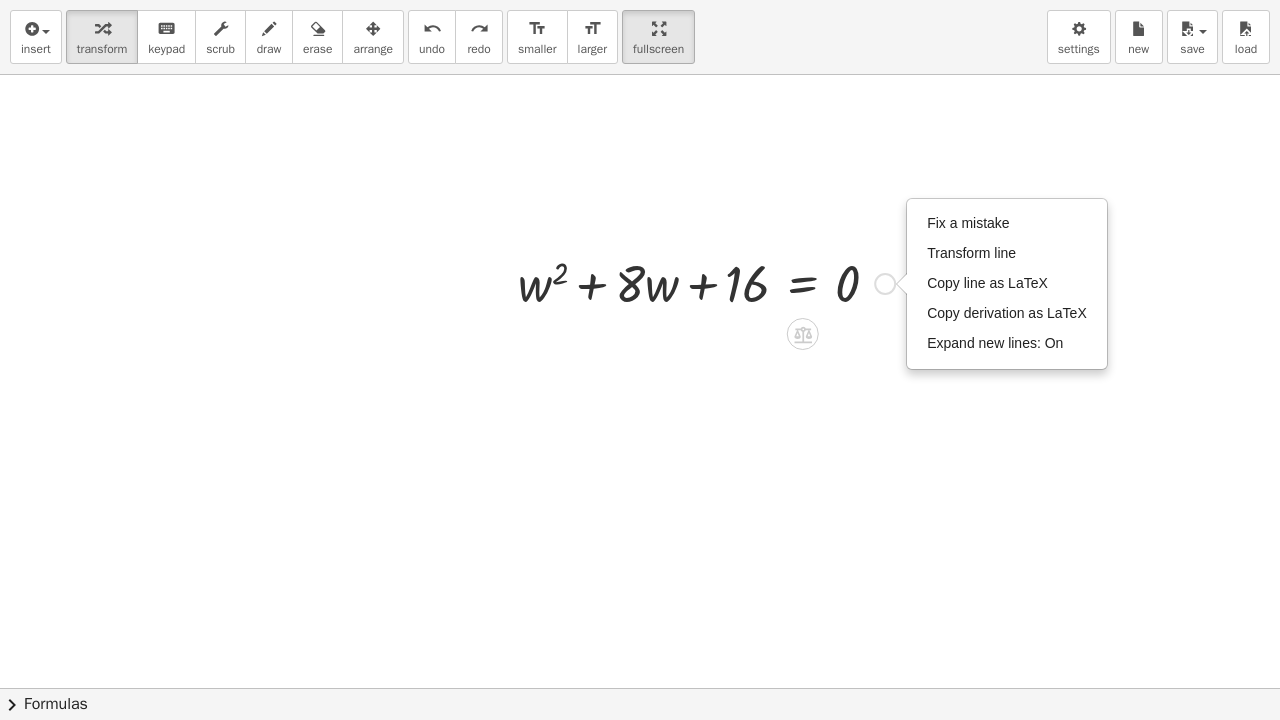 click on "Fix a mistake Transform line Copy line as LaTeX Copy derivation as LaTeX Expand new lines: On" at bounding box center [885, 284] 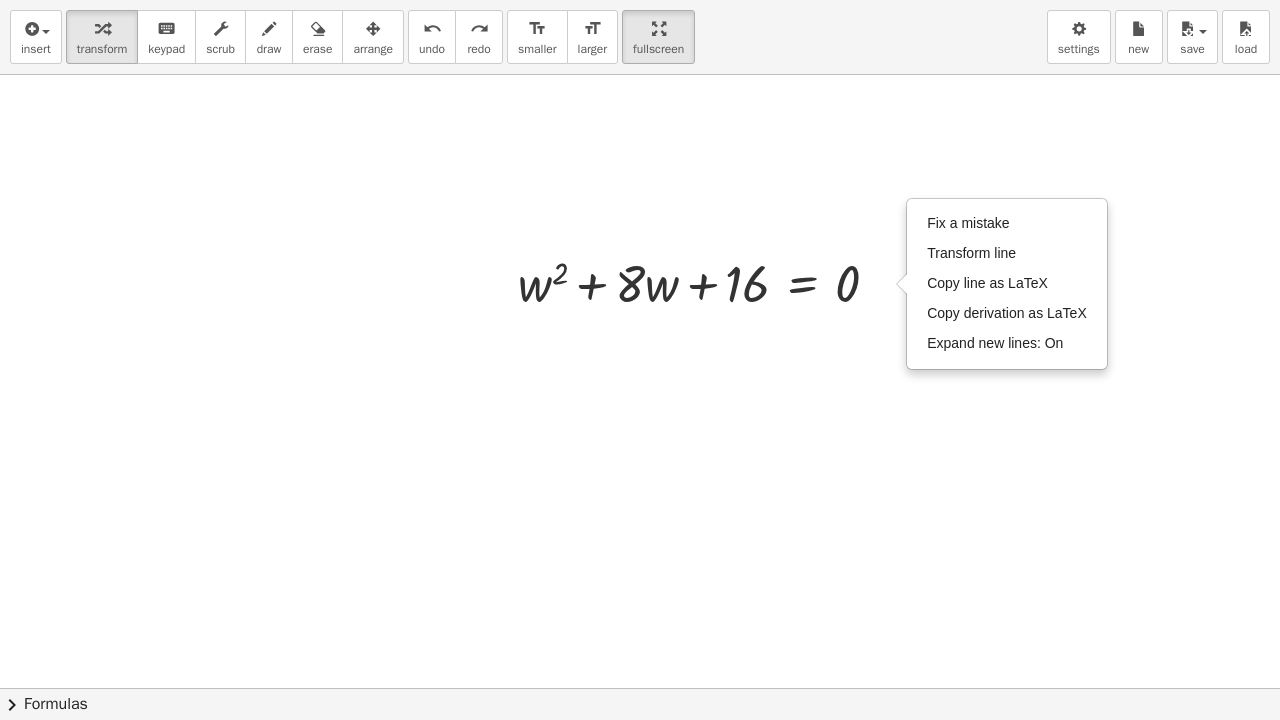 click at bounding box center (640, 688) 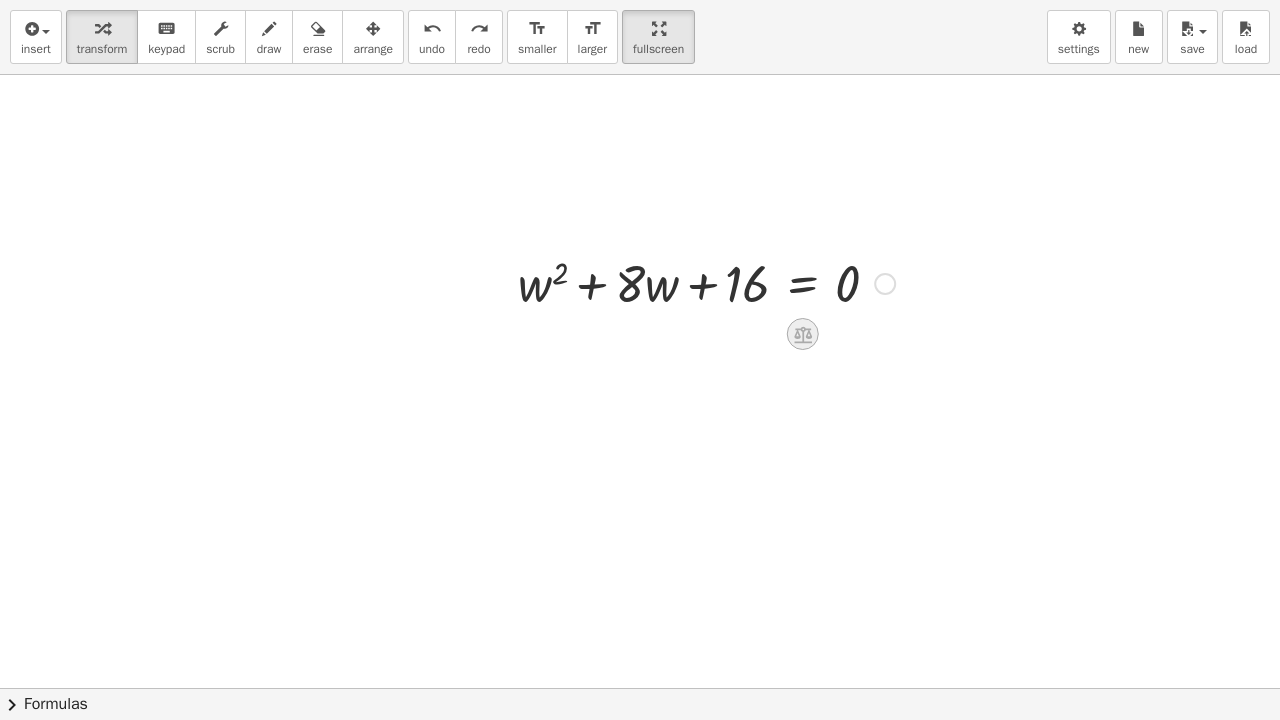click 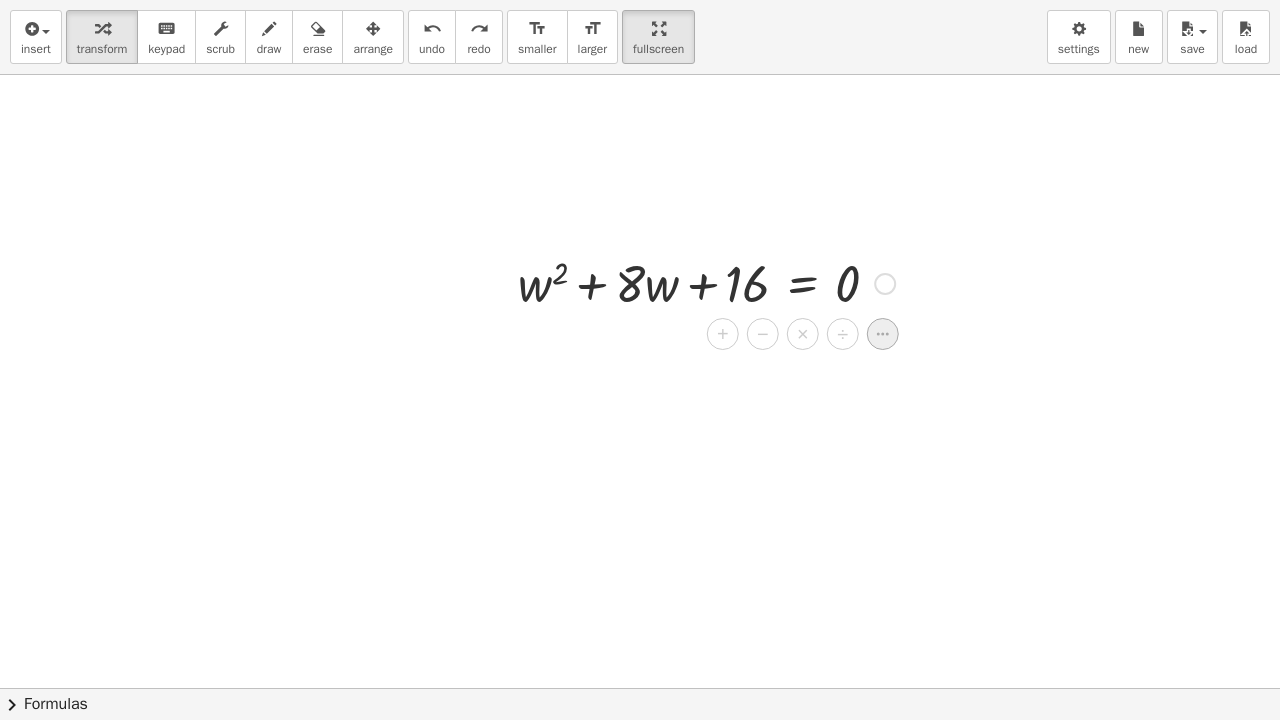 click 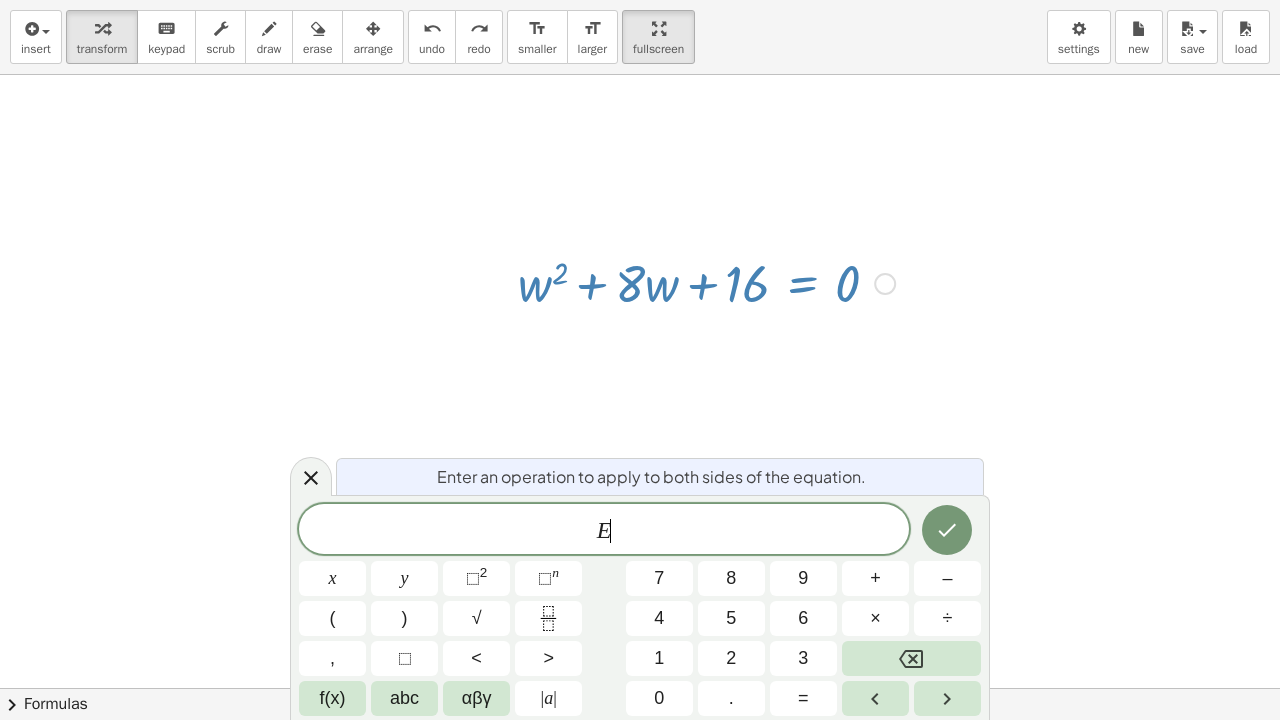 click at bounding box center [640, 688] 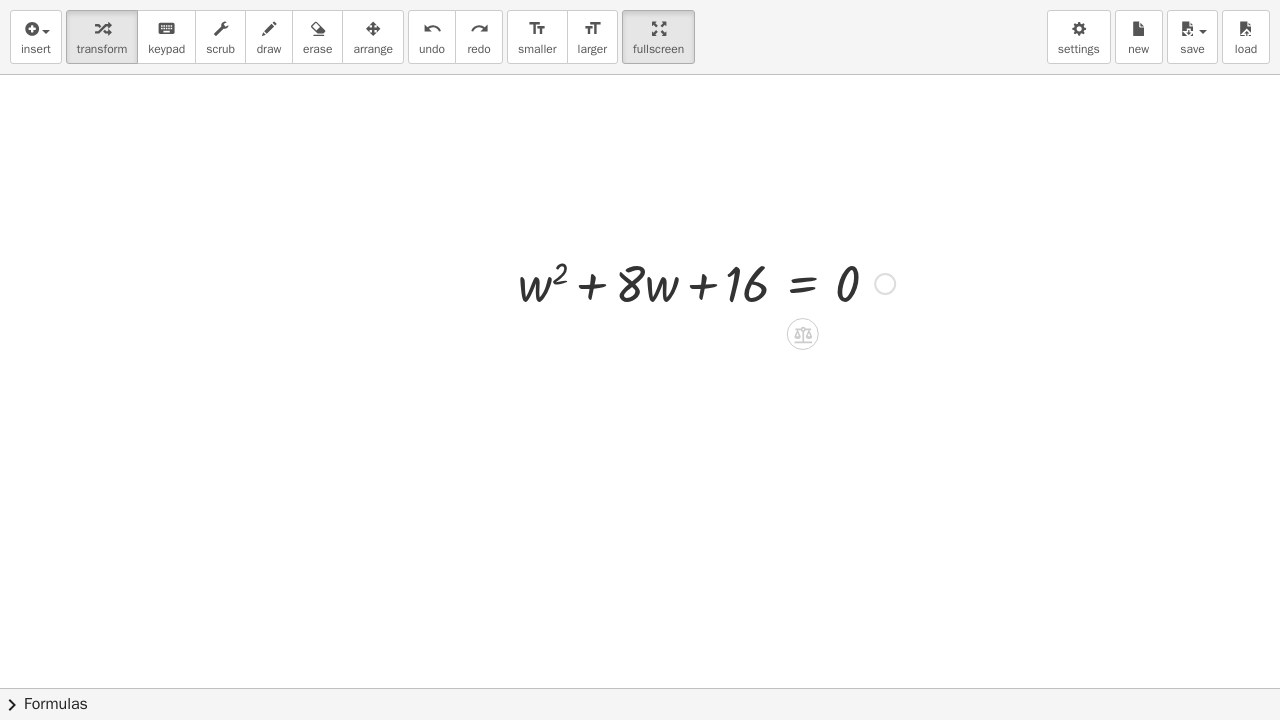 click at bounding box center [706, 282] 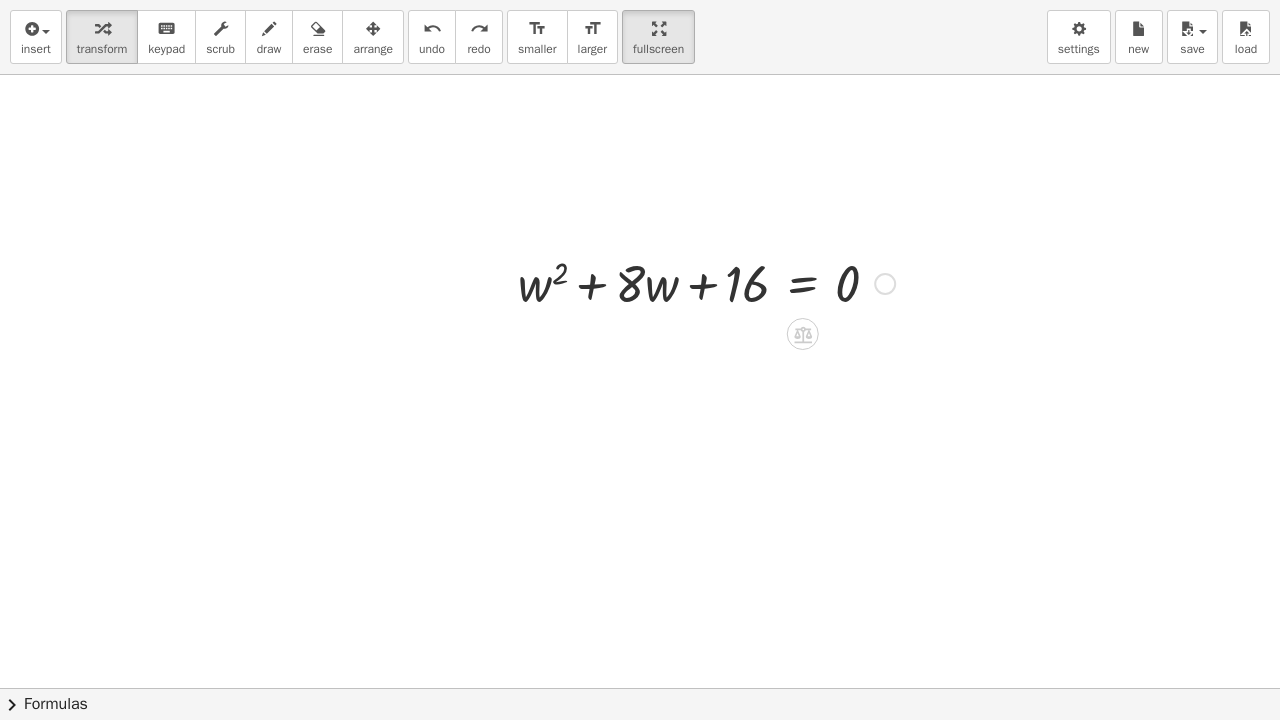 click at bounding box center [706, 282] 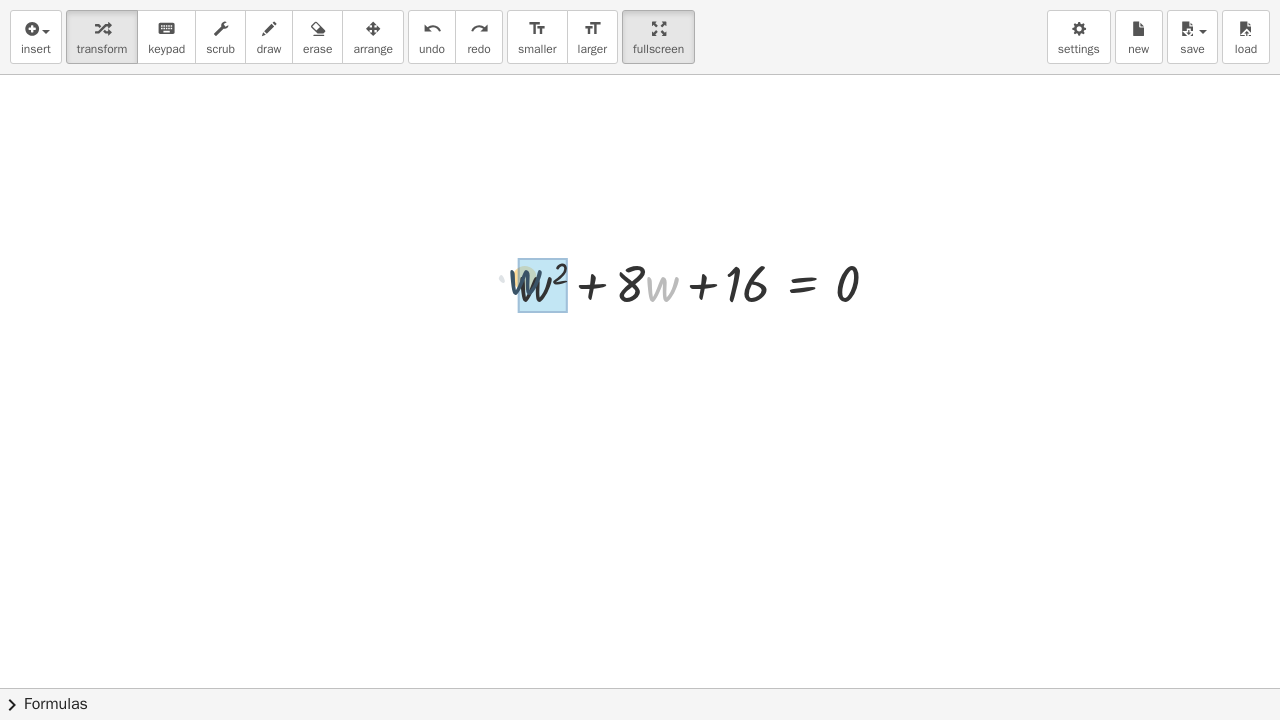 drag, startPoint x: 665, startPoint y: 289, endPoint x: 525, endPoint y: 282, distance: 140.1749 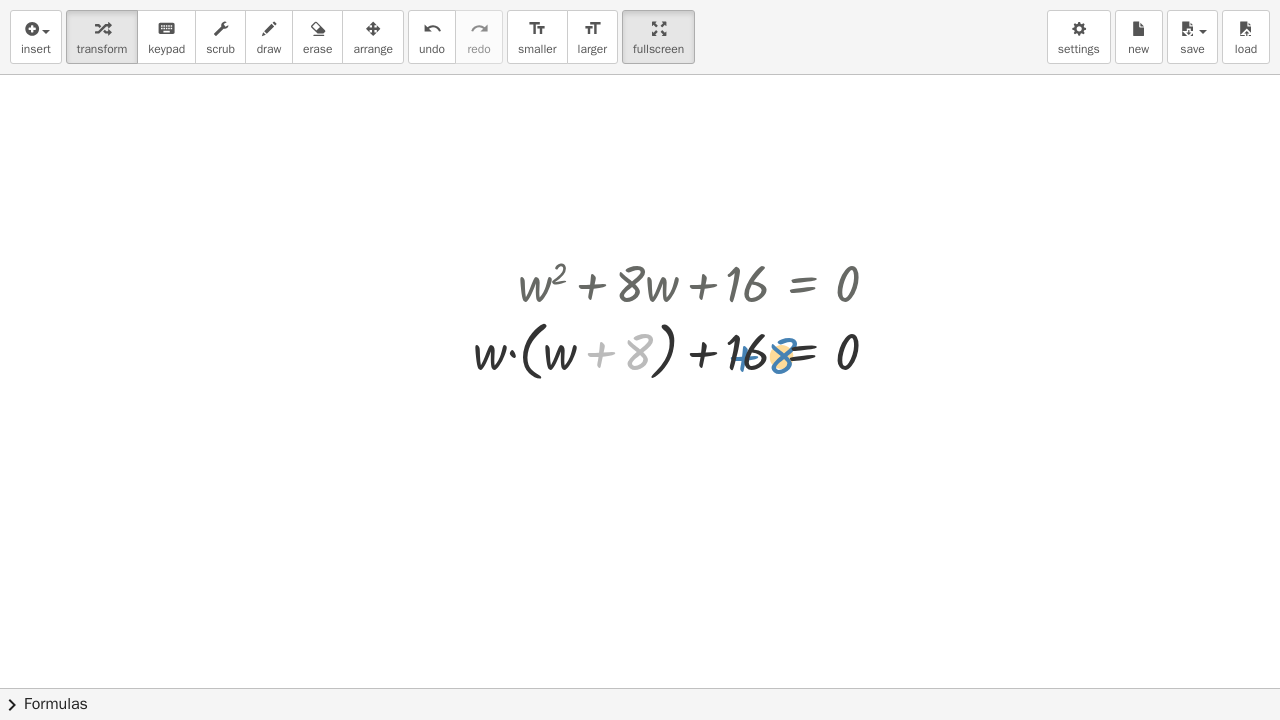 drag, startPoint x: 640, startPoint y: 356, endPoint x: 786, endPoint y: 359, distance: 146.03082 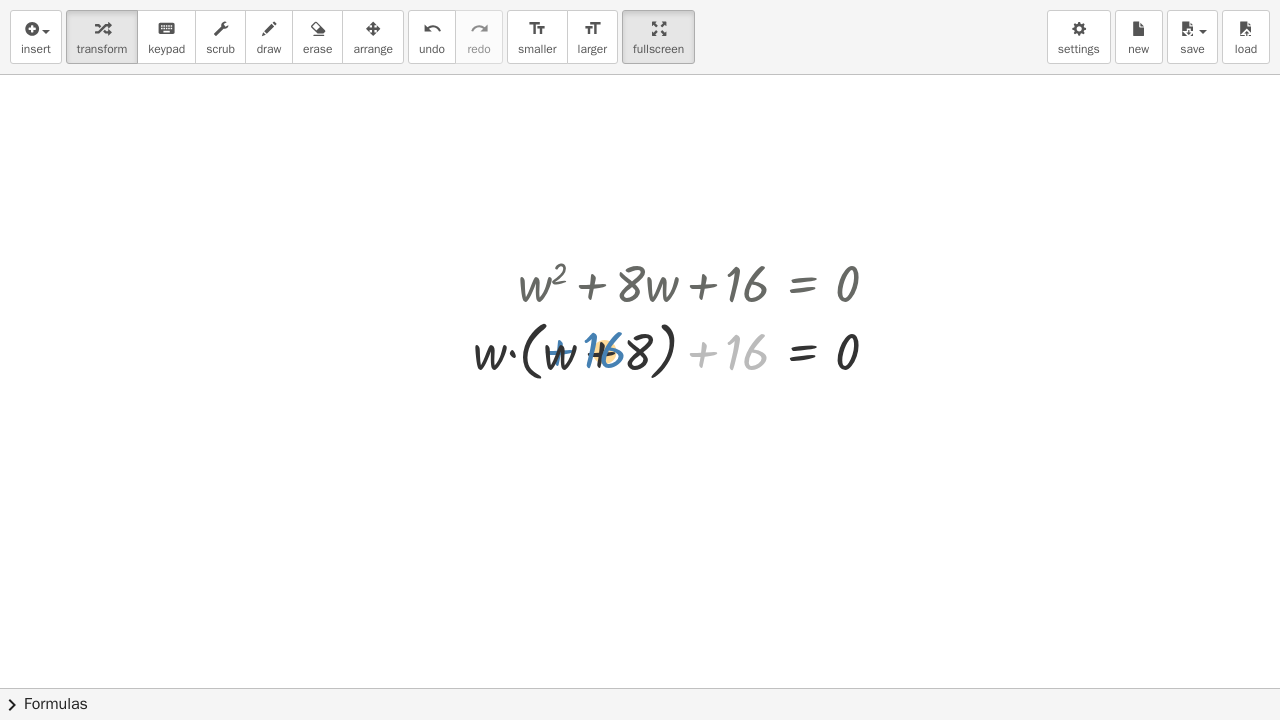 drag, startPoint x: 731, startPoint y: 352, endPoint x: 587, endPoint y: 350, distance: 144.01389 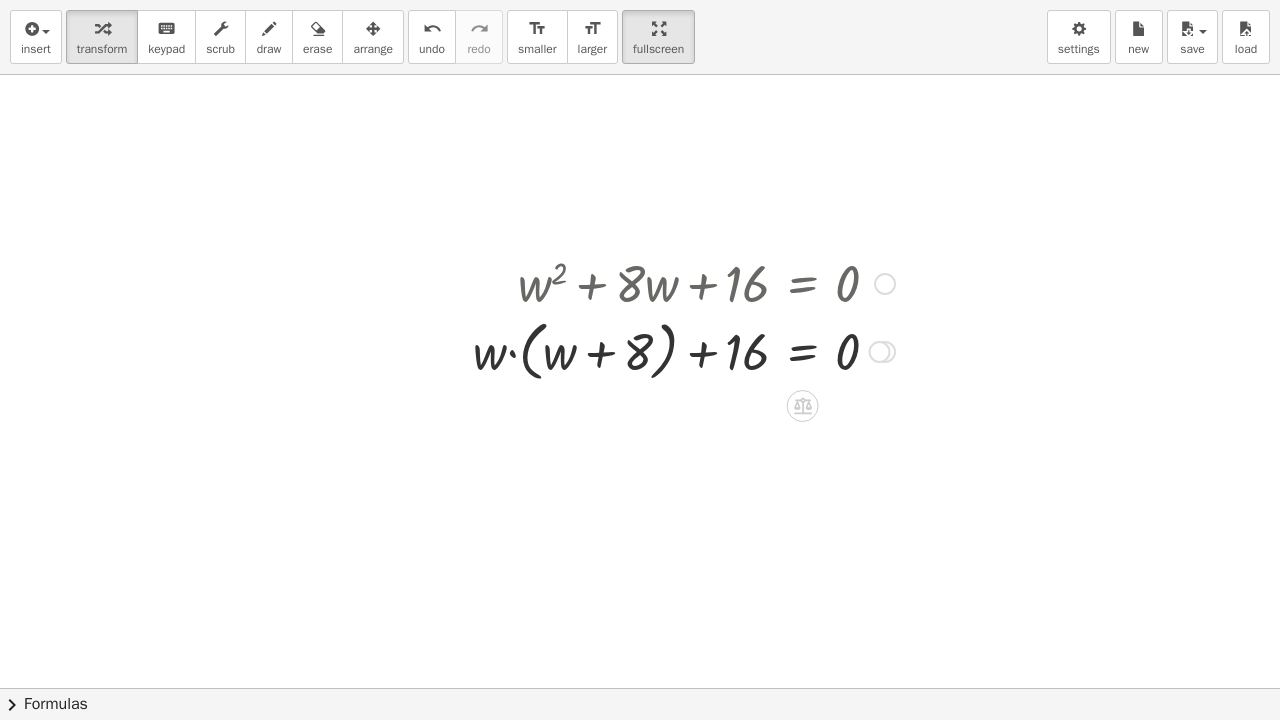 click at bounding box center [684, 350] 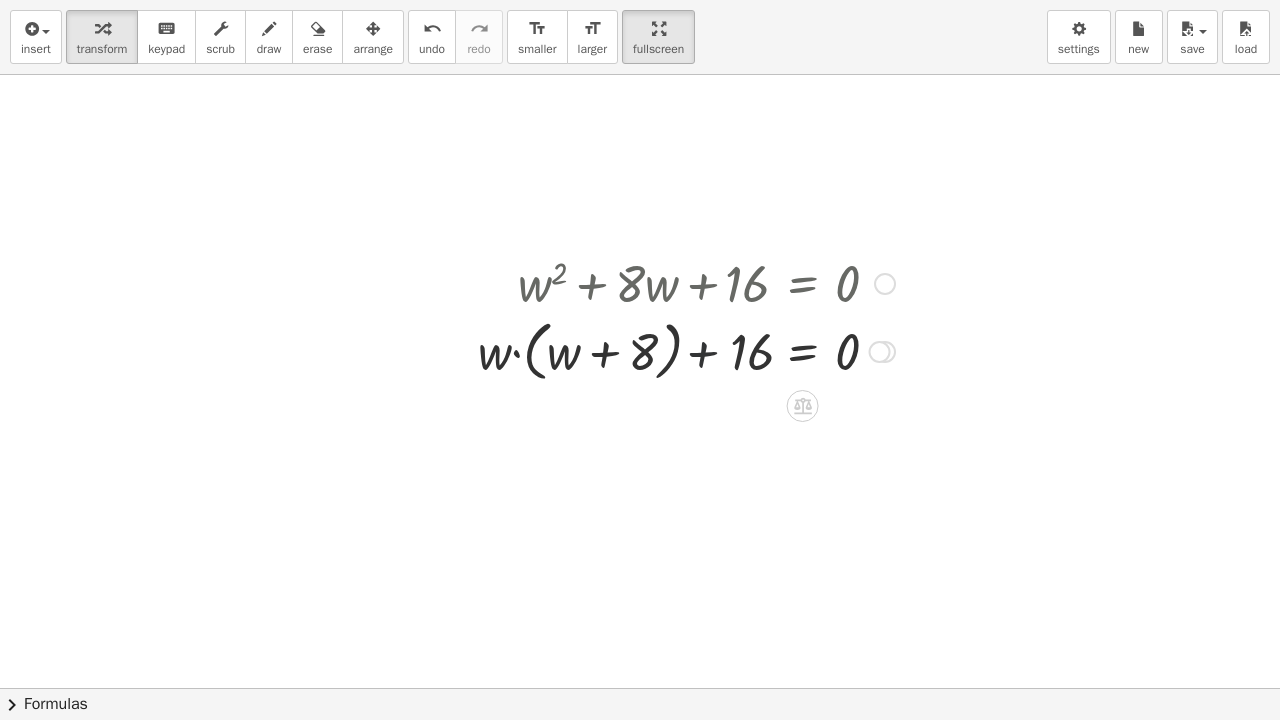 click at bounding box center [684, 350] 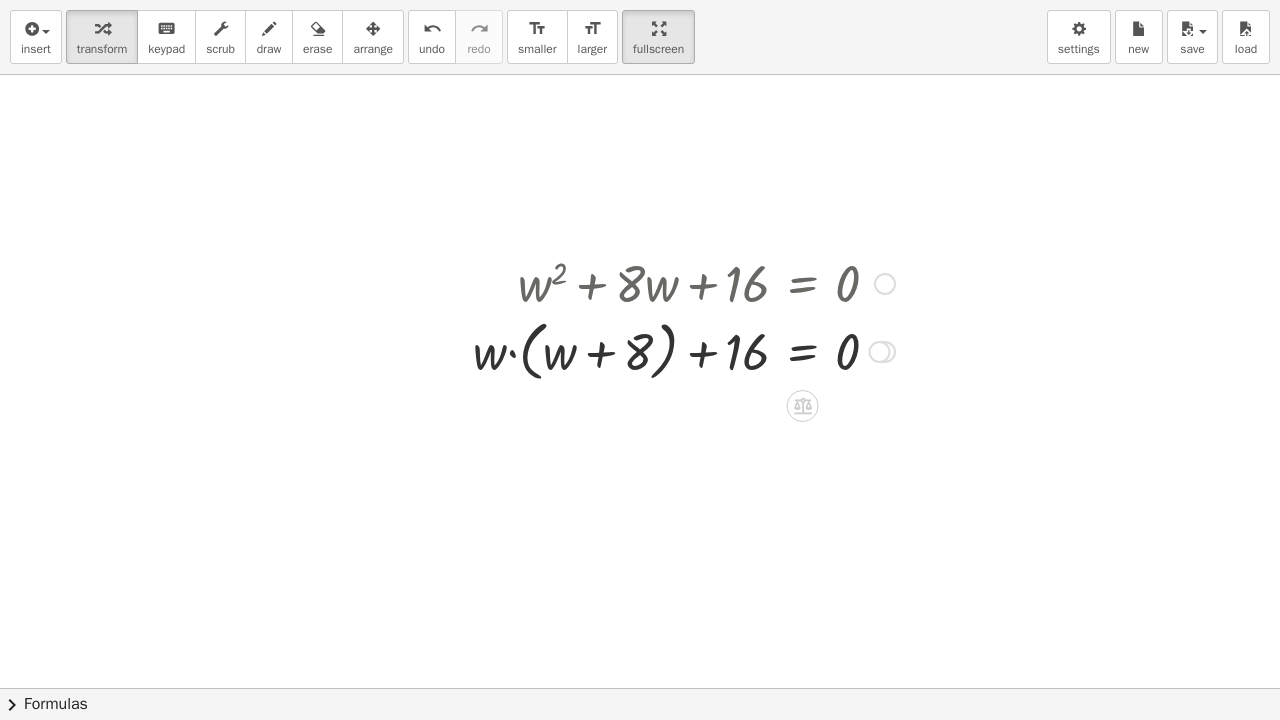click at bounding box center [684, 350] 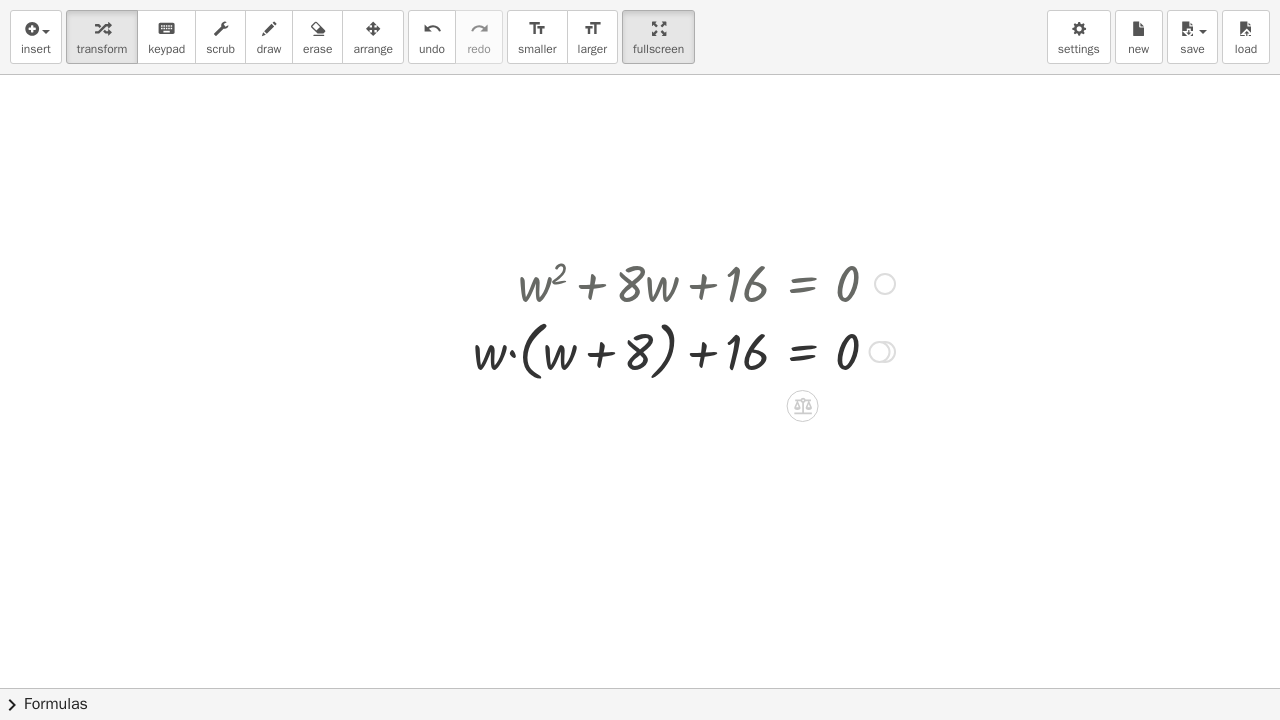 click at bounding box center (684, 350) 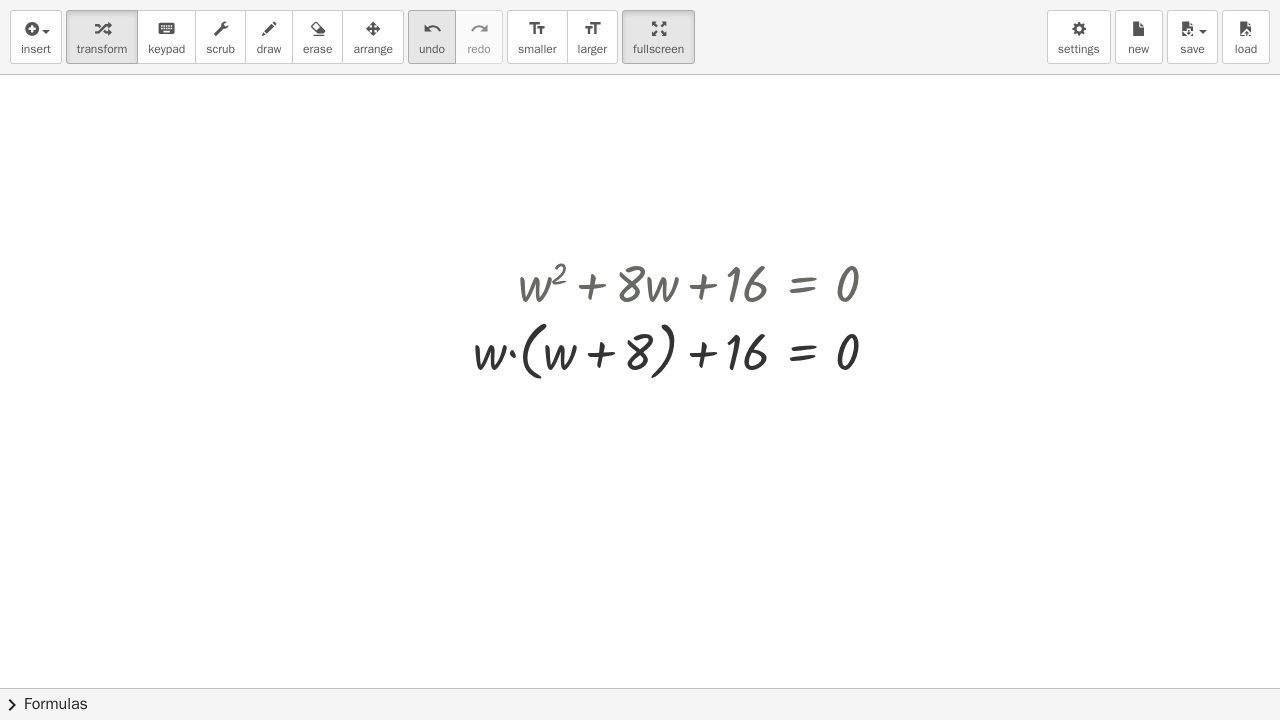 click on "undo undo" at bounding box center [432, 37] 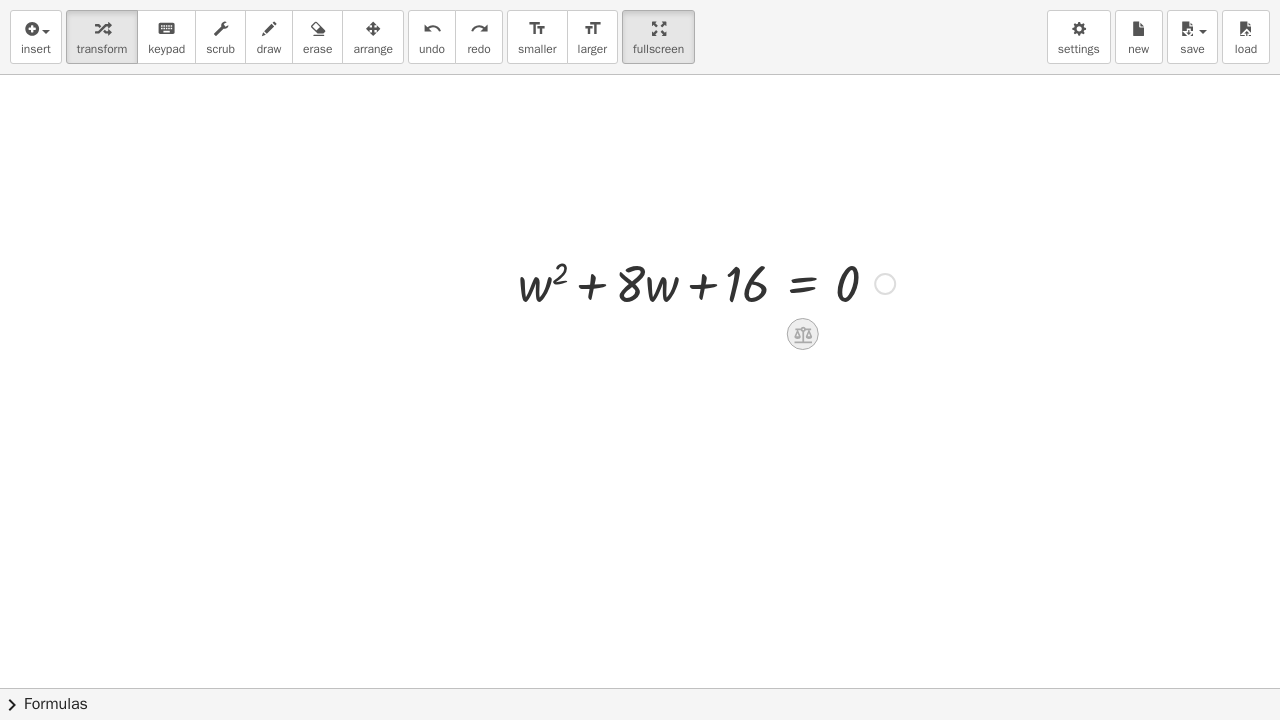 click 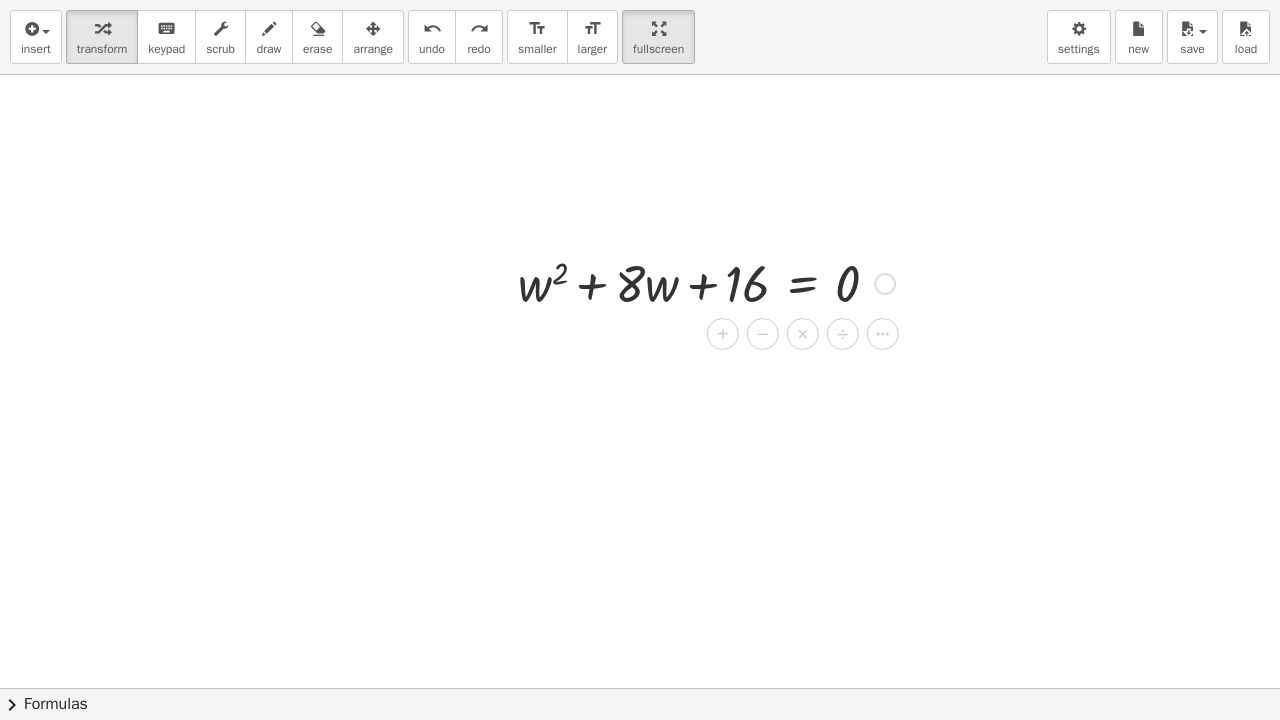 click on "×" at bounding box center [803, 334] 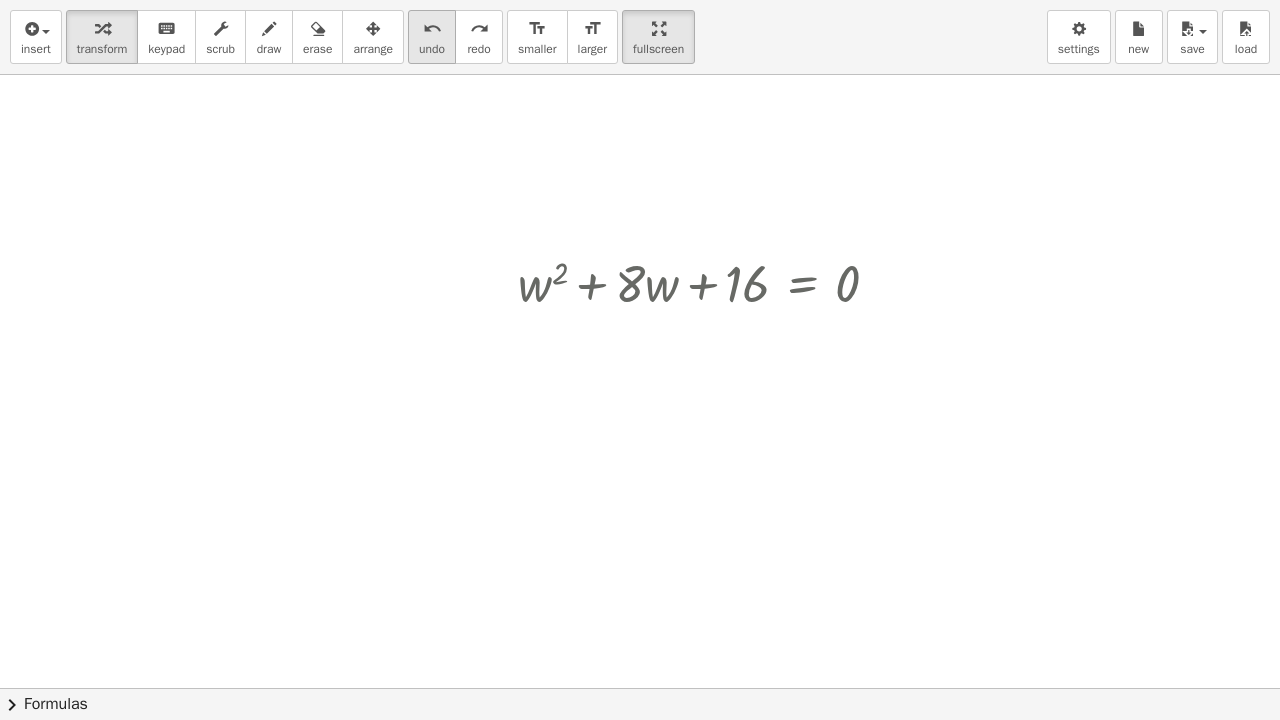 click on "undo" at bounding box center [432, 49] 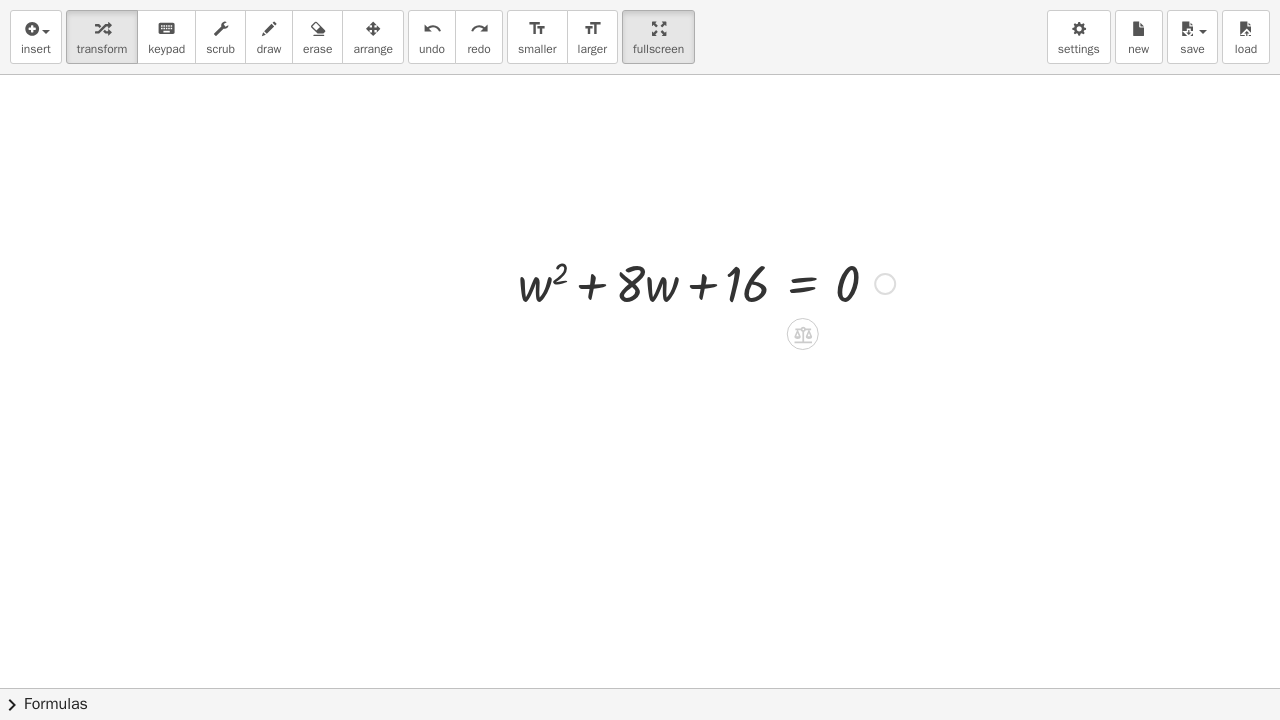 click at bounding box center [803, 334] 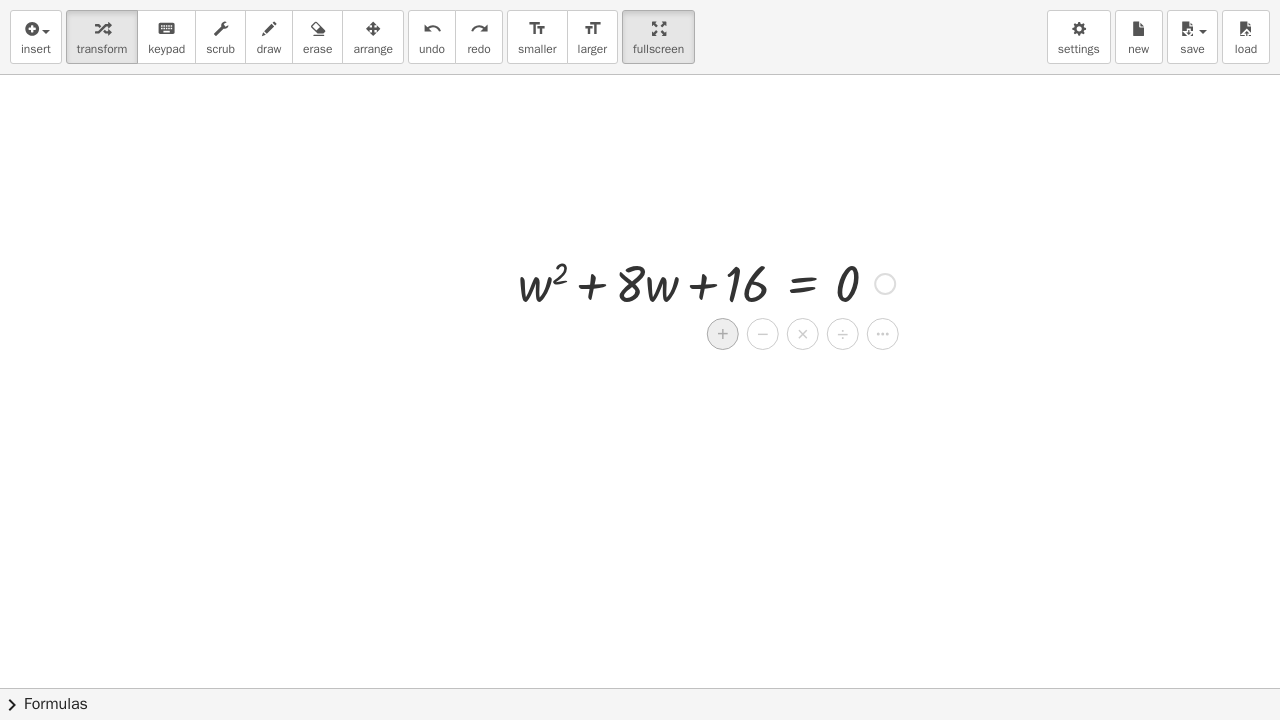 click on "+" at bounding box center (723, 334) 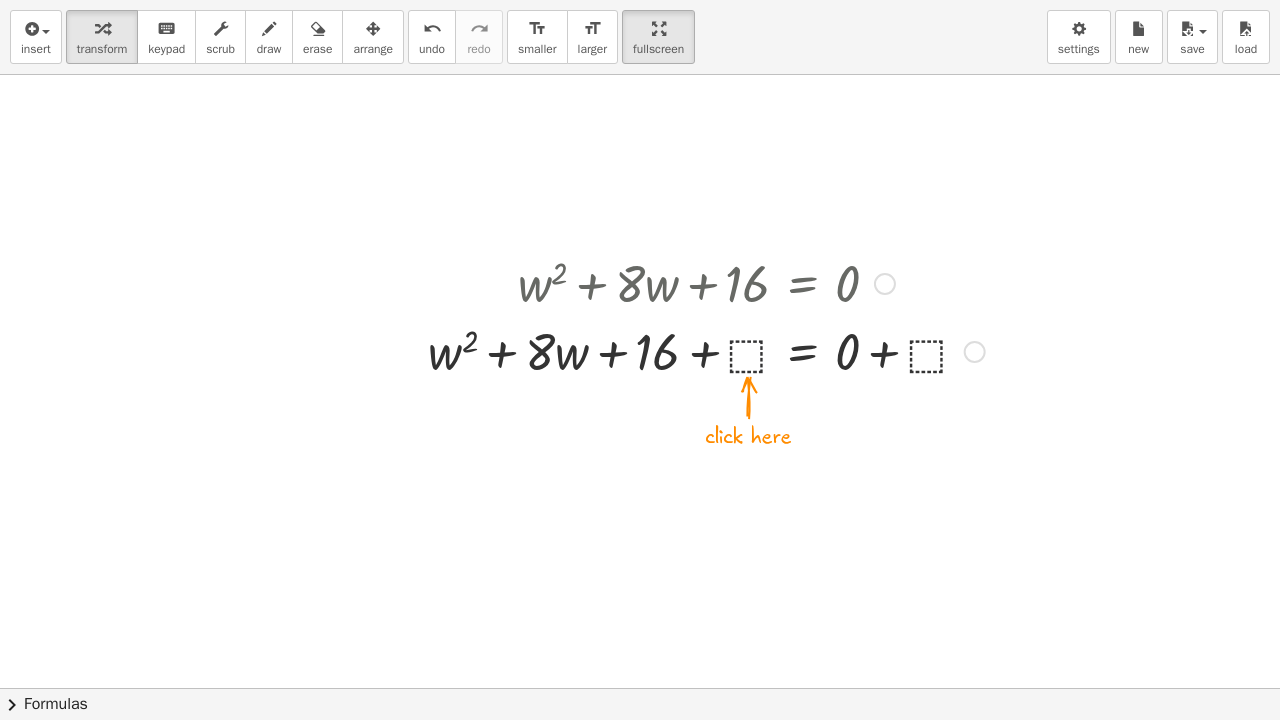 click at bounding box center [706, 350] 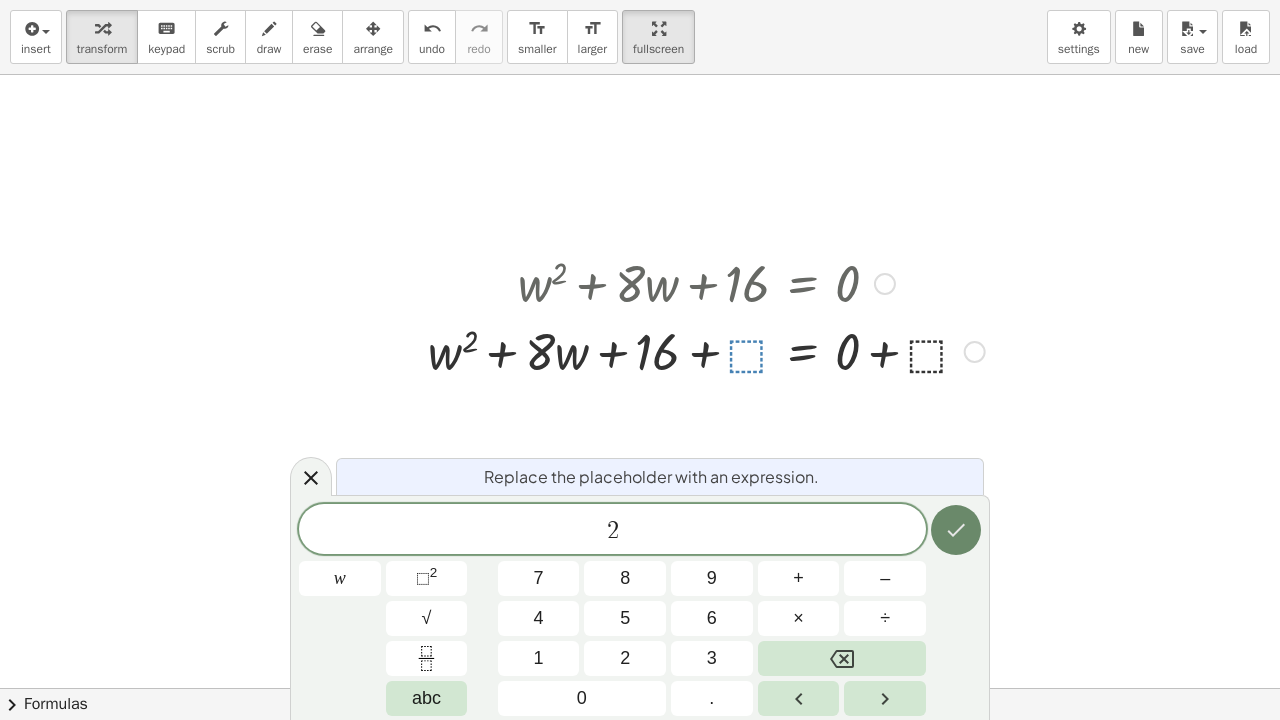 click 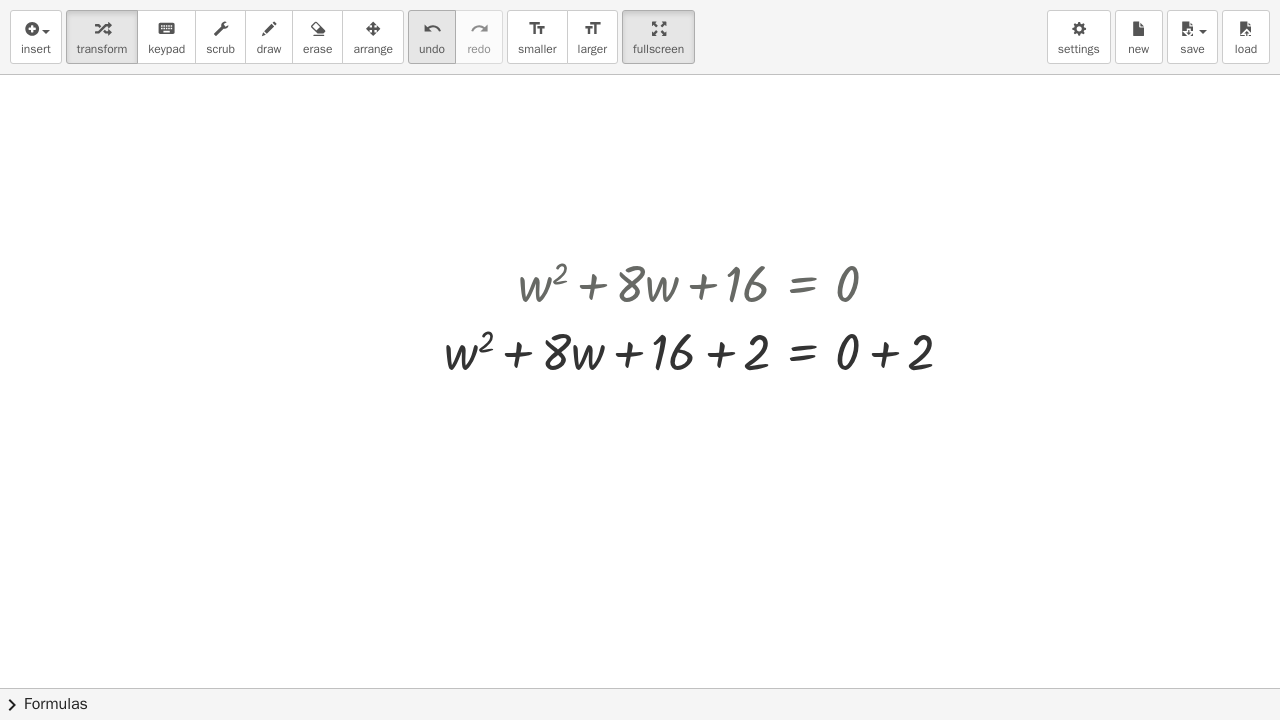 click on "undo" at bounding box center (432, 49) 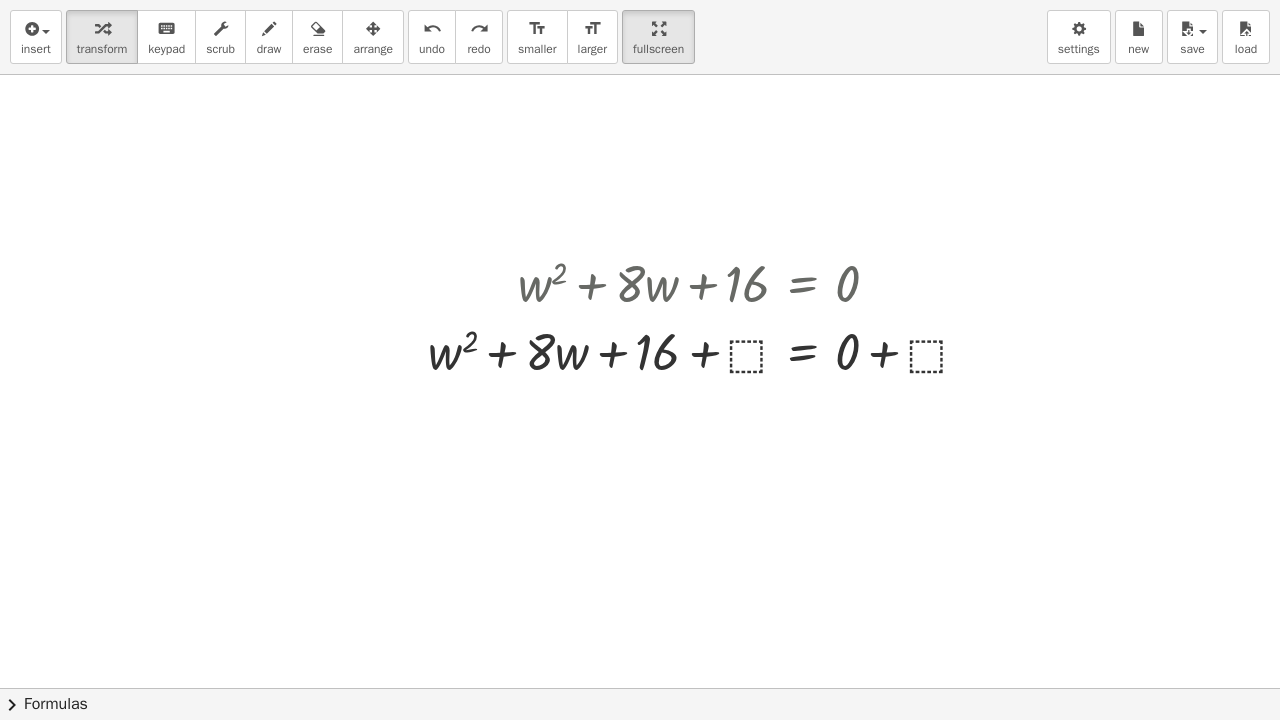 click on "insert select one: Math Expression Function Text Youtube Video Graphing Geometry Geometry 3D transform keyboard keypad scrub draw erase arrange undo undo redo redo format_size smaller format_size larger fullscreen load   save new settings" at bounding box center (640, 37) 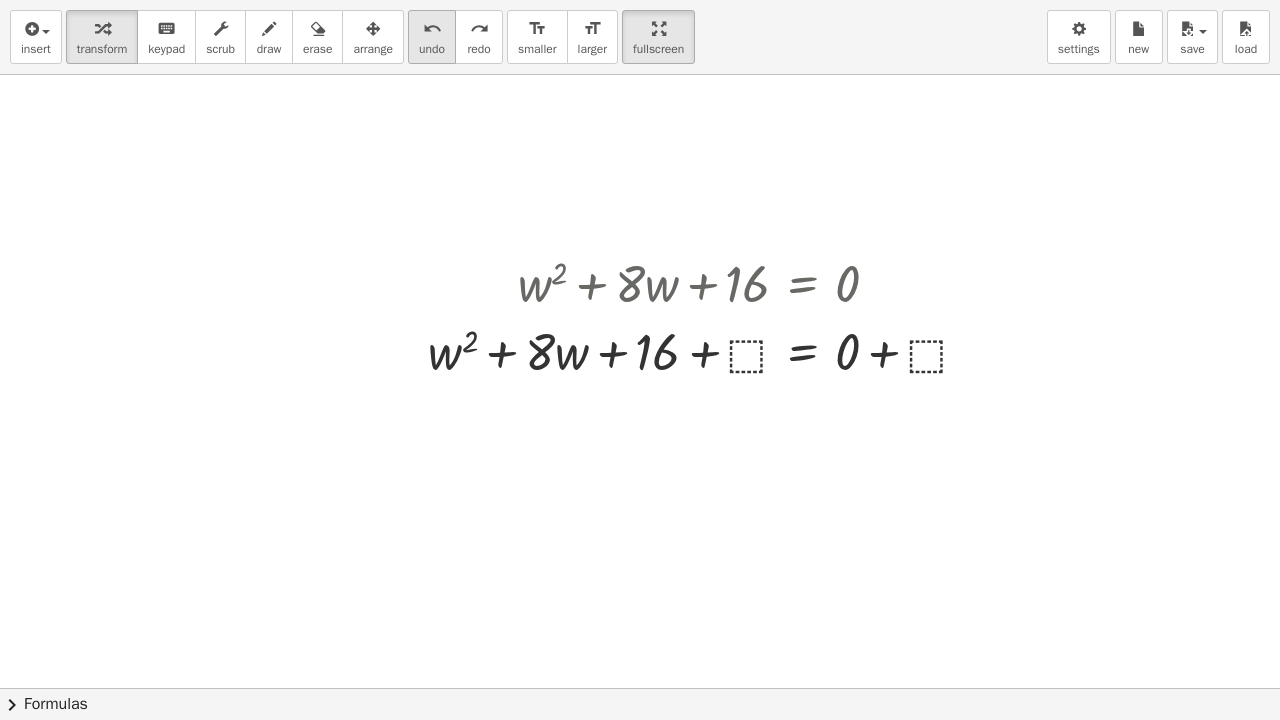 click on "undo" at bounding box center [432, 49] 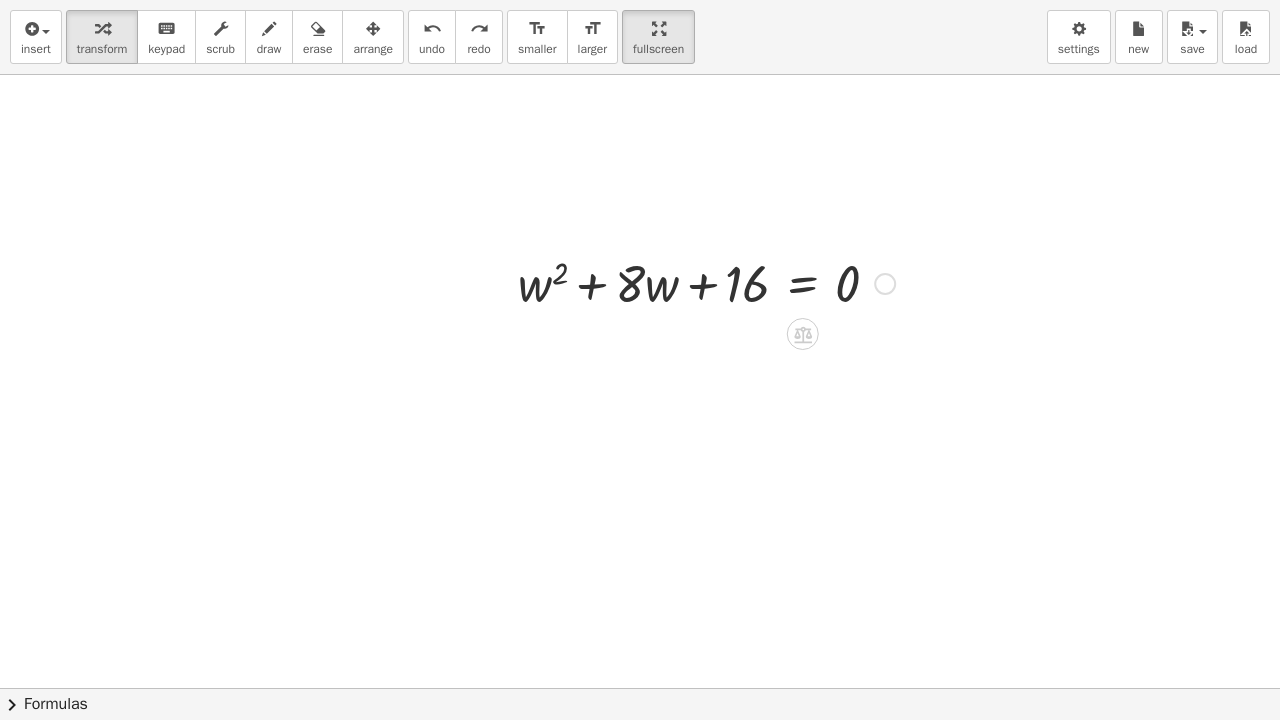 click 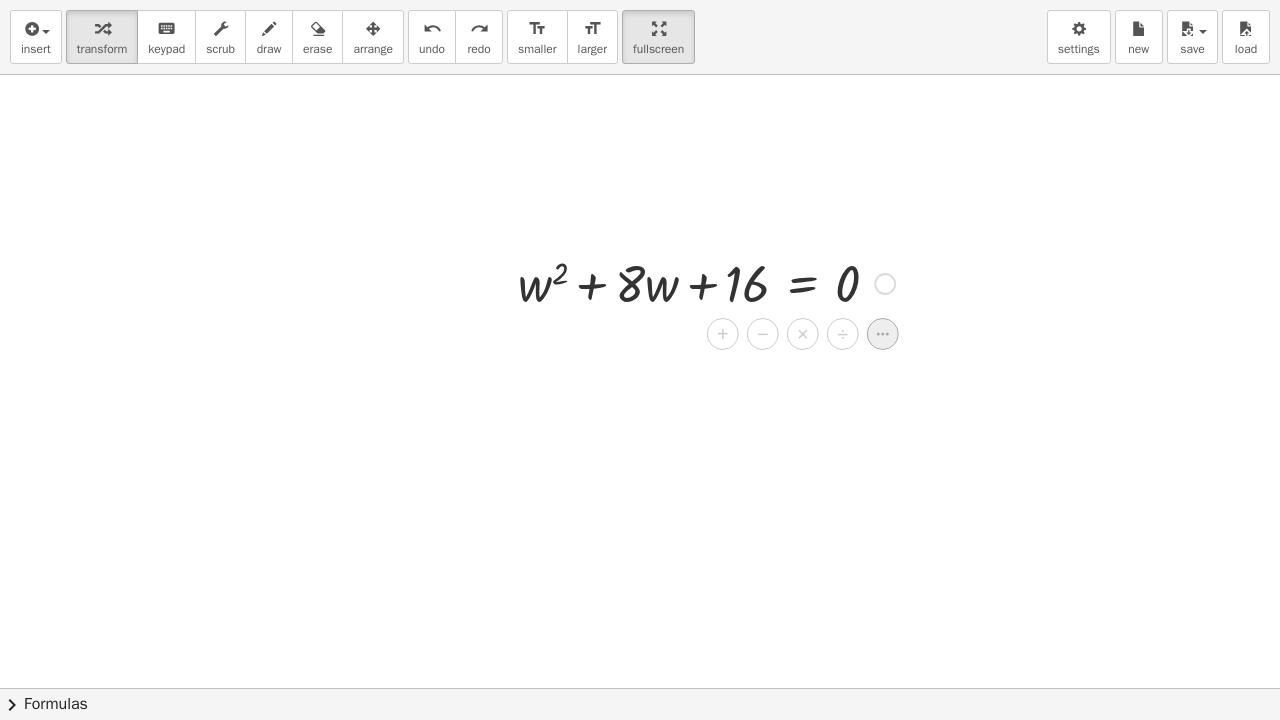 click at bounding box center [883, 334] 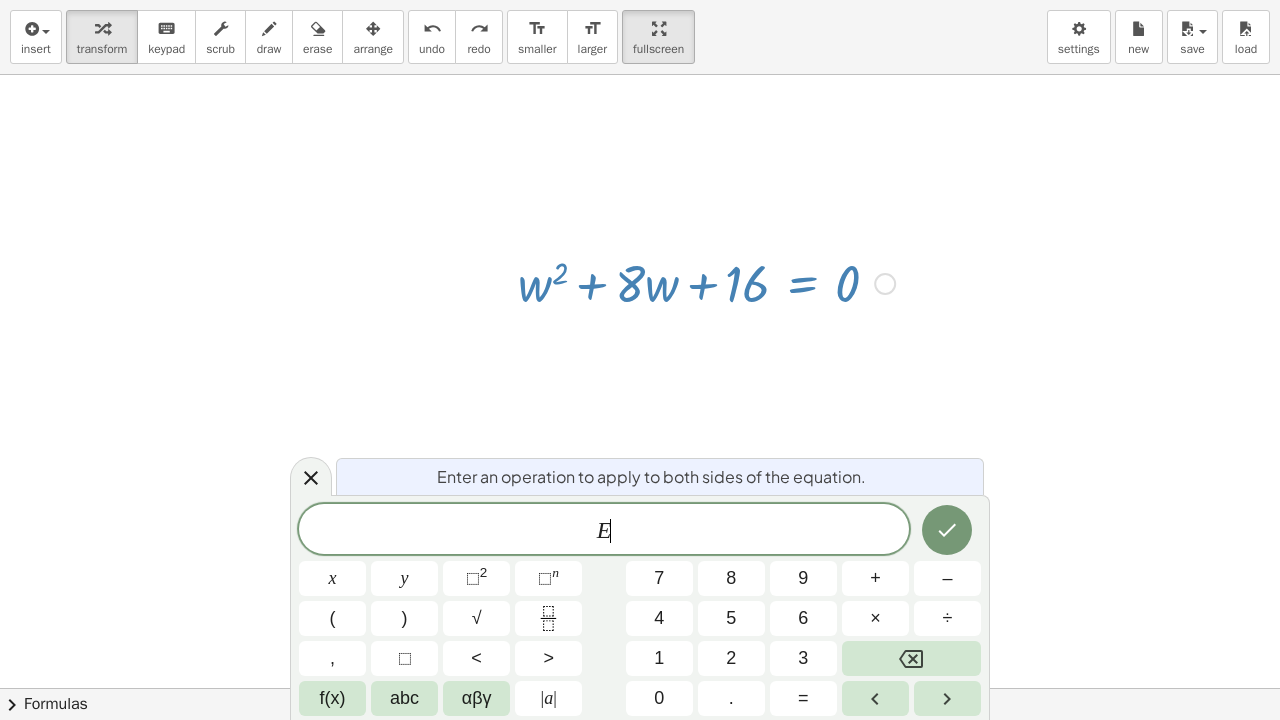 drag, startPoint x: 669, startPoint y: 525, endPoint x: 517, endPoint y: 523, distance: 152.01315 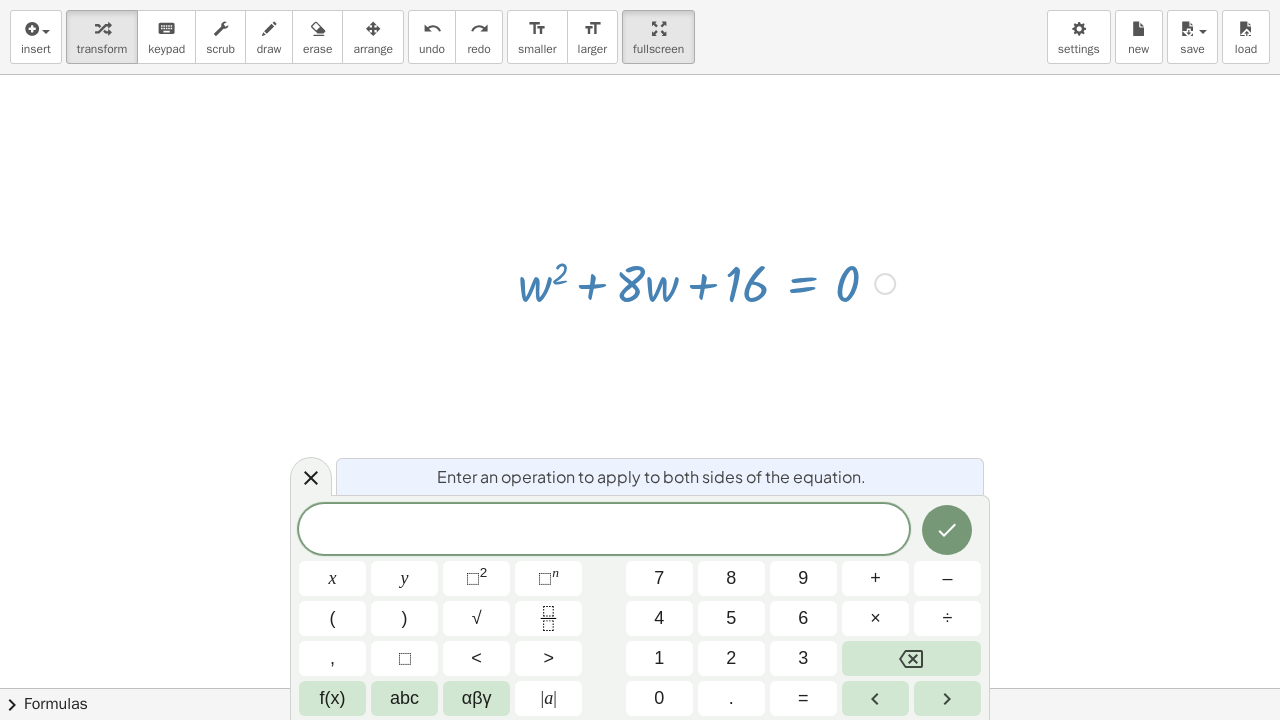 click at bounding box center (640, 688) 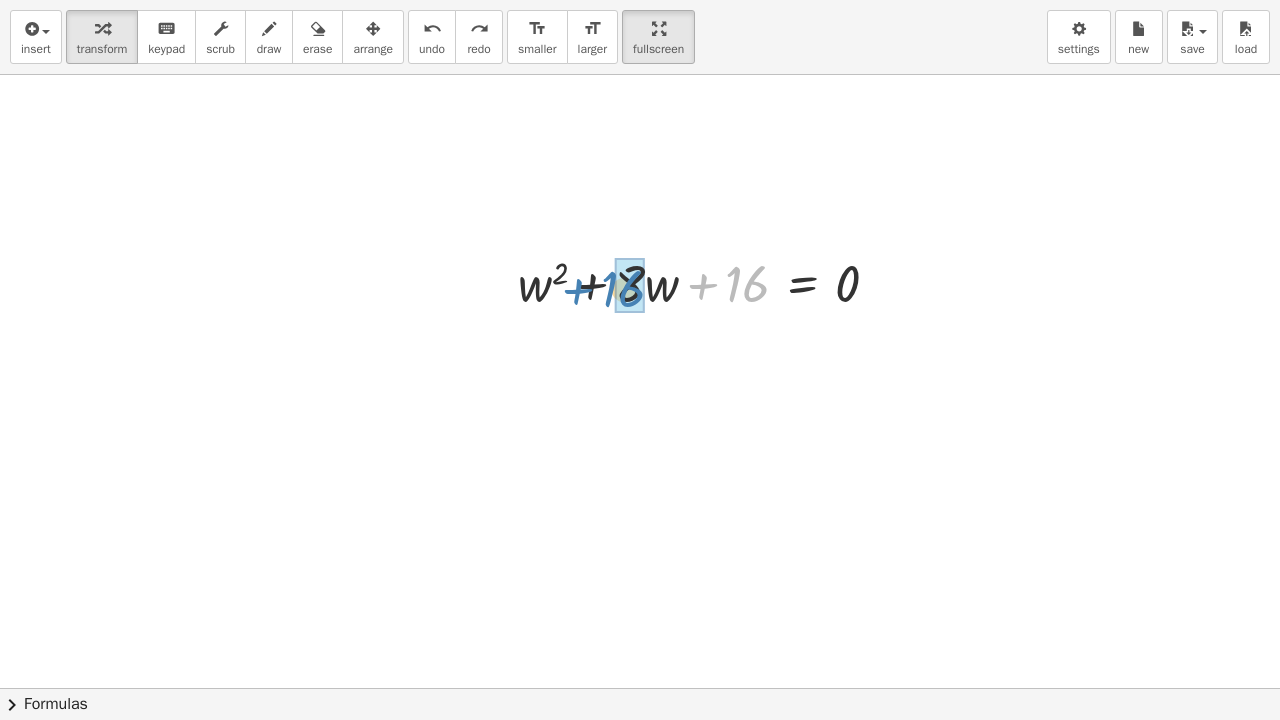 drag, startPoint x: 705, startPoint y: 282, endPoint x: 590, endPoint y: 282, distance: 115 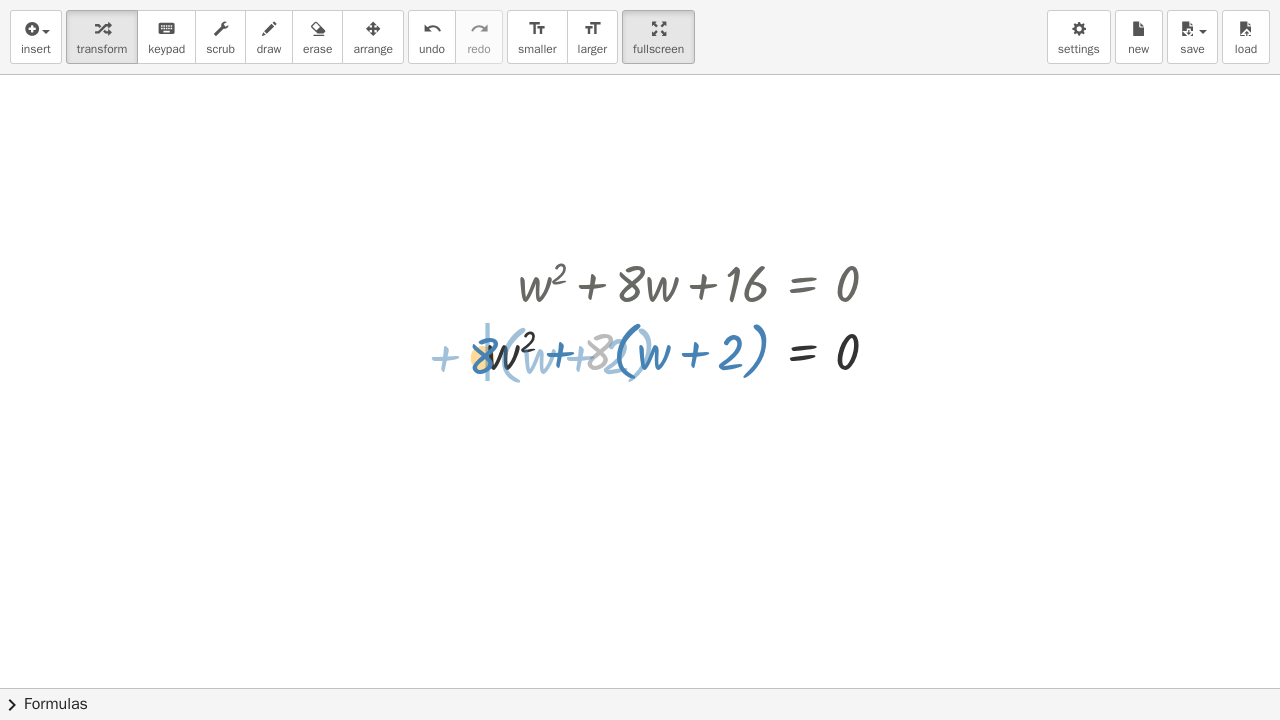 drag, startPoint x: 600, startPoint y: 355, endPoint x: 485, endPoint y: 359, distance: 115.06954 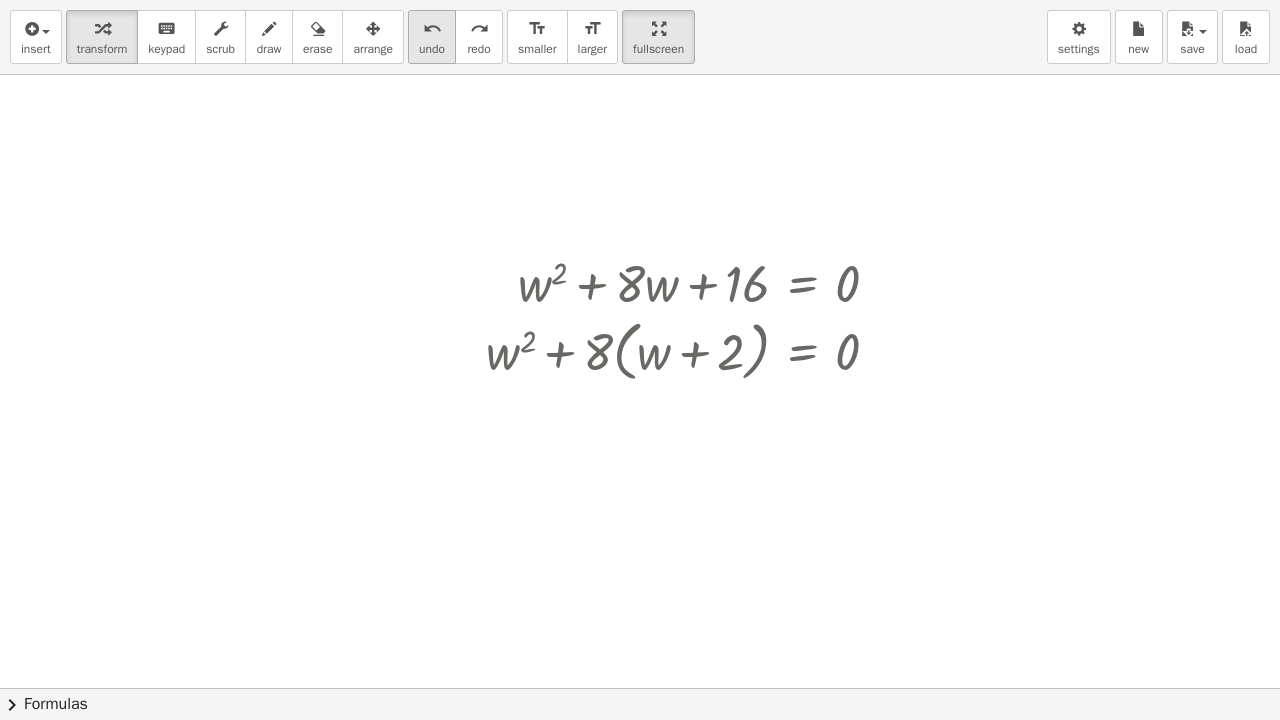 click on "undo" at bounding box center [432, 28] 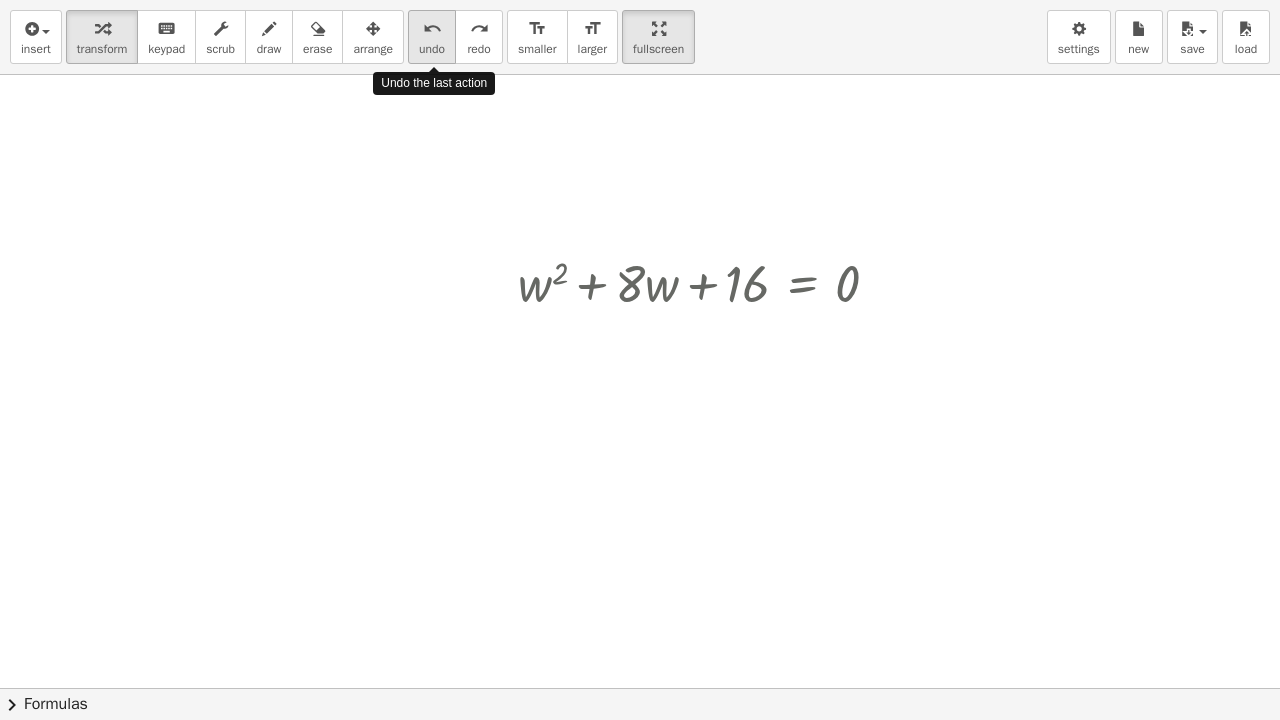 click on "undo undo" at bounding box center [432, 37] 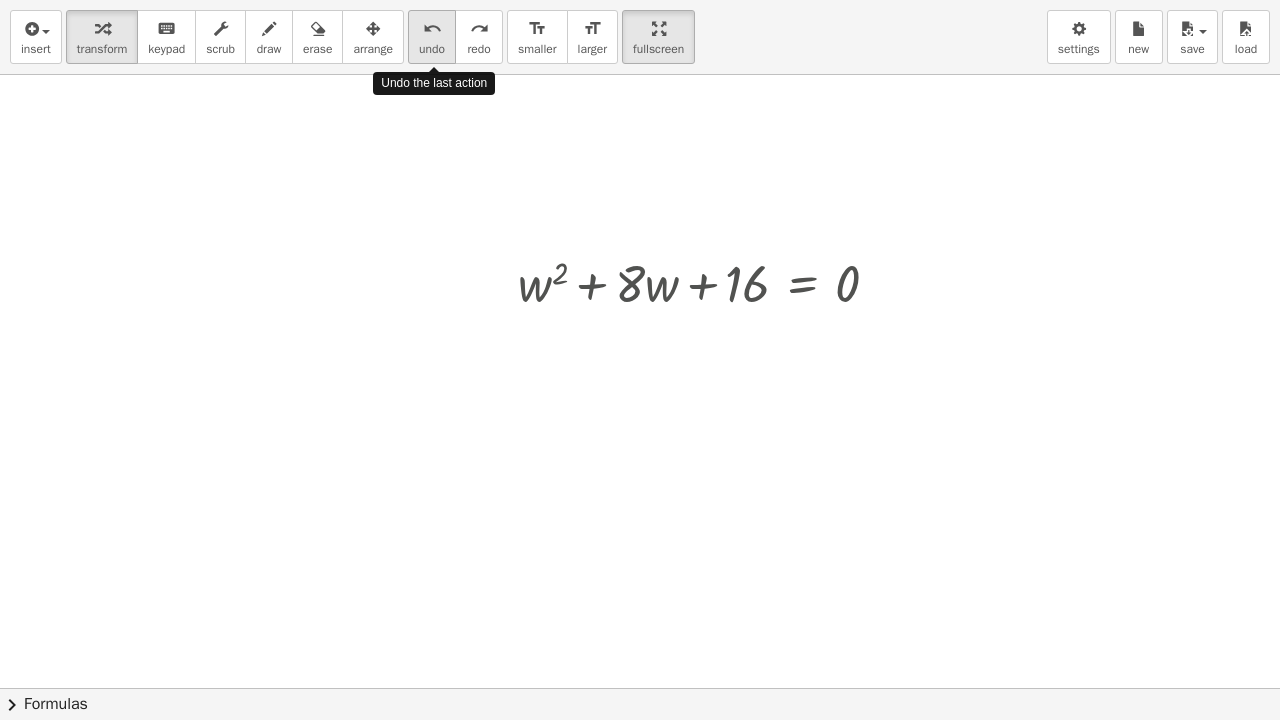 click on "undo undo" at bounding box center (432, 37) 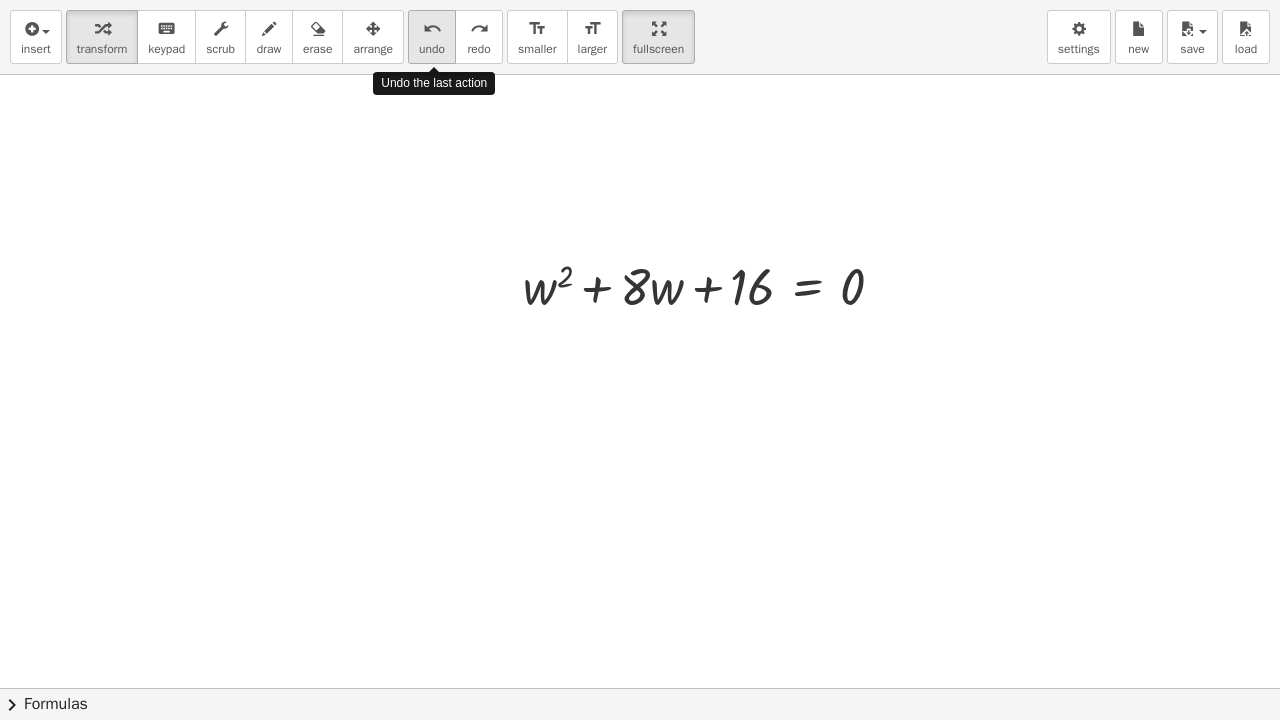 click on "undo undo" at bounding box center (432, 37) 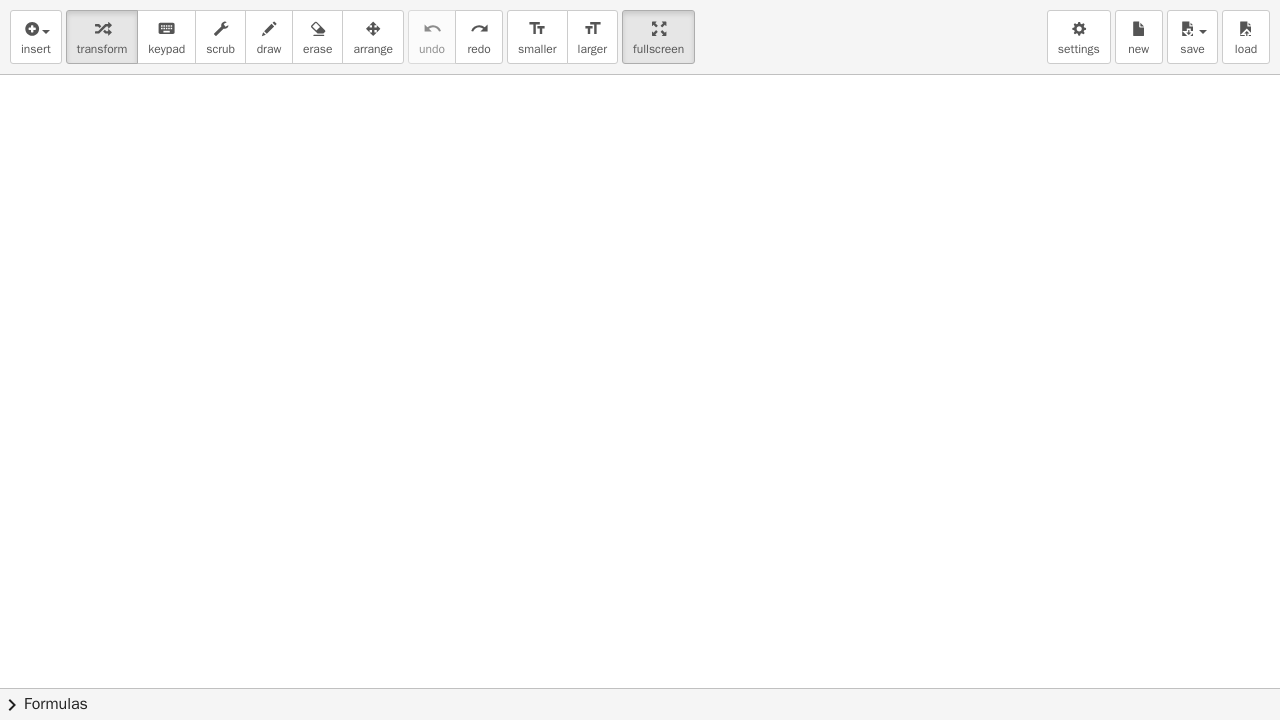 click at bounding box center (640, 688) 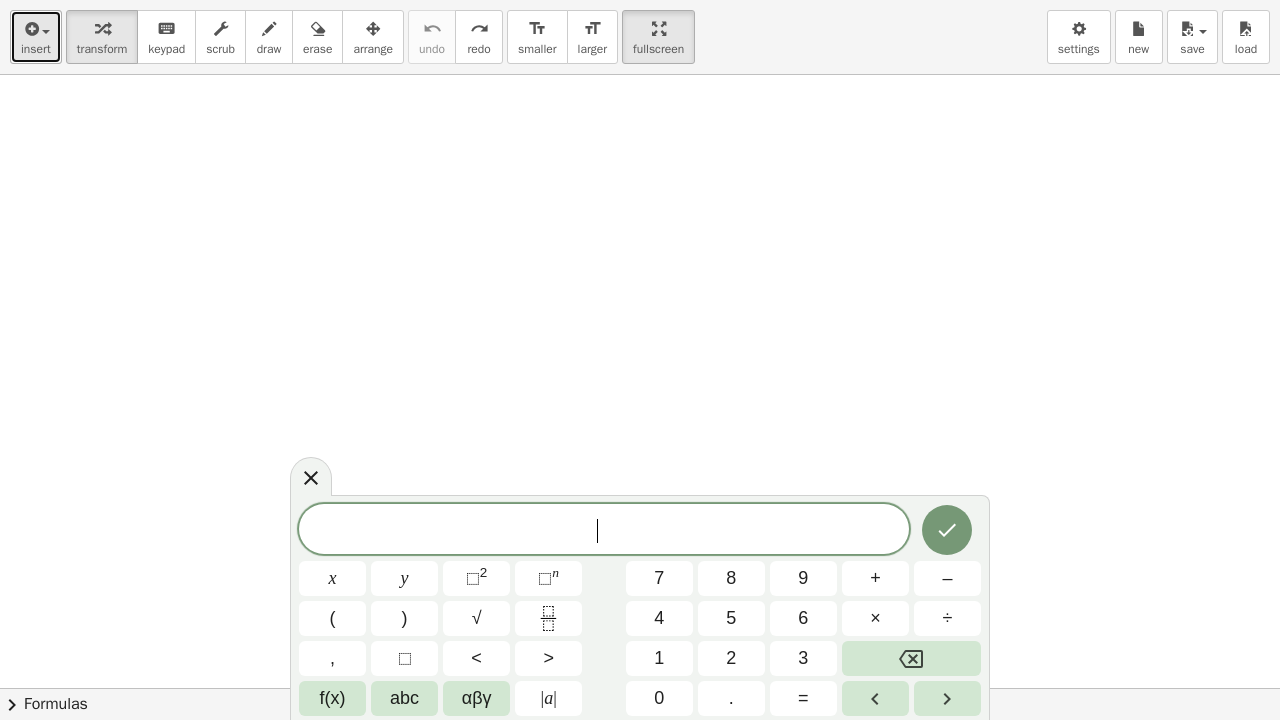 click on "insert" at bounding box center (36, 49) 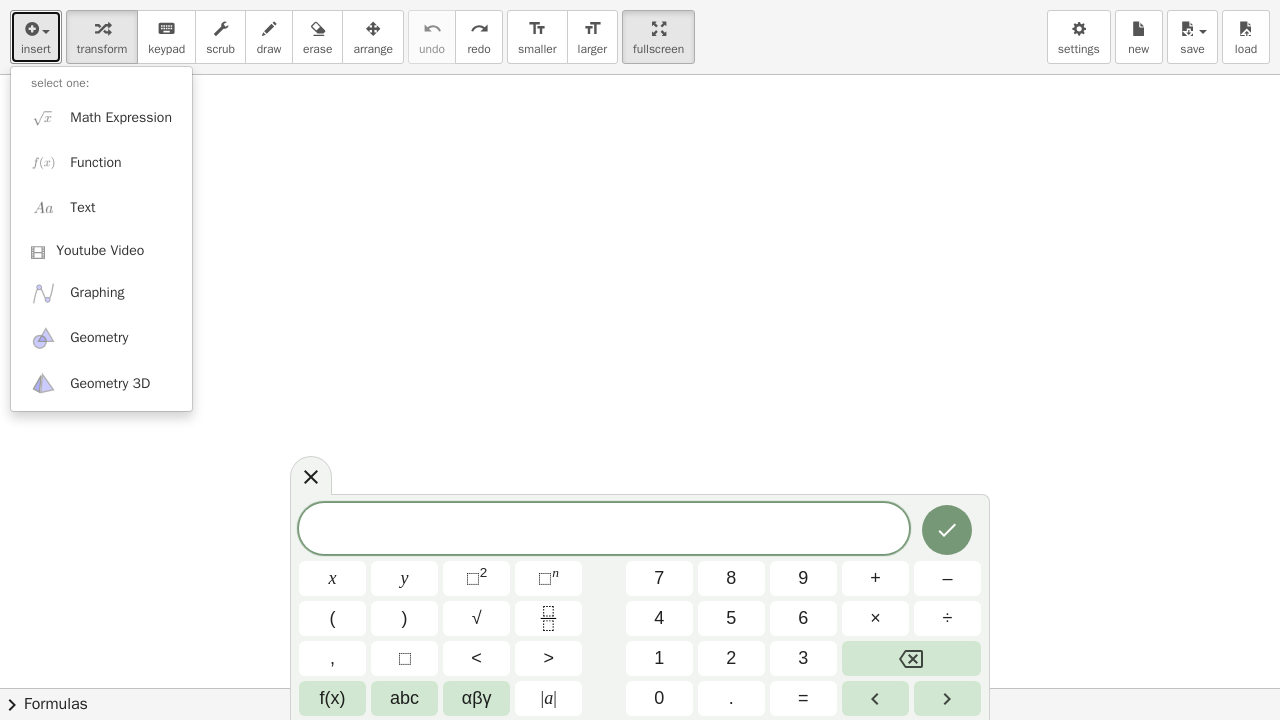 click at bounding box center [640, 688] 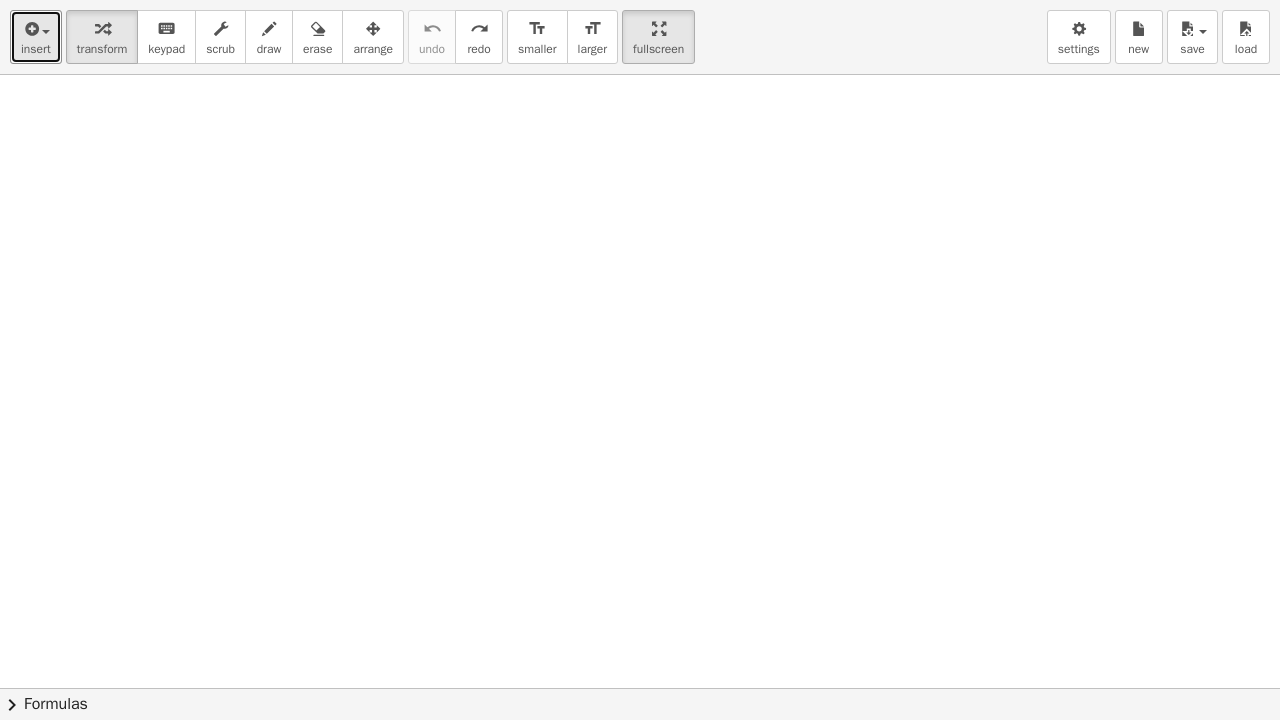 drag, startPoint x: 673, startPoint y: 33, endPoint x: 673, endPoint y: -54, distance: 87 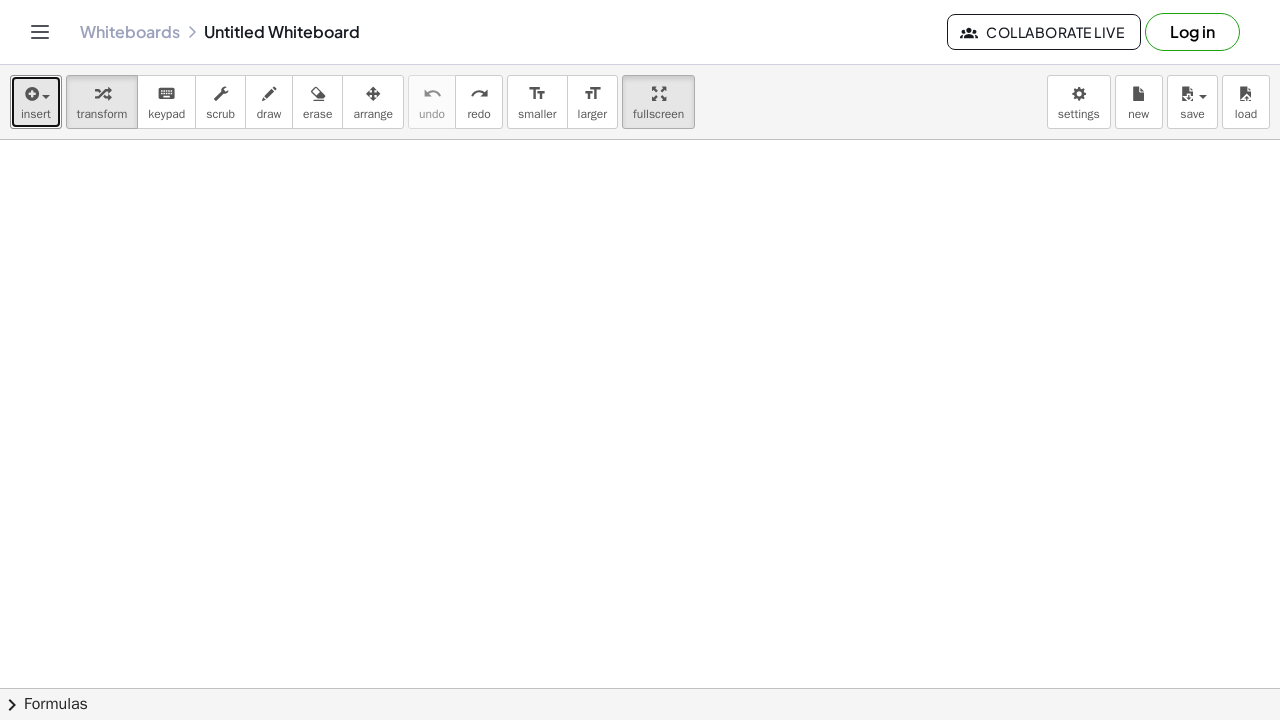 click on "Graspable Math Activities Get Started Activity Bank Assigned Work Classes Whiteboards Reference v1.28.3 | Privacy policy © 2025 | Graspable, Inc. Whiteboards Untitled Whiteboard Collaborate Live  Log in    insert select one: Math Expression Function Text Youtube Video Graphing Geometry Geometry 3D transform keyboard keypad scrub draw erase arrange undo undo redo redo format_size smaller format_size larger fullscreen load   save new settings × chevron_right  Formulas
Drag one side of a formula onto a highlighted expression on the canvas to apply it.
Quadratic Formula
+ · a · x 2 + · b · x + c = 0
⇔
x = · ( − b ± 2 √ ( + b 2 − · 4 · a · c ) ) · 2 · a
+ x 2 + · p · x + q = 0
⇔
x = −" at bounding box center [640, 360] 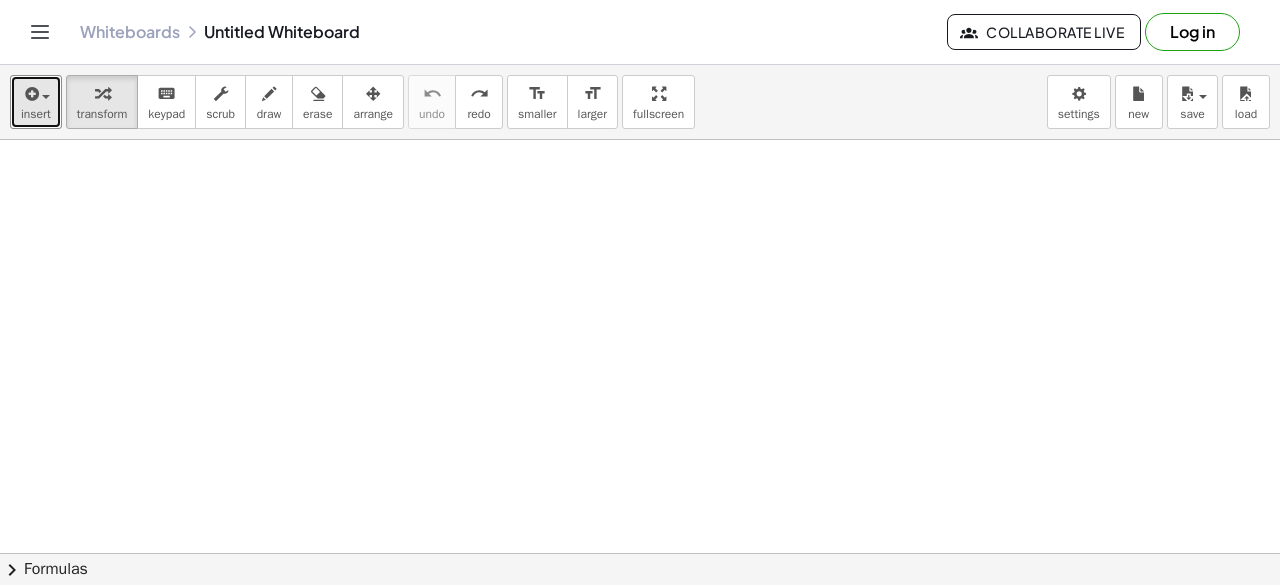 click at bounding box center [640, 618] 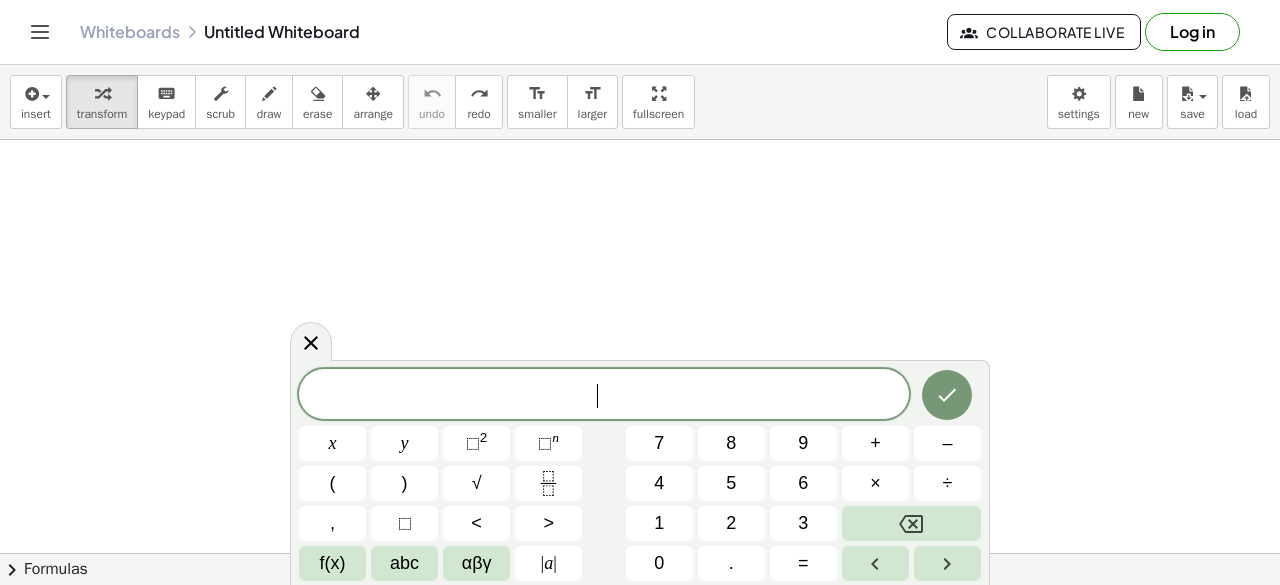 click on "​" 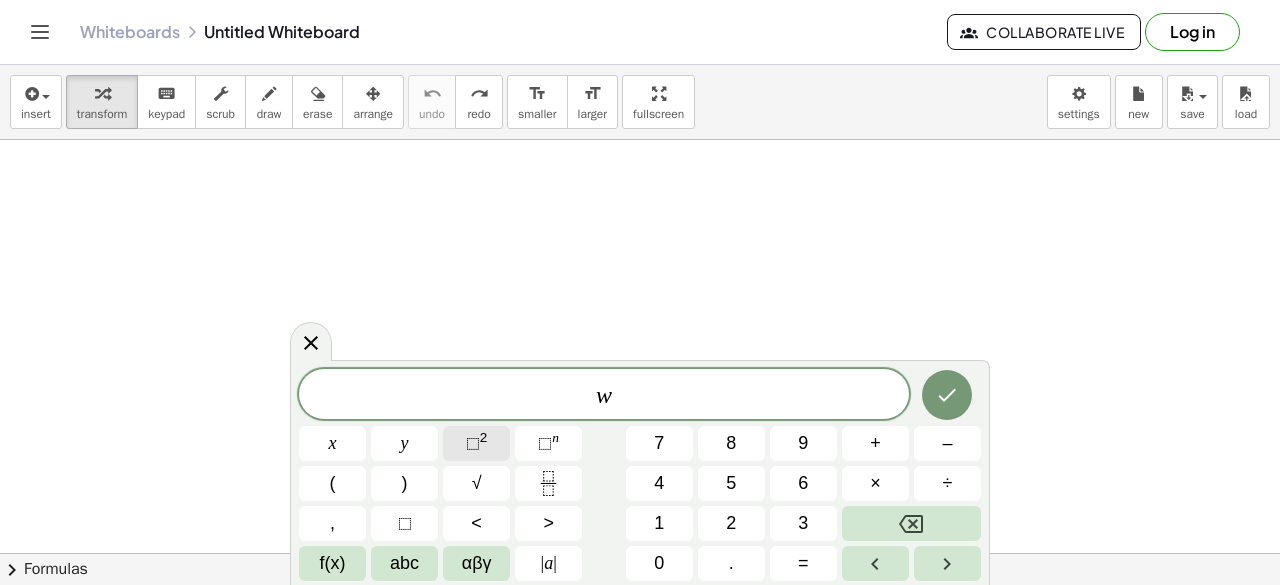 click on "⬚" at bounding box center (473, 443) 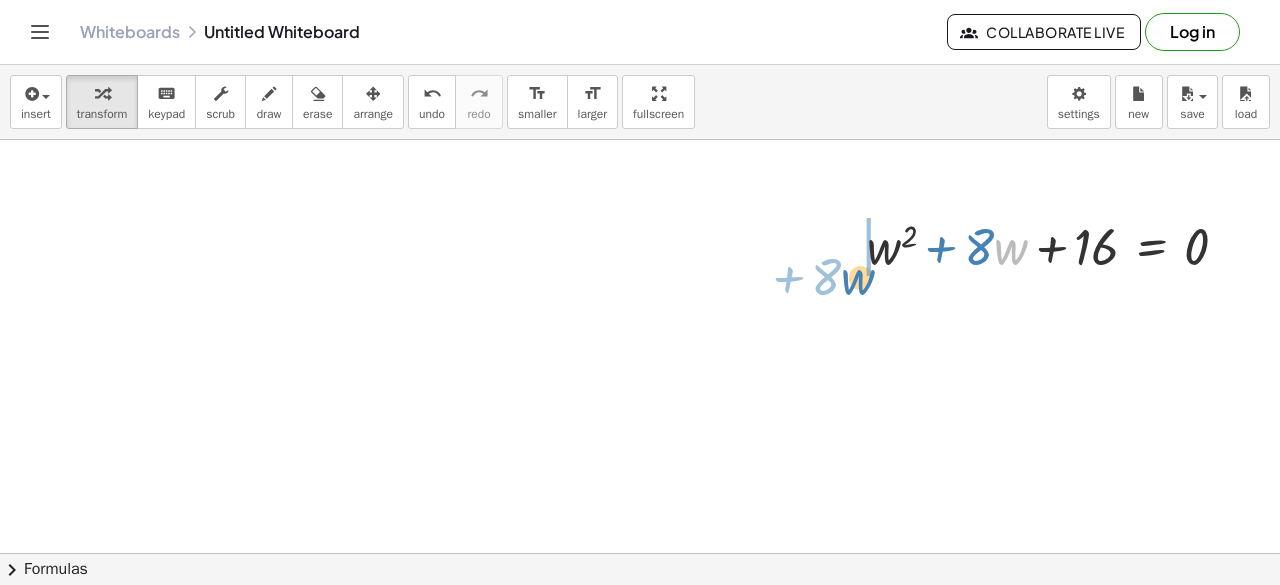 drag, startPoint x: 1000, startPoint y: 244, endPoint x: 846, endPoint y: 275, distance: 157.08914 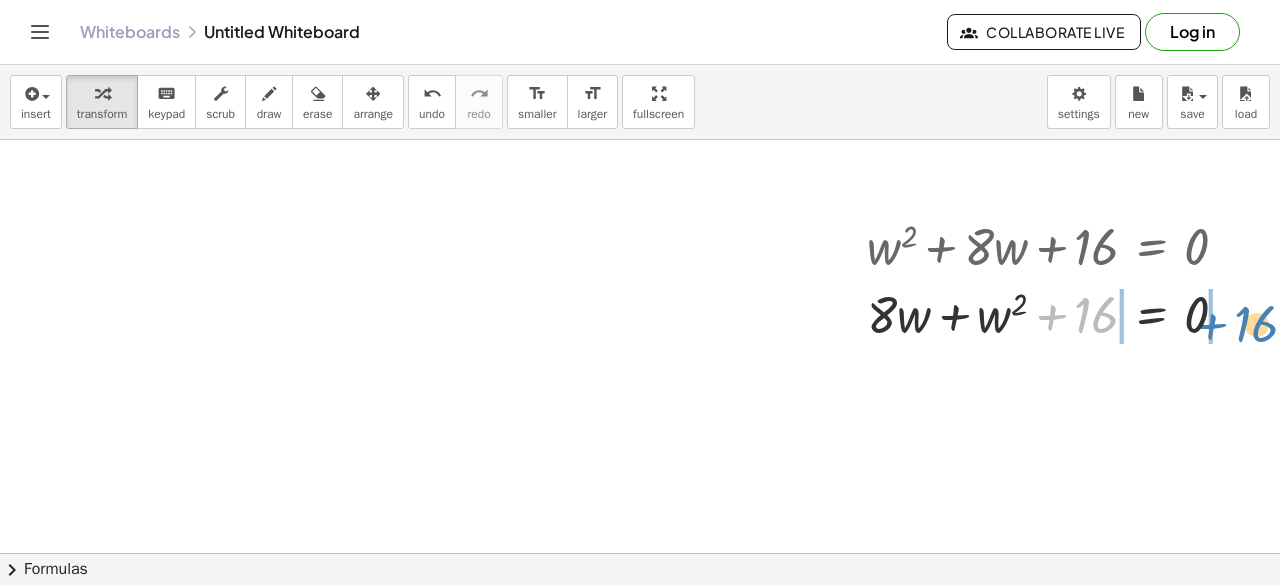 drag, startPoint x: 1084, startPoint y: 326, endPoint x: 1253, endPoint y: 333, distance: 169.14491 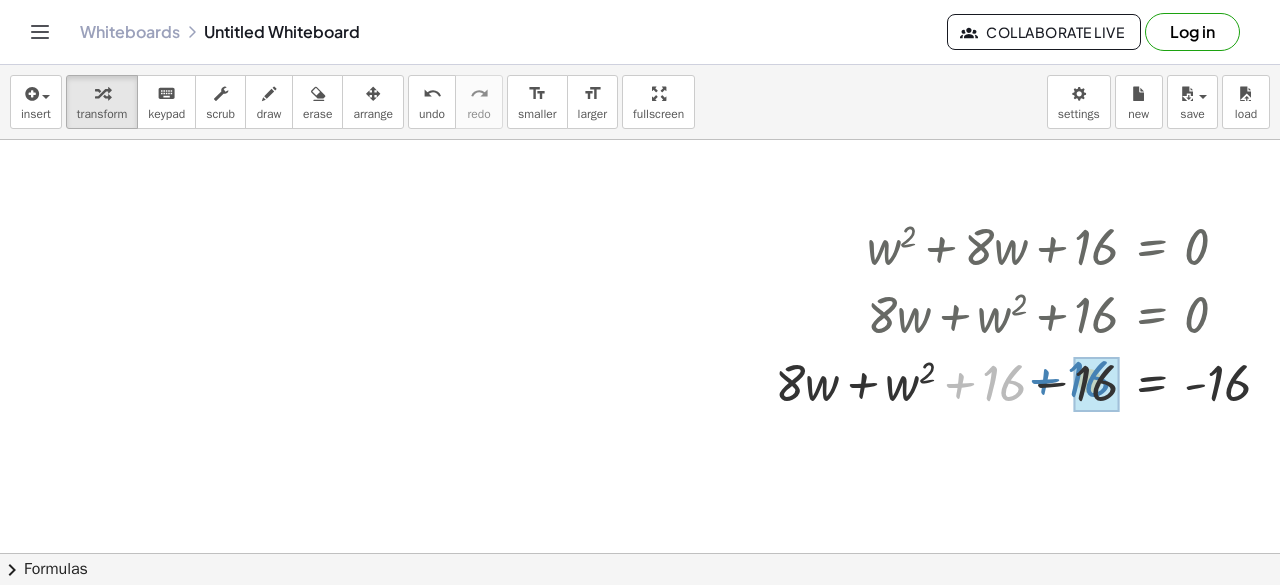 drag, startPoint x: 999, startPoint y: 380, endPoint x: 1087, endPoint y: 377, distance: 88.051125 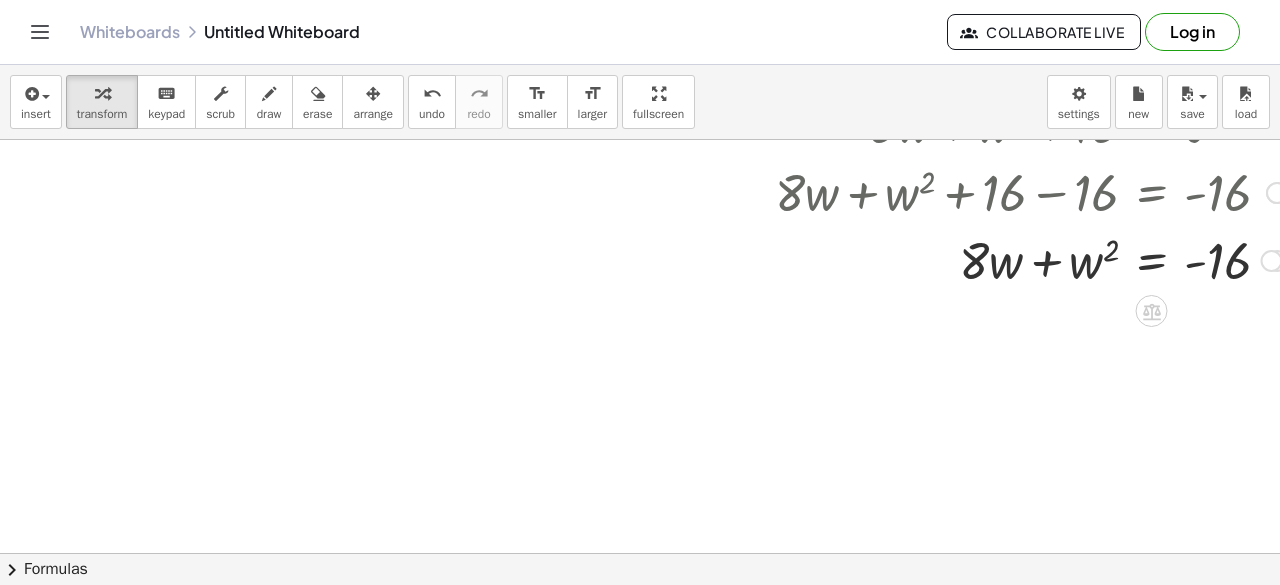scroll, scrollTop: 200, scrollLeft: 0, axis: vertical 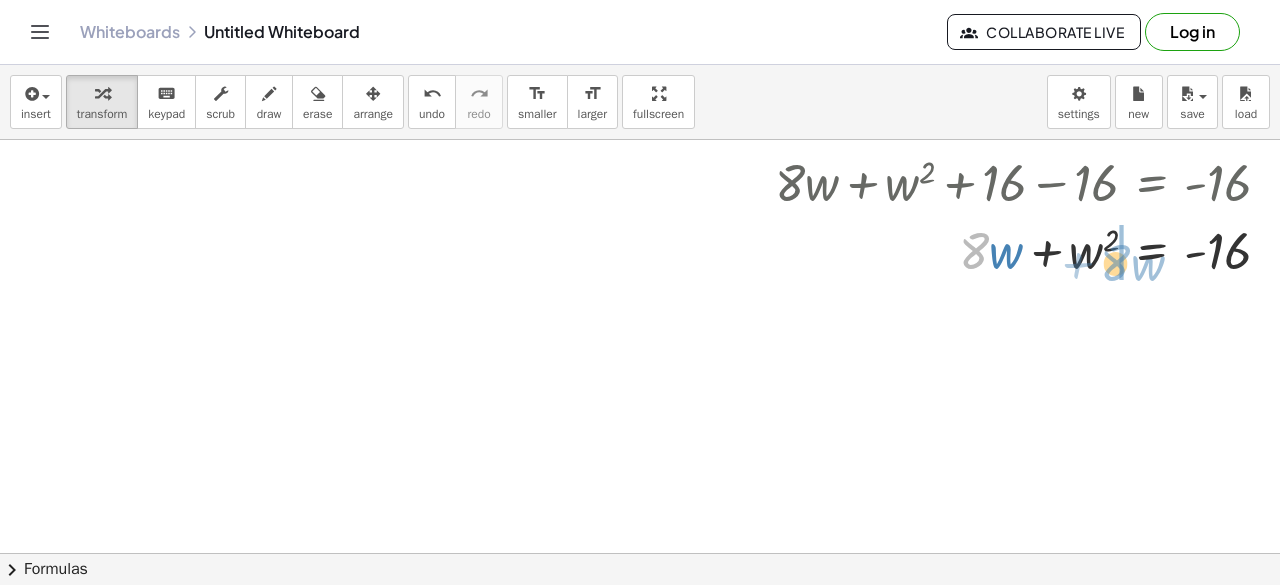 drag, startPoint x: 986, startPoint y: 248, endPoint x: 1124, endPoint y: 256, distance: 138.23169 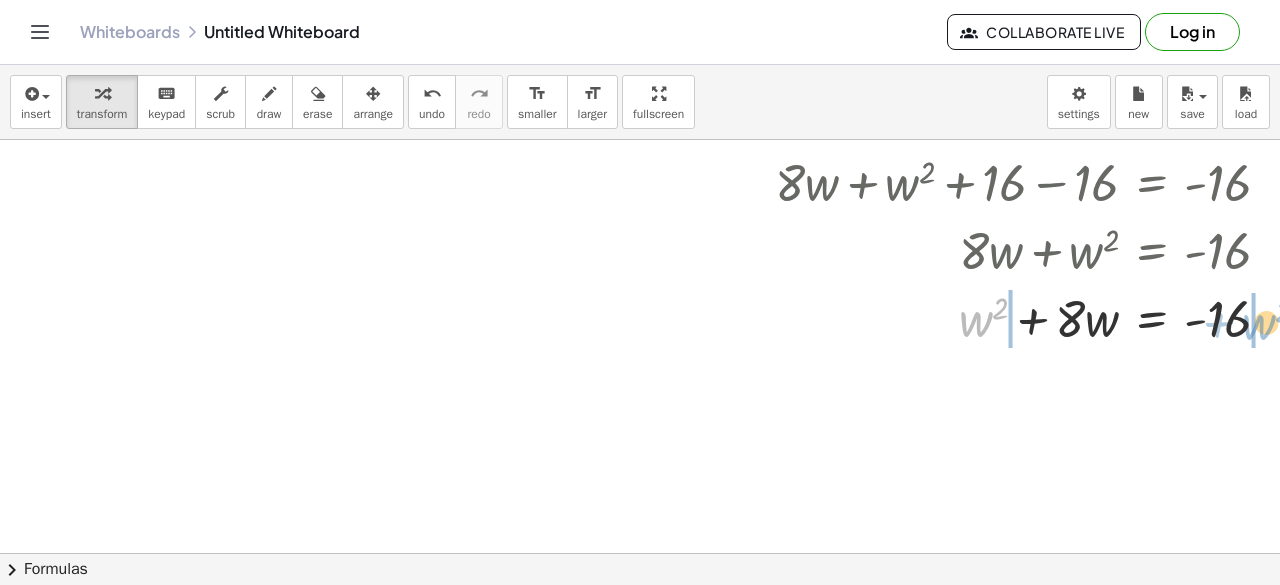 drag, startPoint x: 971, startPoint y: 321, endPoint x: 1253, endPoint y: 323, distance: 282.00708 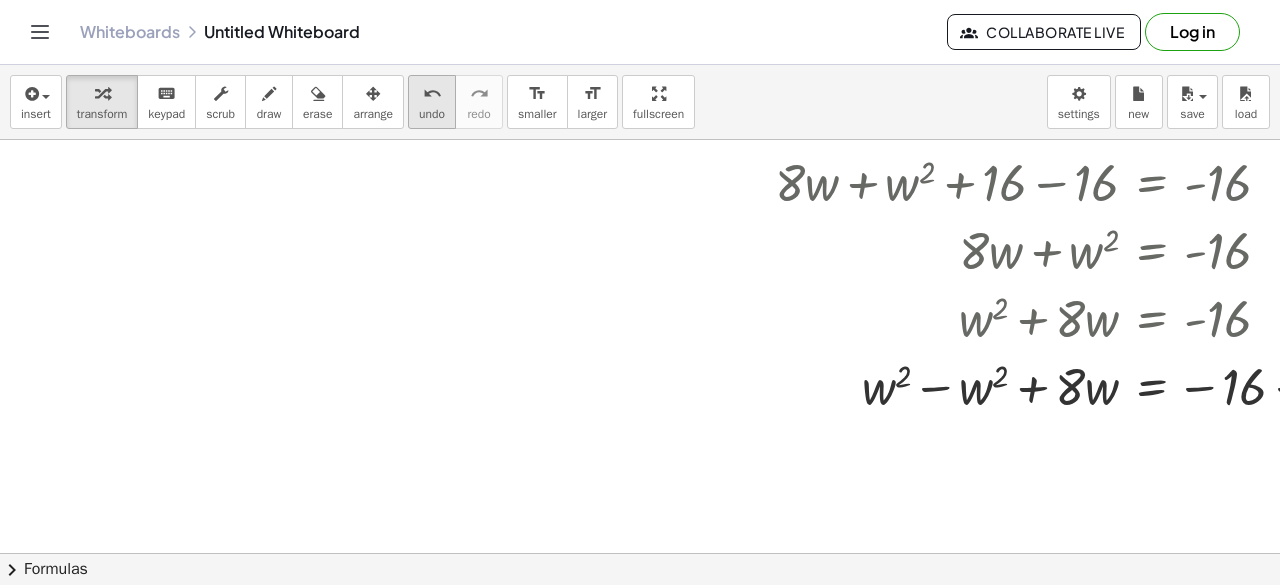 click on "undo" at bounding box center (432, 114) 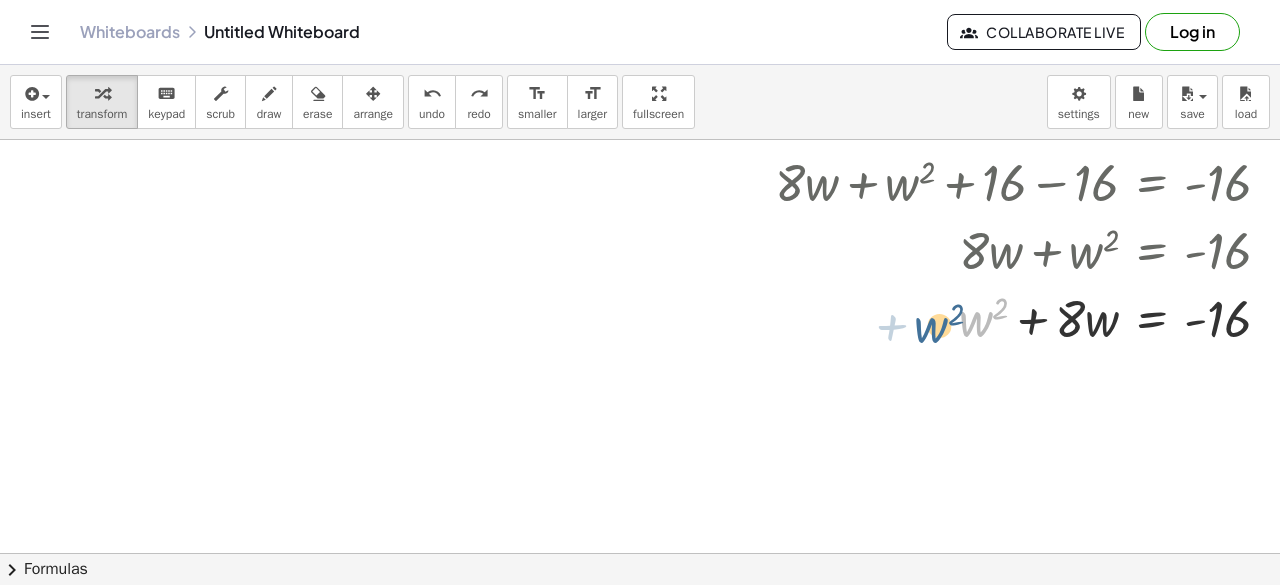 drag, startPoint x: 972, startPoint y: 319, endPoint x: 947, endPoint y: 333, distance: 28.653097 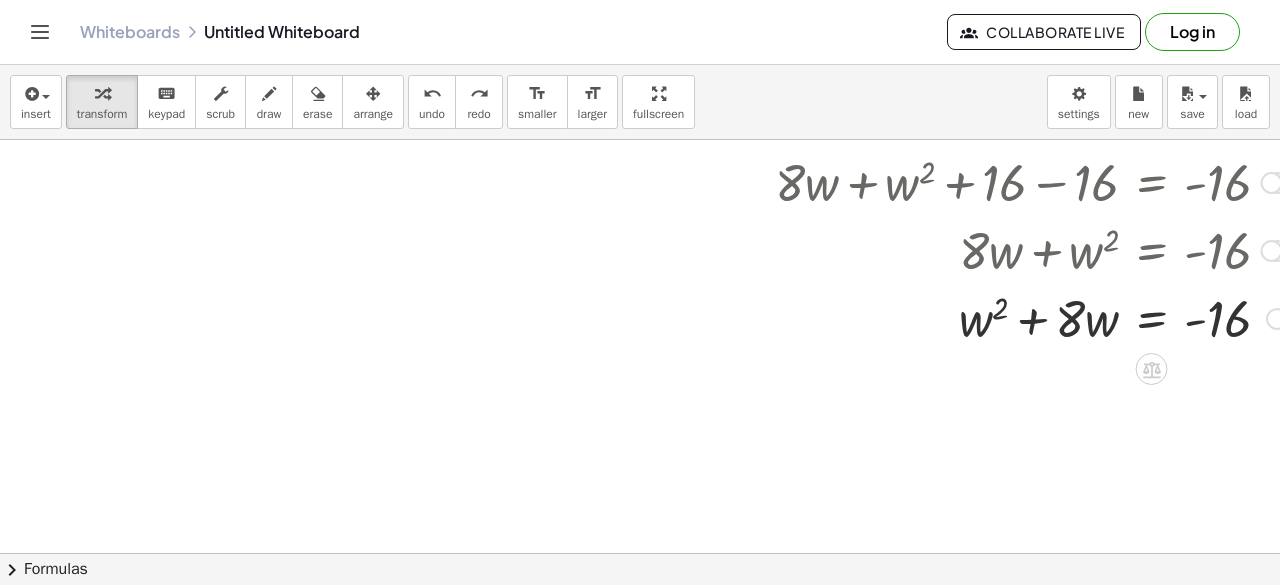 click at bounding box center (1031, 317) 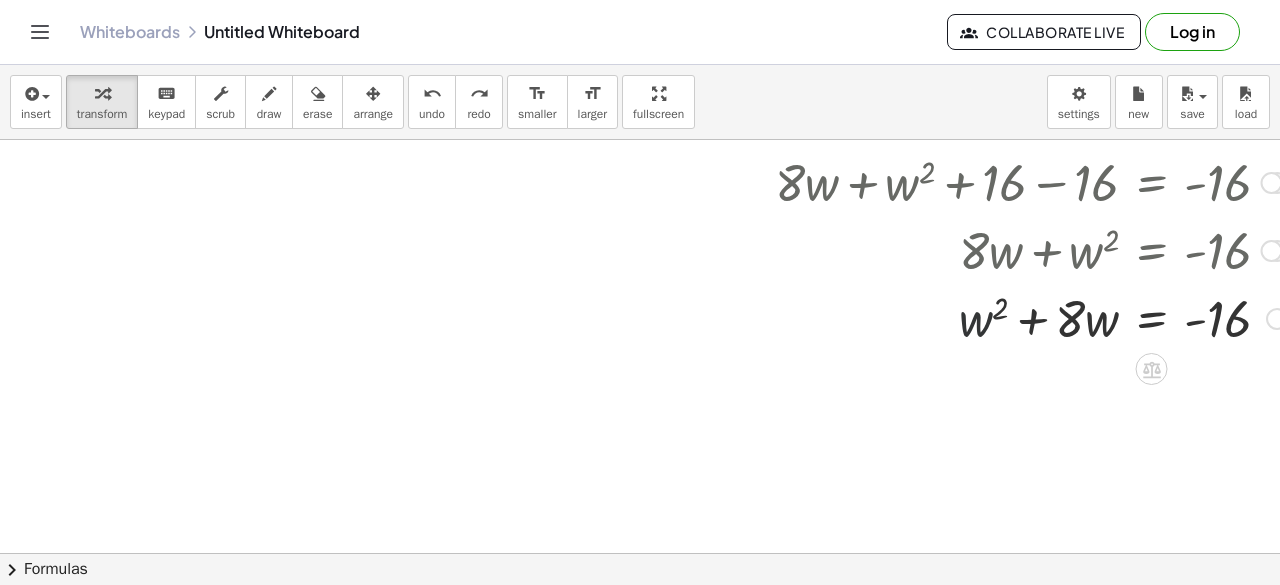 click at bounding box center [1031, 317] 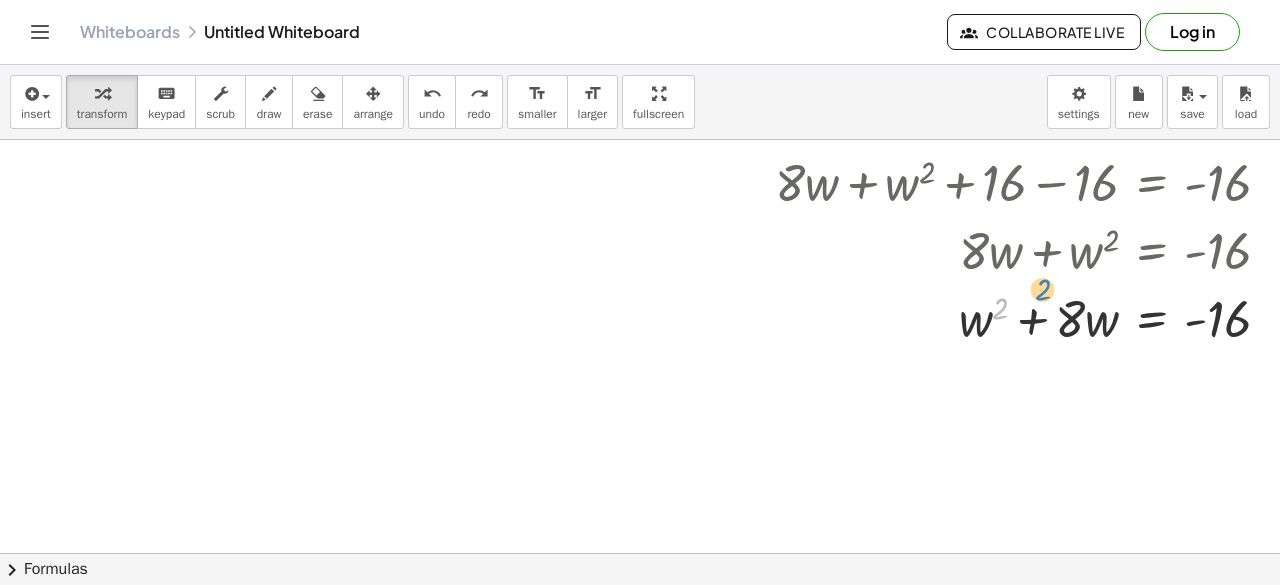drag, startPoint x: 1000, startPoint y: 309, endPoint x: 1034, endPoint y: 285, distance: 41.617306 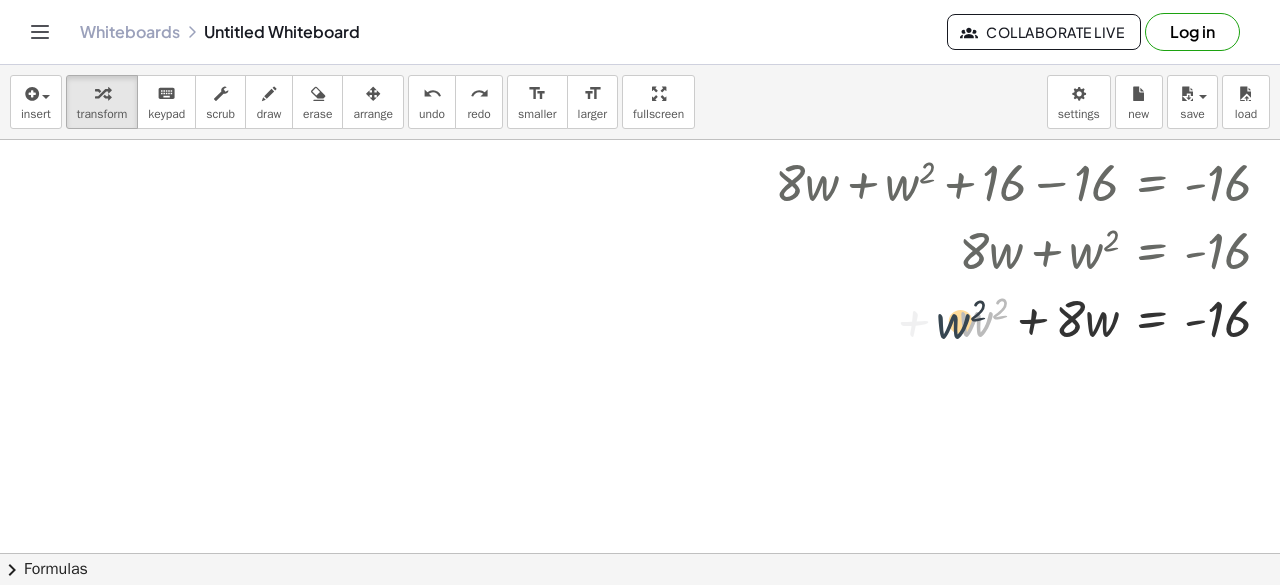 drag, startPoint x: 977, startPoint y: 327, endPoint x: 954, endPoint y: 329, distance: 23.086792 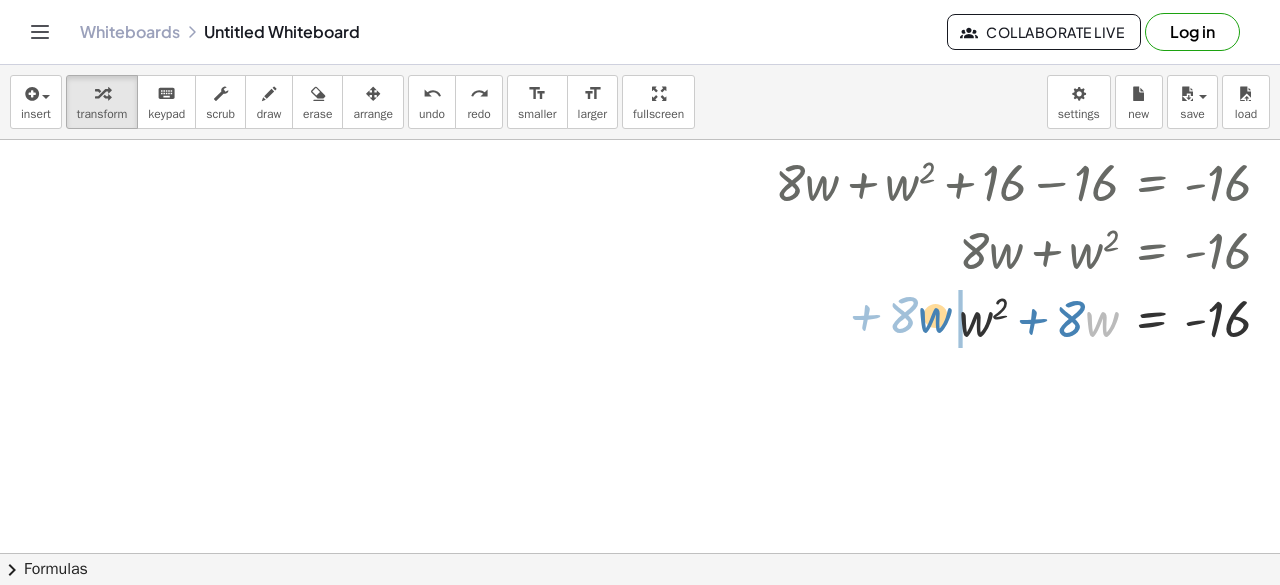 drag, startPoint x: 1108, startPoint y: 327, endPoint x: 940, endPoint y: 323, distance: 168.0476 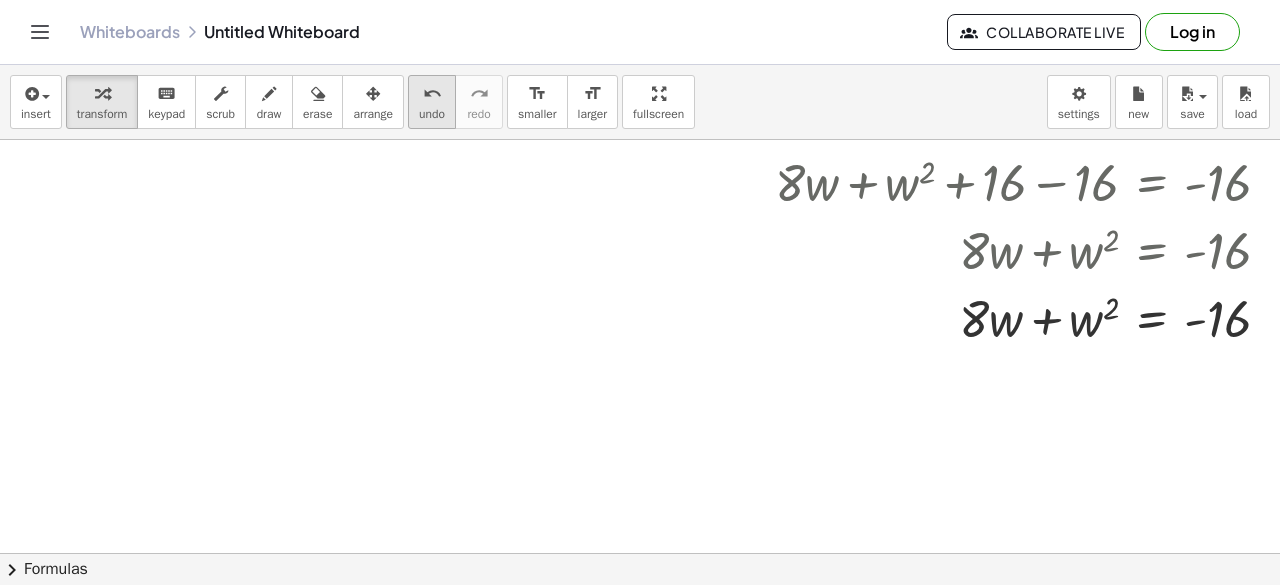 click on "undo undo" at bounding box center (432, 102) 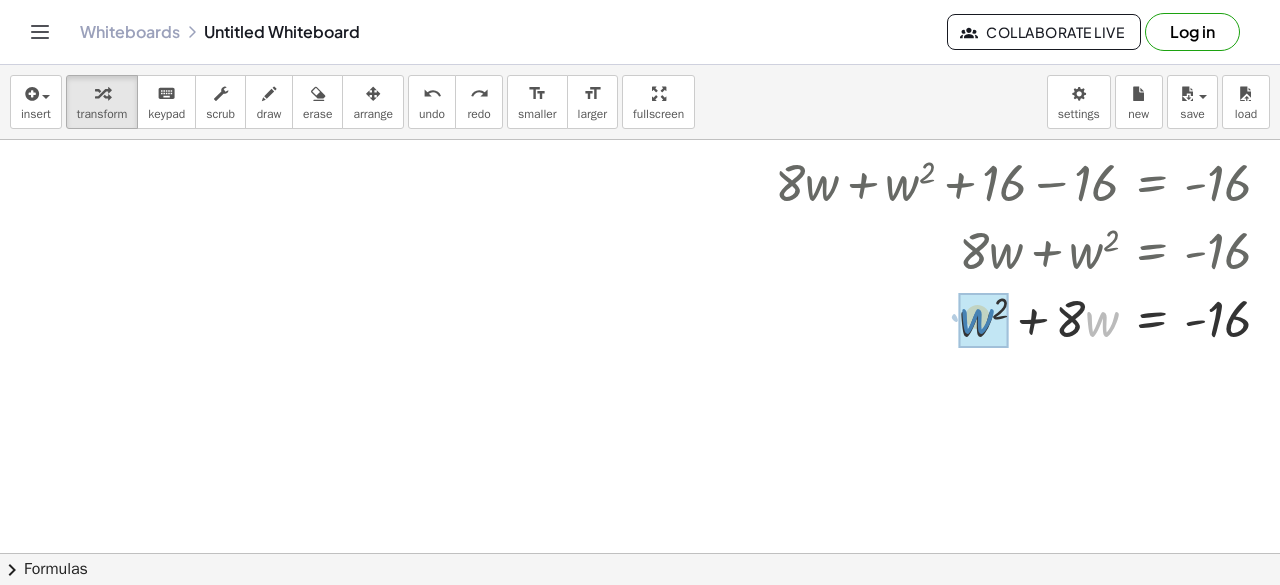 drag, startPoint x: 1099, startPoint y: 329, endPoint x: 974, endPoint y: 326, distance: 125.035995 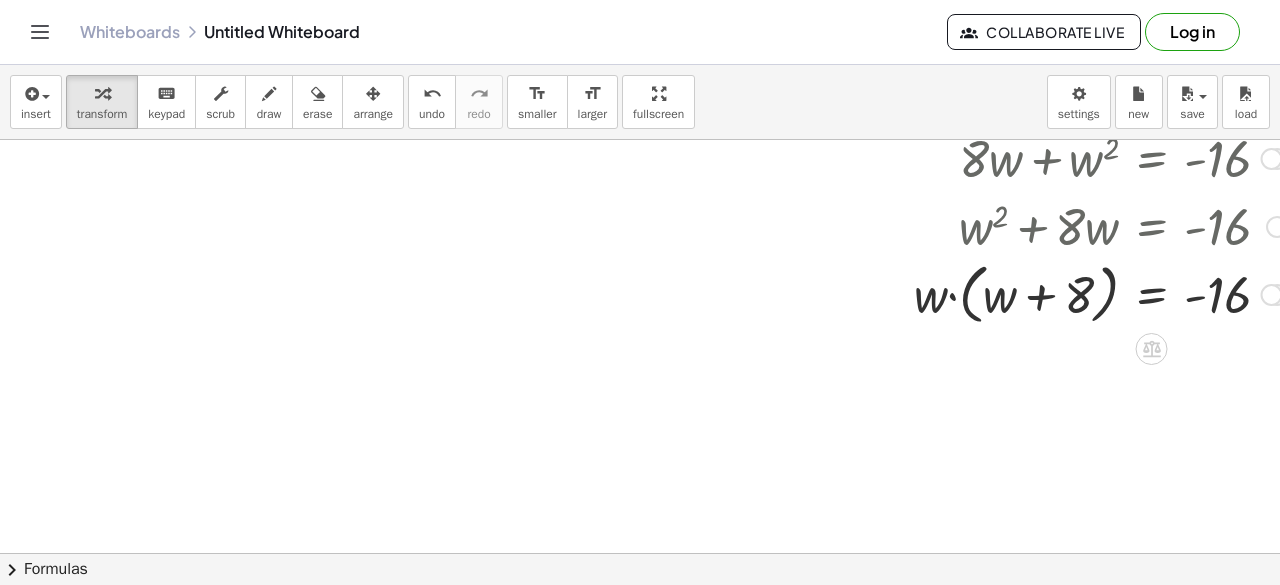 scroll, scrollTop: 300, scrollLeft: 0, axis: vertical 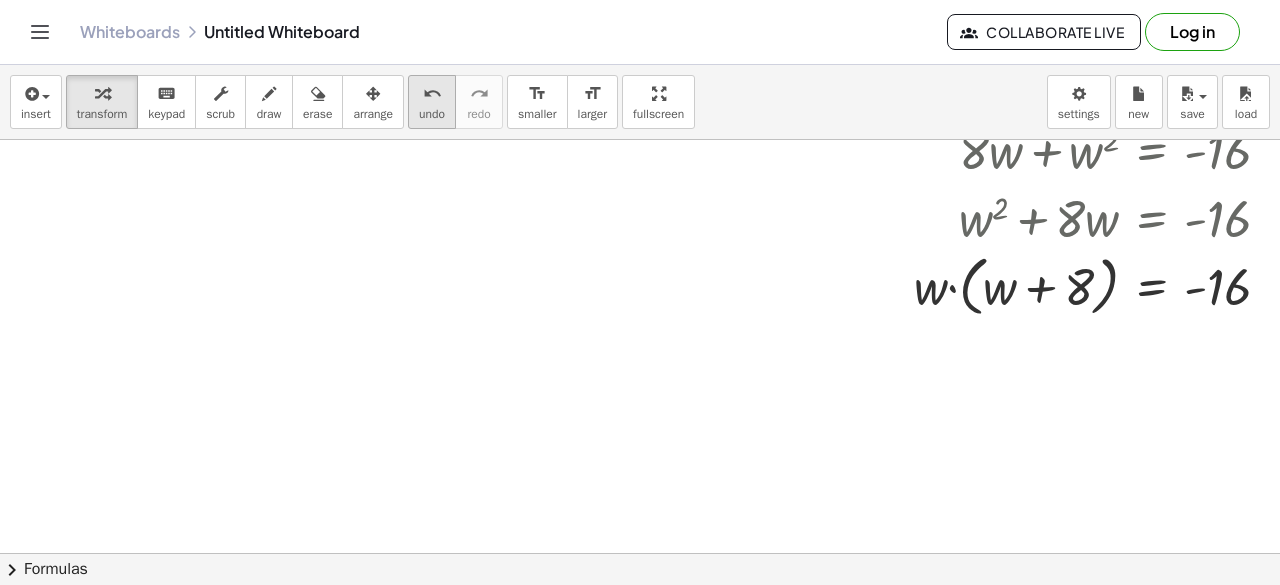 click on "undo undo" at bounding box center (432, 102) 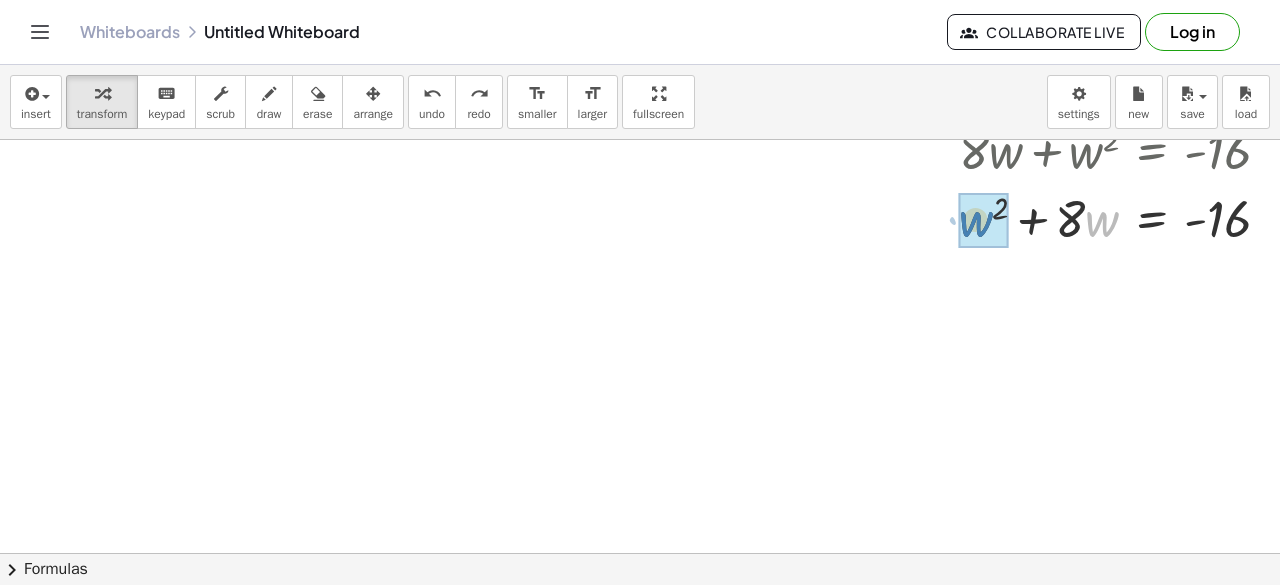 drag, startPoint x: 1100, startPoint y: 223, endPoint x: 974, endPoint y: 223, distance: 126 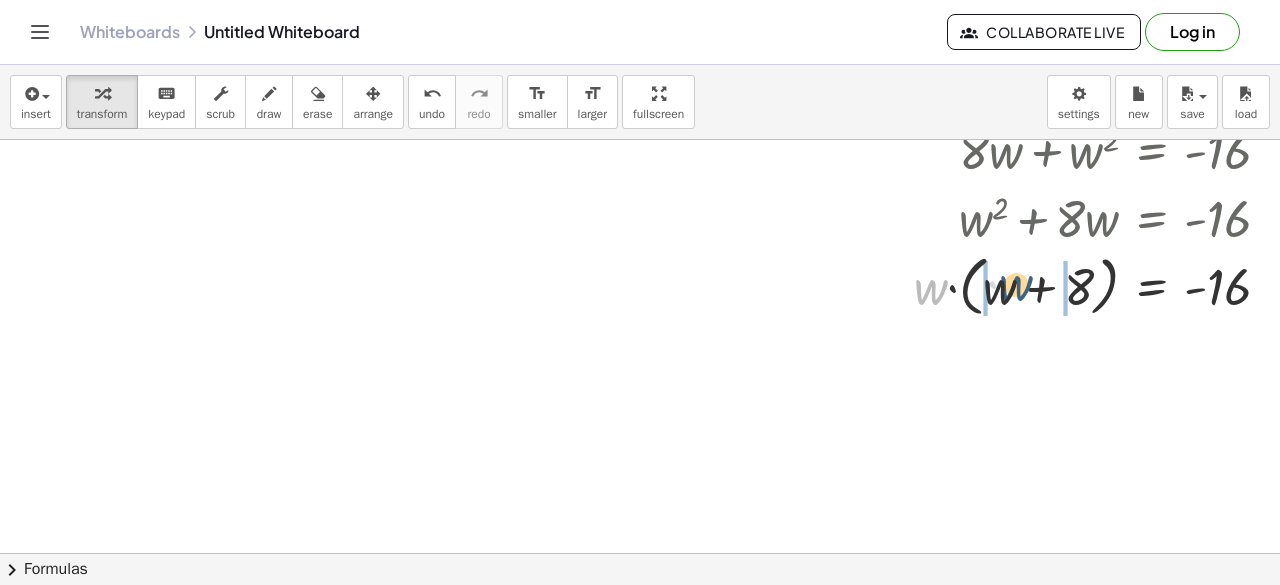 drag, startPoint x: 942, startPoint y: 295, endPoint x: 1028, endPoint y: 291, distance: 86.09297 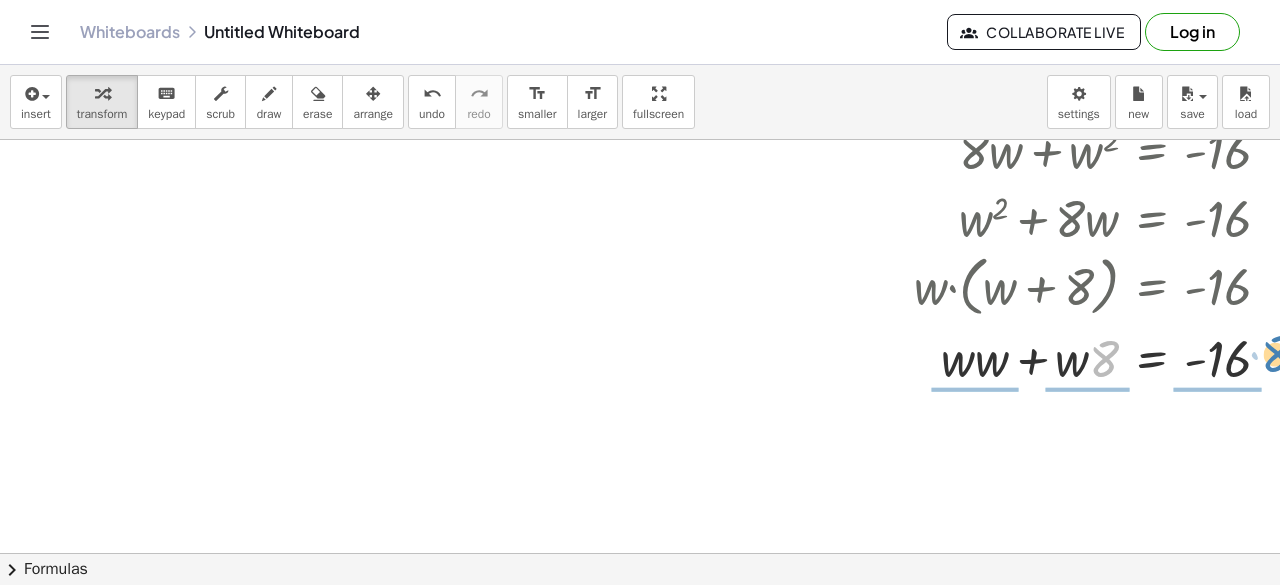 drag, startPoint x: 1103, startPoint y: 364, endPoint x: 1279, endPoint y: 360, distance: 176.04546 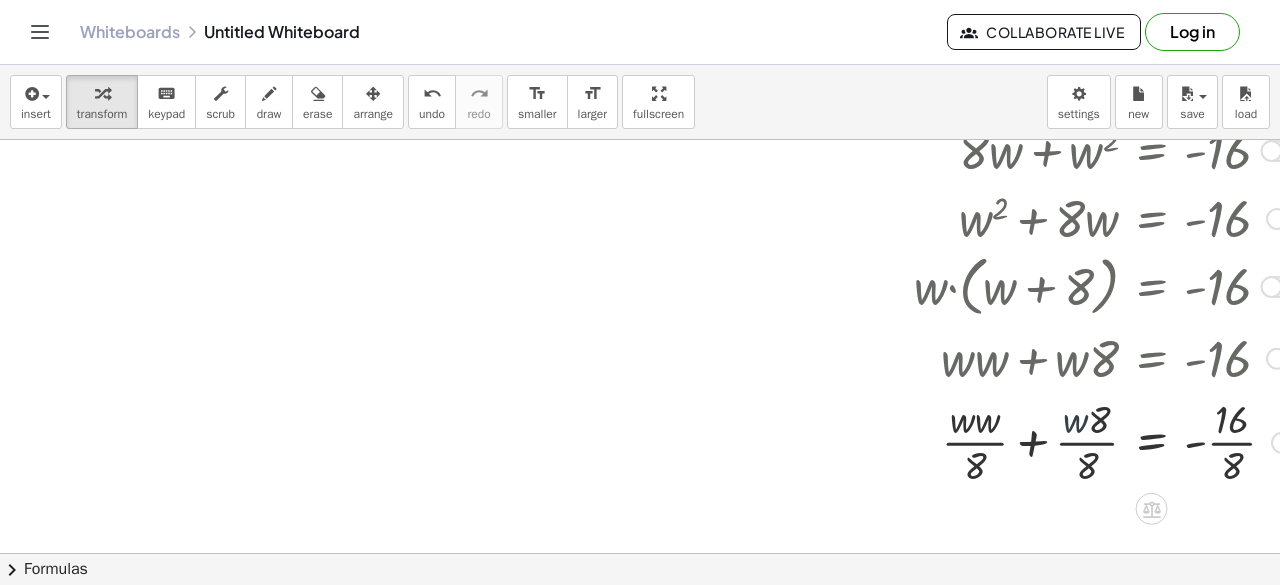 drag, startPoint x: 1086, startPoint y: 430, endPoint x: 1104, endPoint y: 427, distance: 18.248287 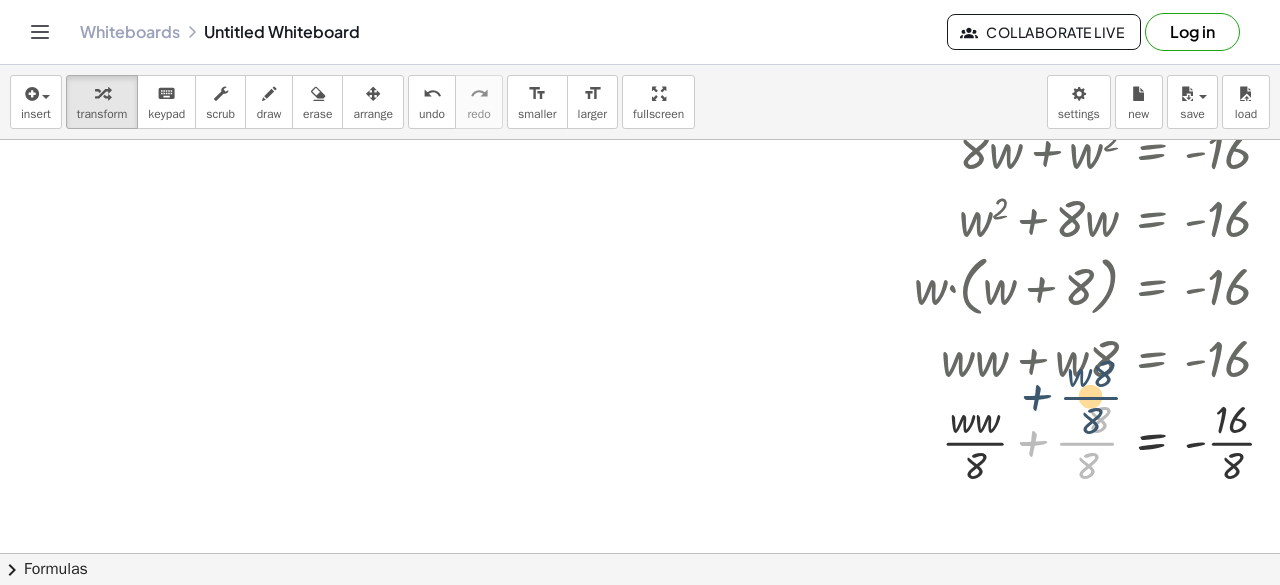 drag, startPoint x: 1090, startPoint y: 454, endPoint x: 1094, endPoint y: 408, distance: 46.173584 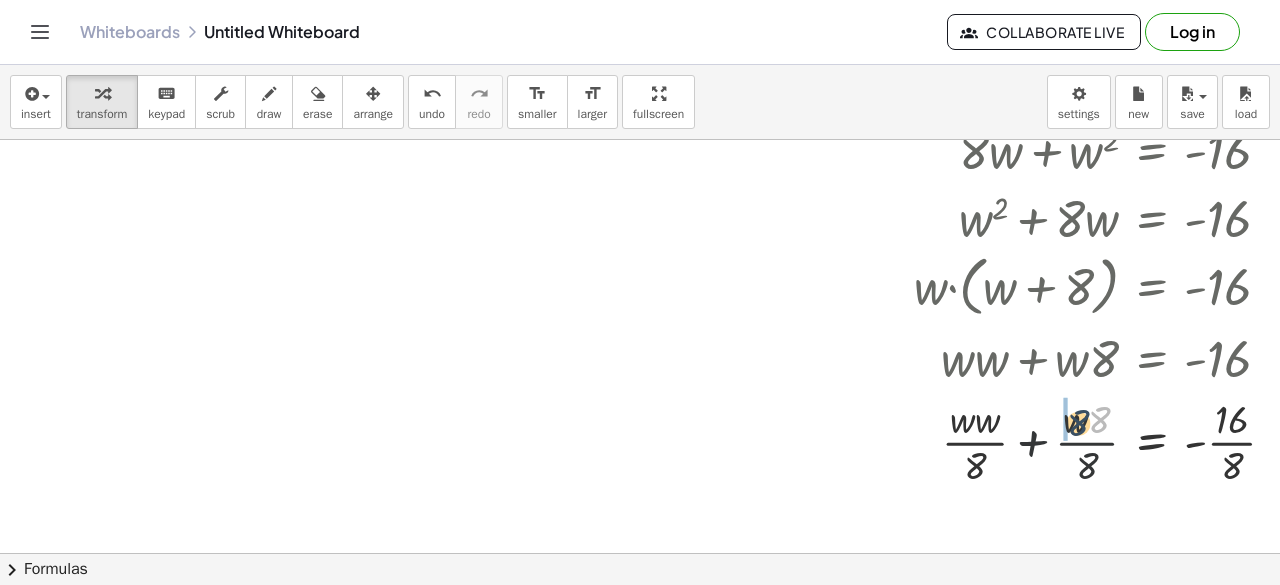 drag, startPoint x: 1091, startPoint y: 421, endPoint x: 1066, endPoint y: 425, distance: 25.317978 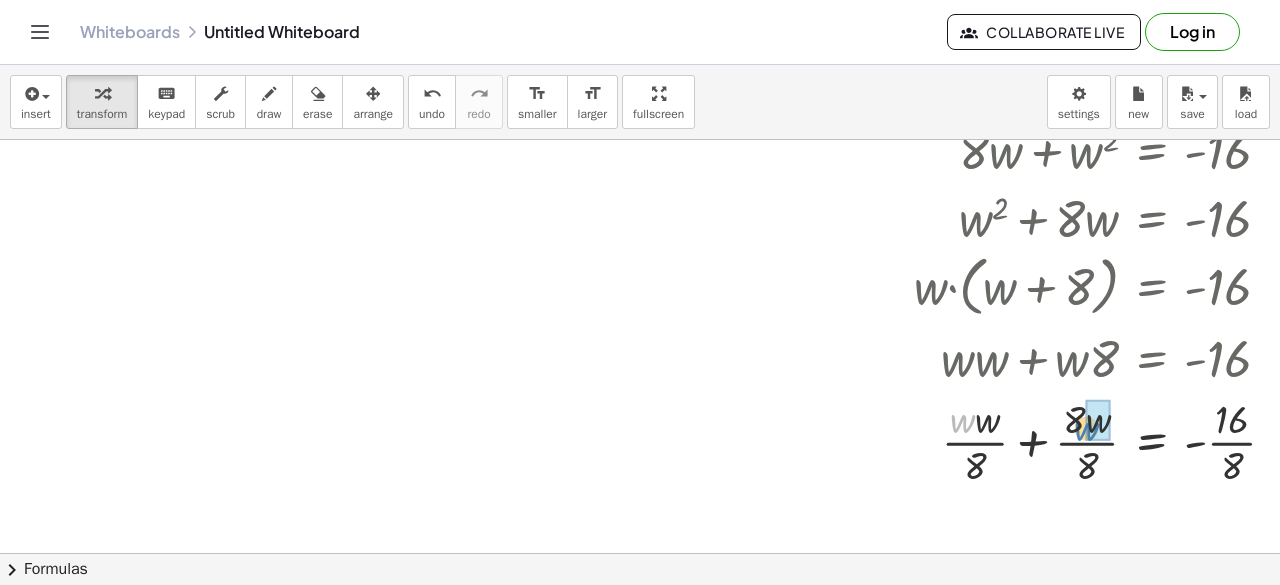 drag, startPoint x: 954, startPoint y: 438, endPoint x: 1091, endPoint y: 442, distance: 137.05838 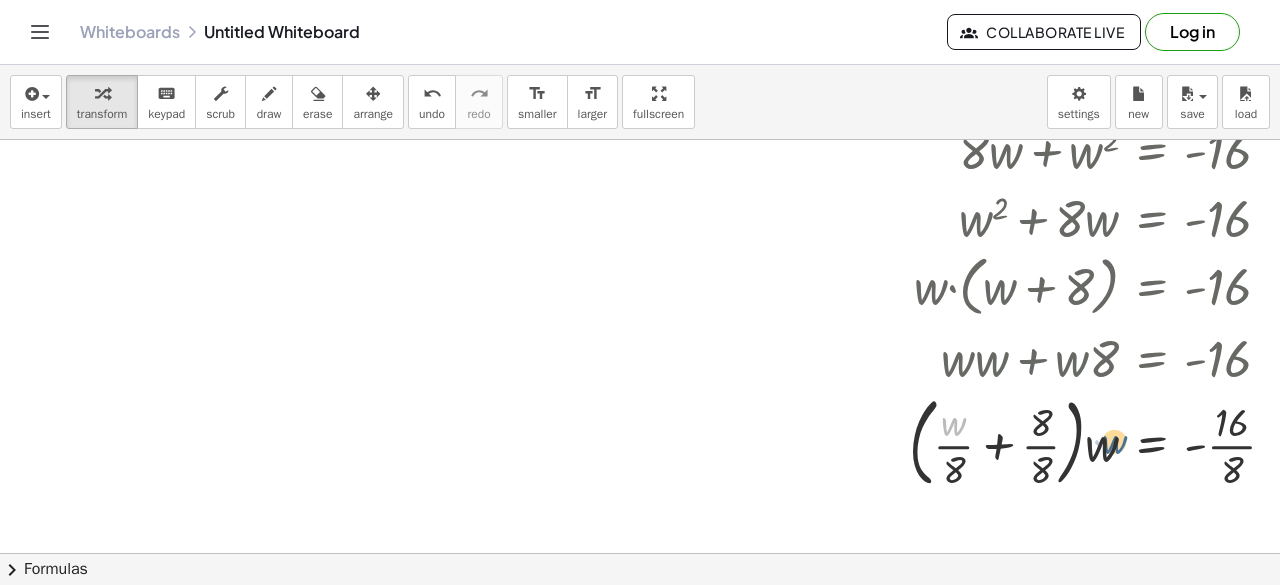 drag, startPoint x: 965, startPoint y: 425, endPoint x: 1127, endPoint y: 443, distance: 162.99693 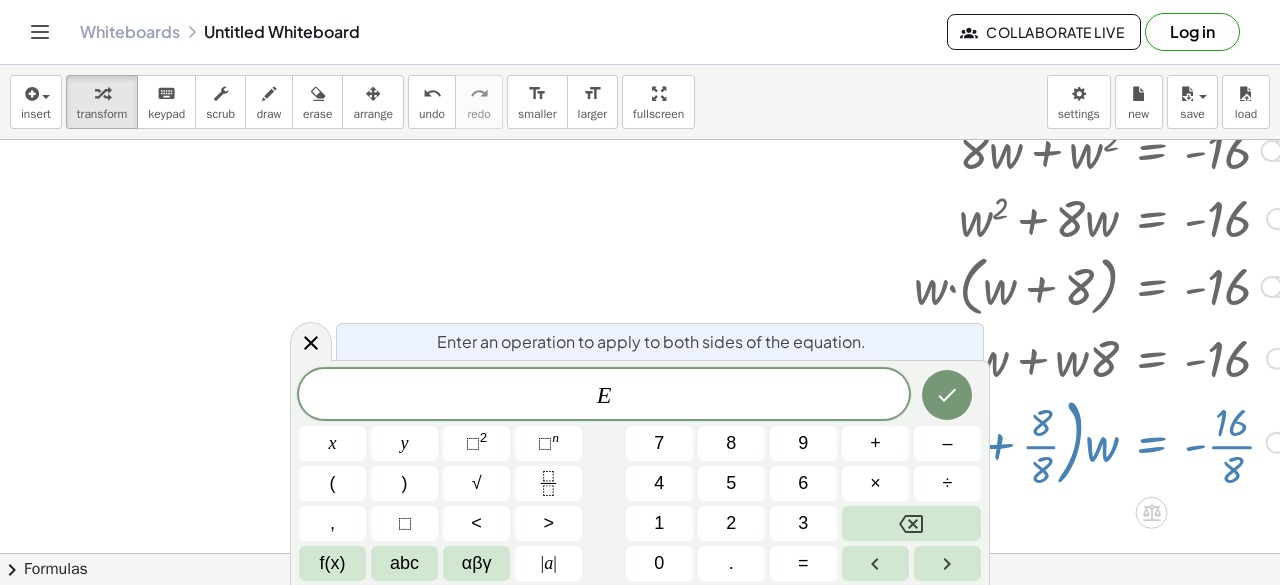 click at bounding box center [1033, 441] 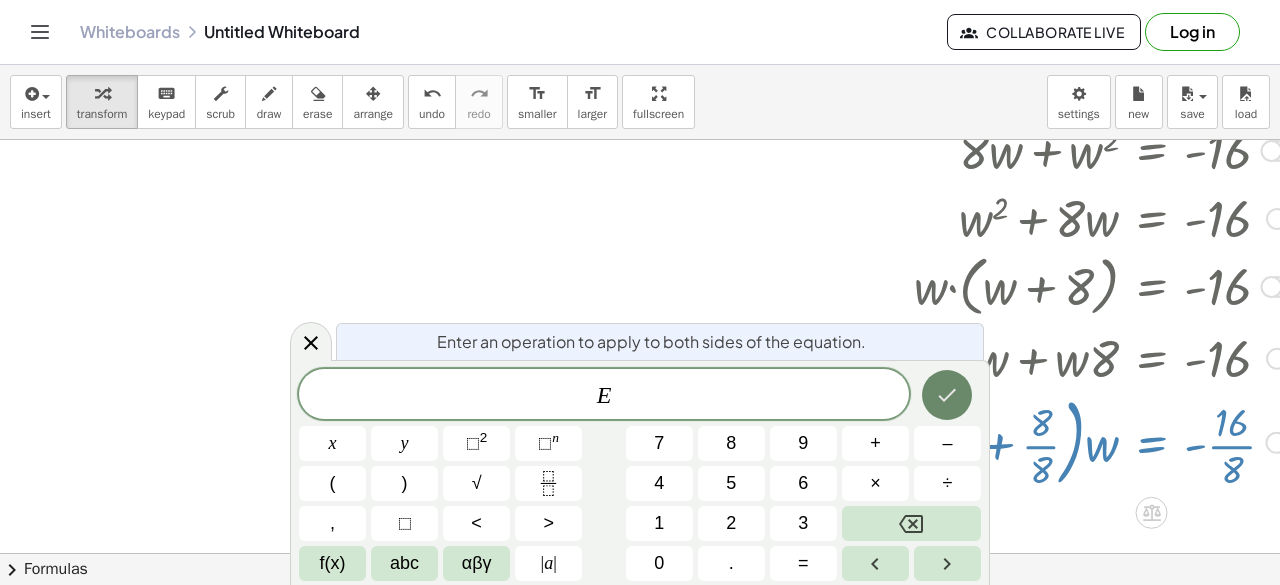 click at bounding box center (947, 395) 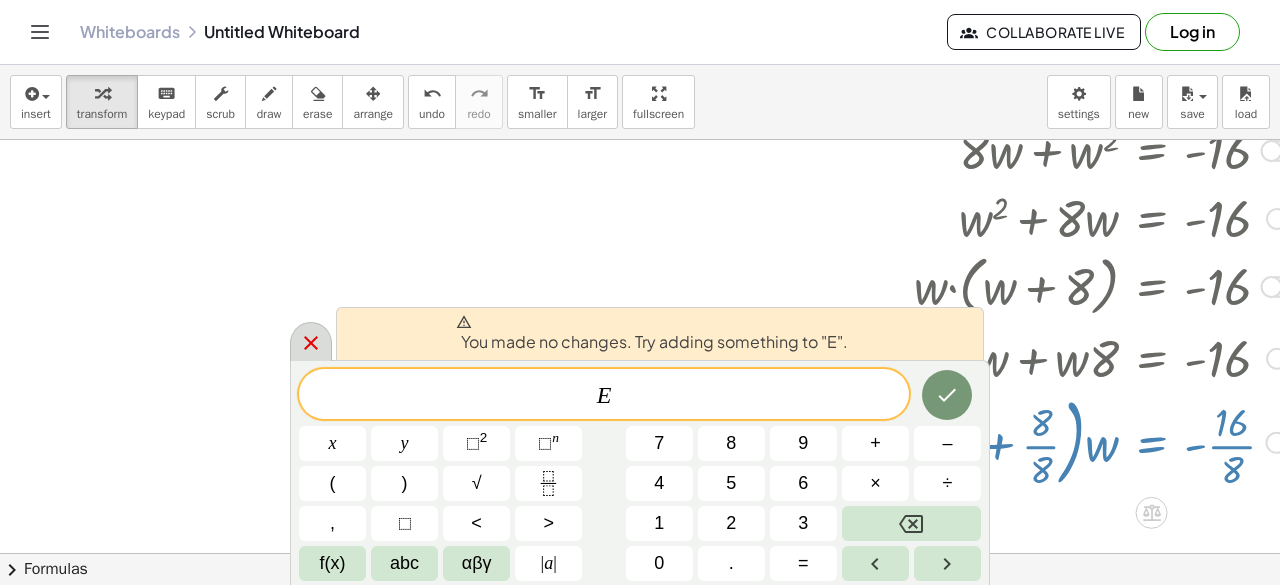 click 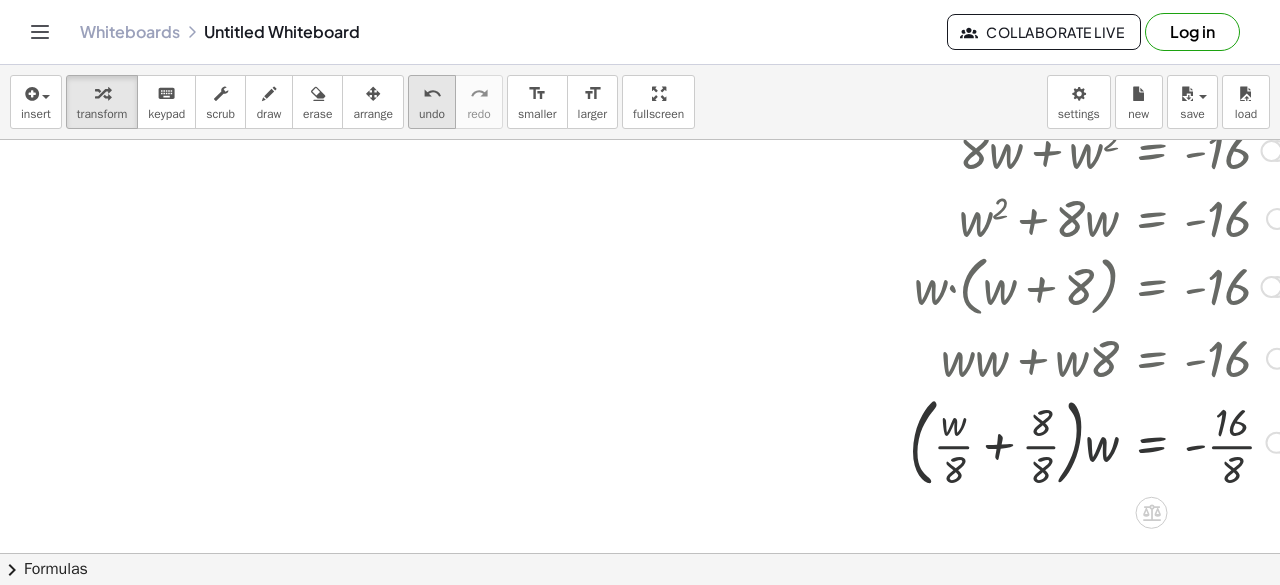 click on "undo" at bounding box center [432, 93] 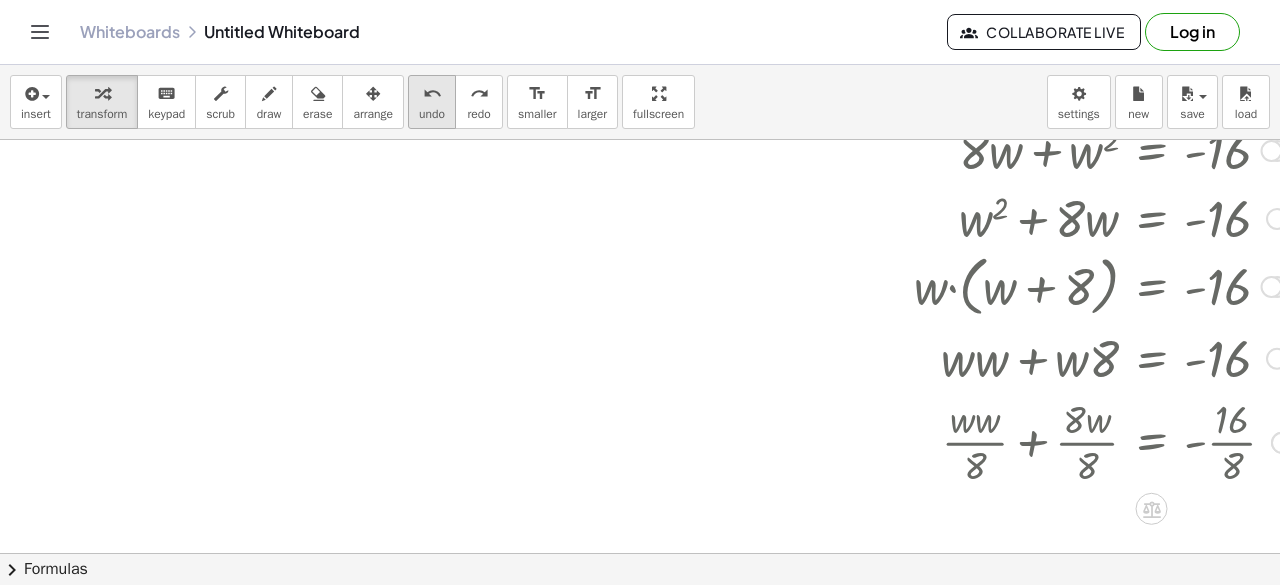 click on "undo" at bounding box center [432, 93] 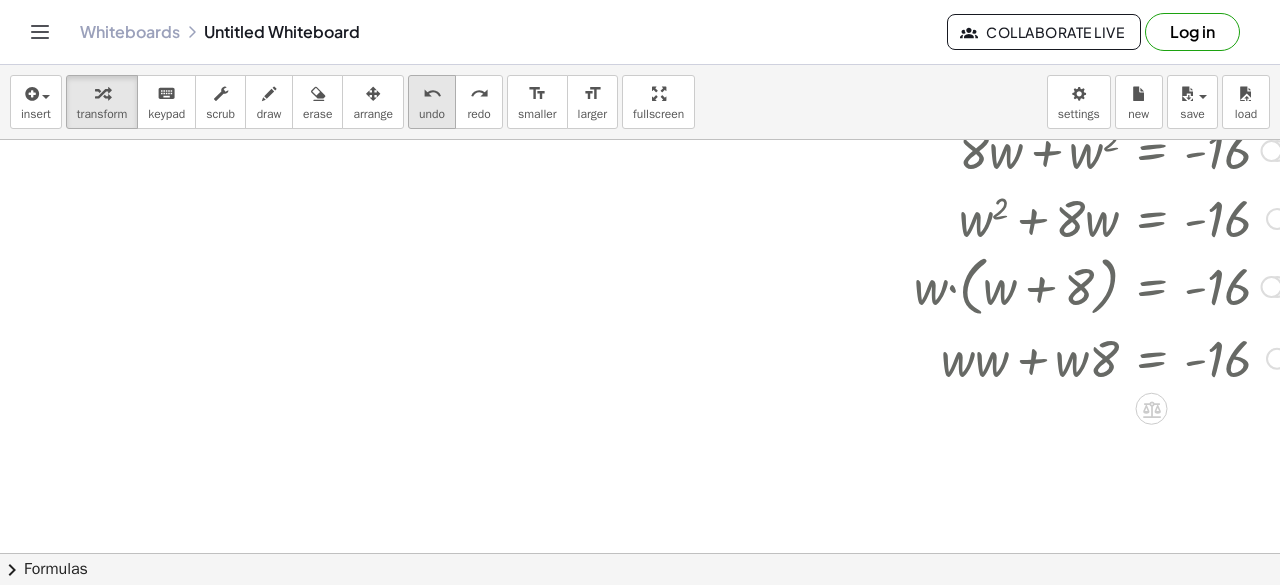 click on "undo" at bounding box center [432, 93] 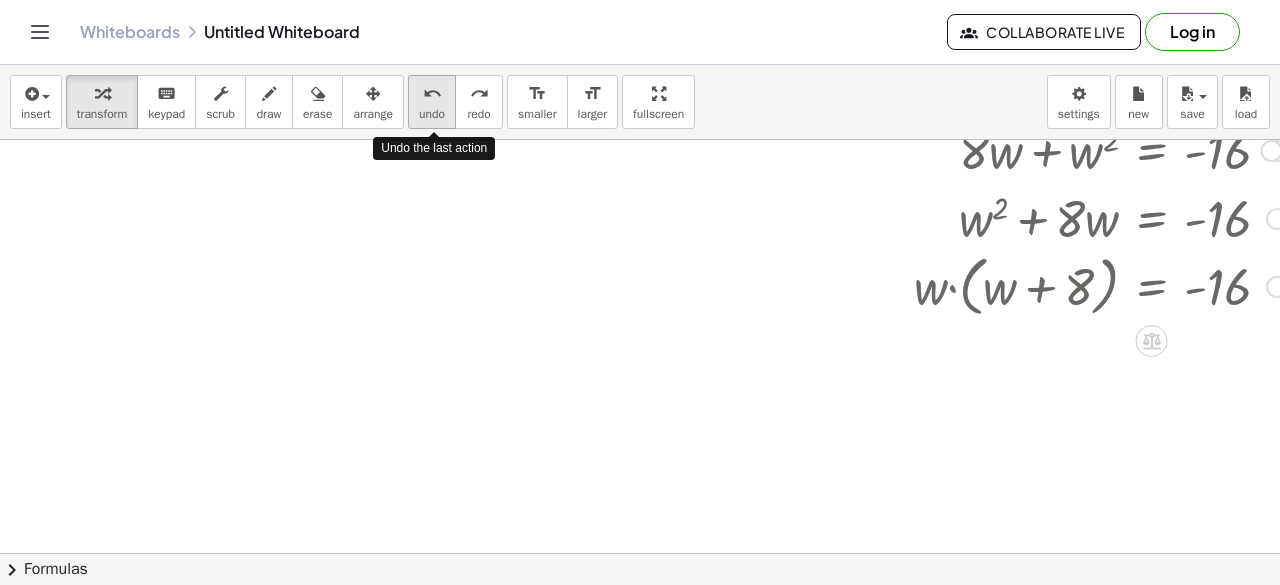 click on "undo" at bounding box center (432, 93) 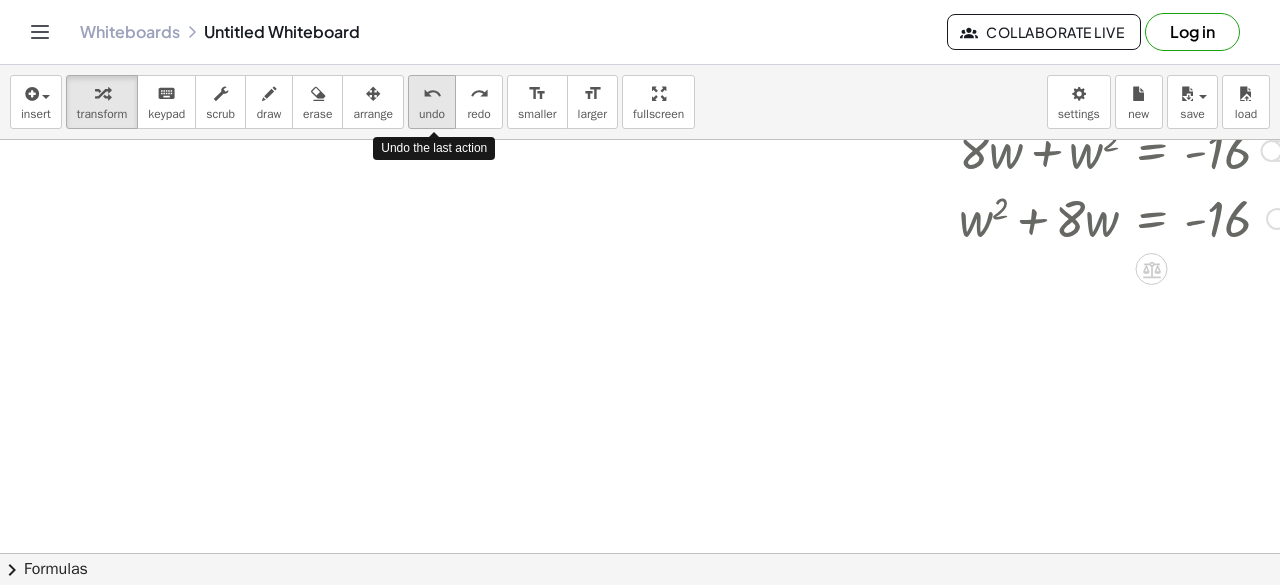 click on "undo" at bounding box center [432, 93] 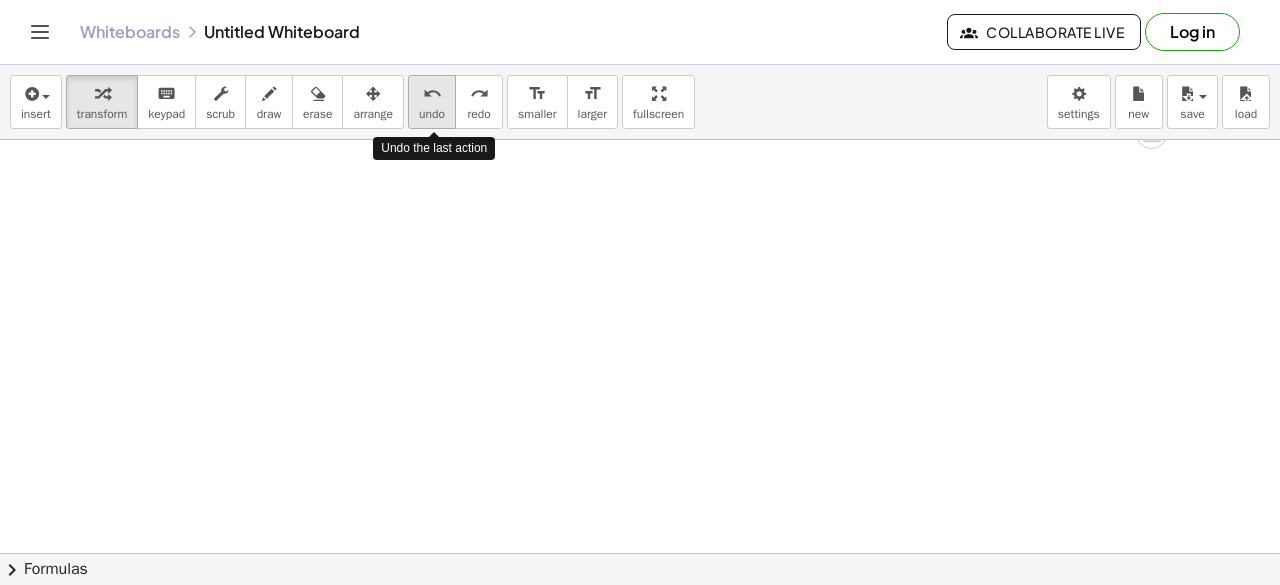 click on "undo" at bounding box center [432, 93] 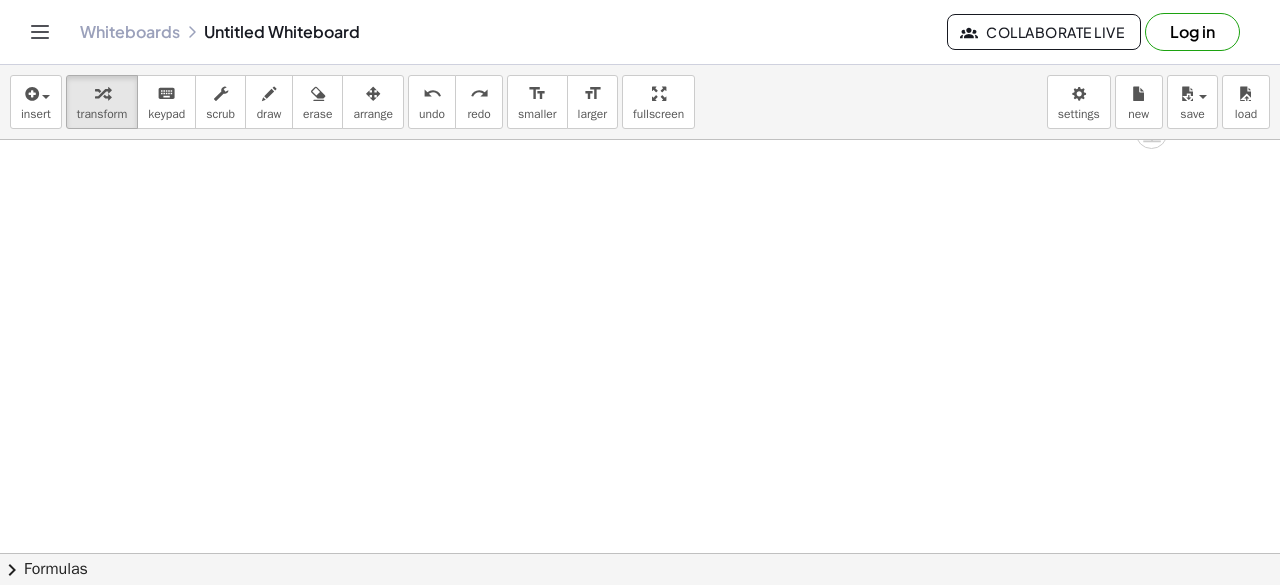 scroll, scrollTop: 100, scrollLeft: 0, axis: vertical 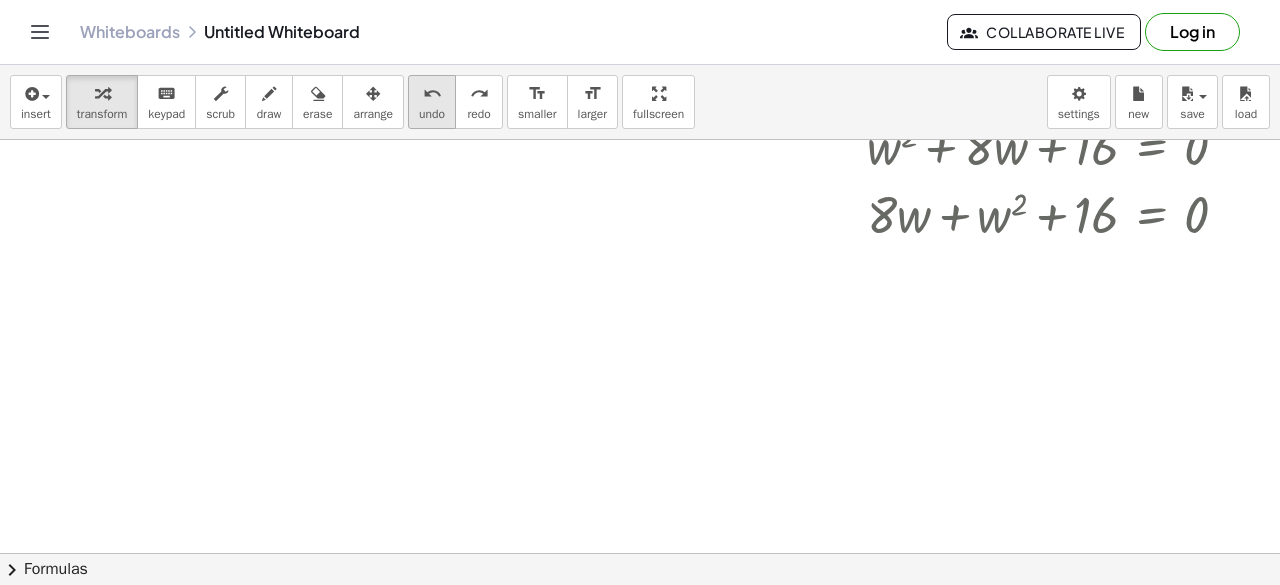 click on "undo undo" at bounding box center (432, 102) 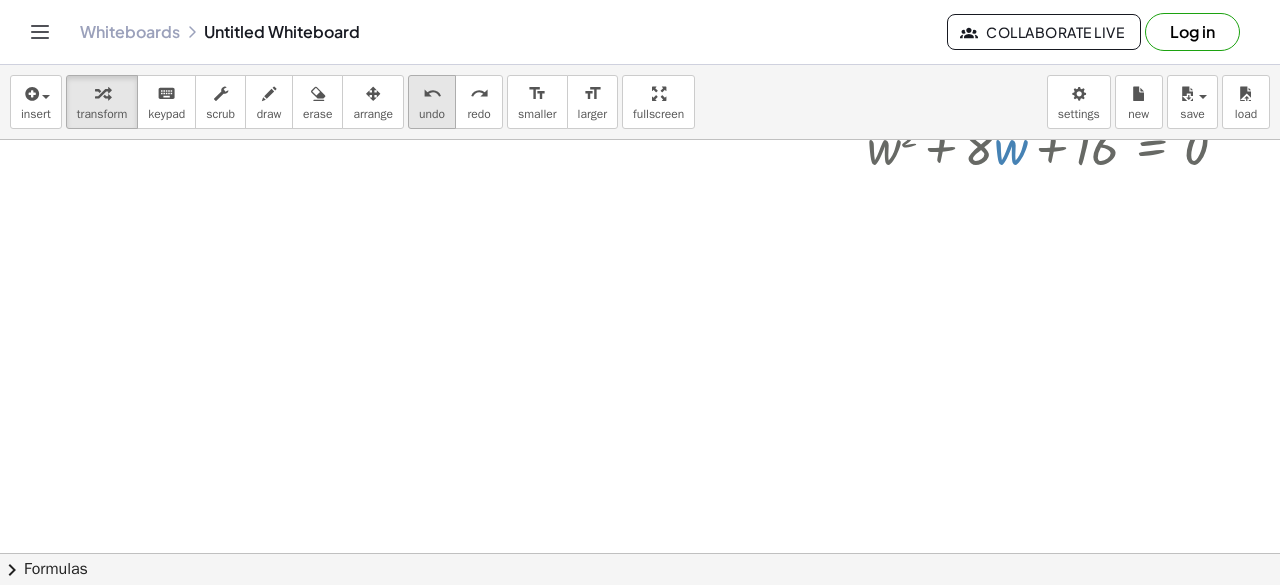 click on "undo" at bounding box center [432, 114] 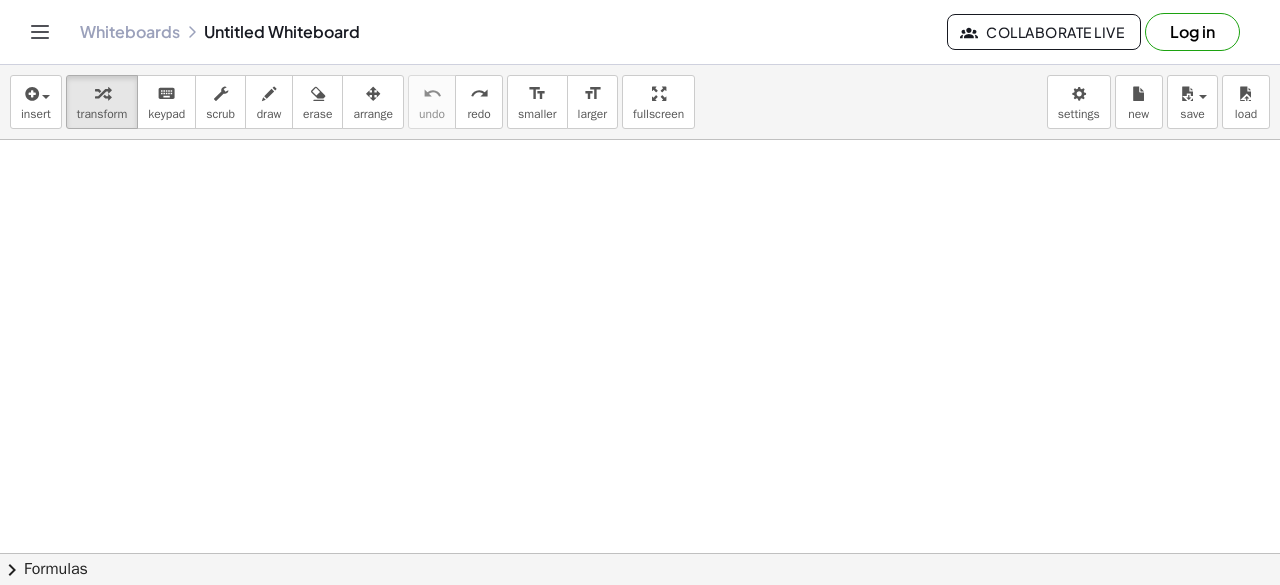 scroll, scrollTop: 0, scrollLeft: 0, axis: both 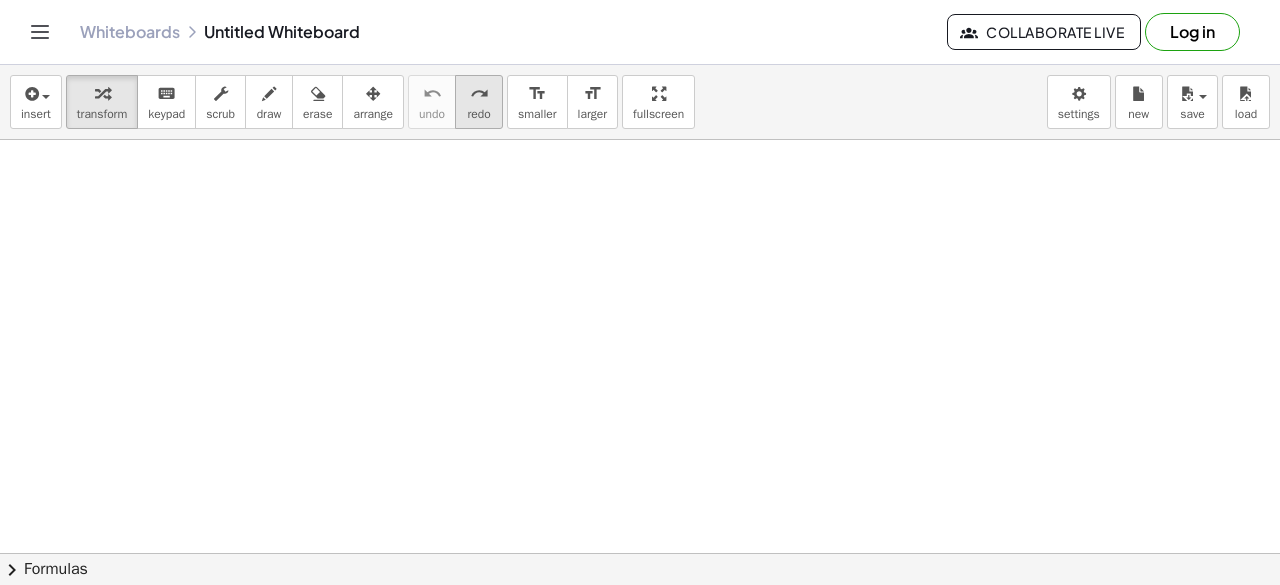 click on "redo redo" at bounding box center (479, 102) 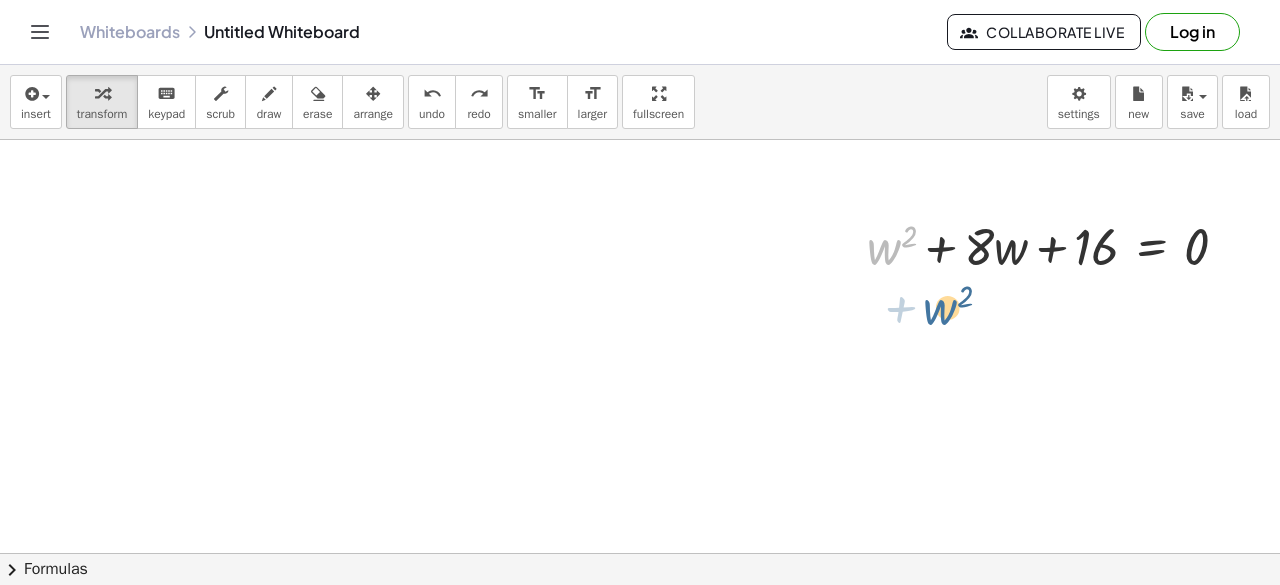 drag, startPoint x: 890, startPoint y: 244, endPoint x: 883, endPoint y: 233, distance: 13.038404 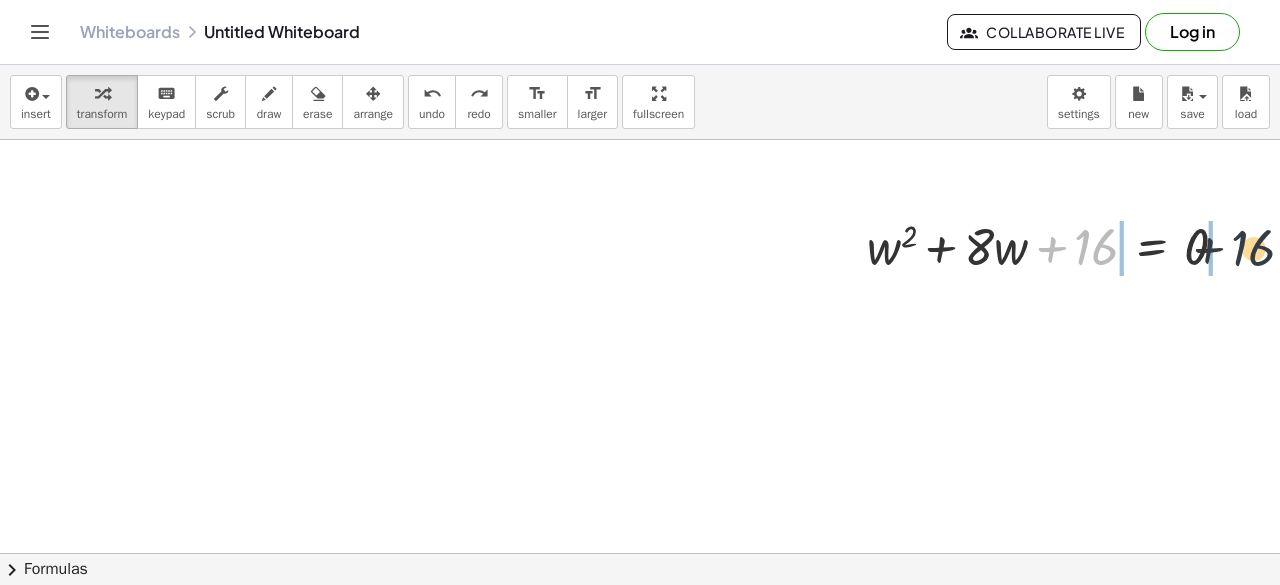 drag, startPoint x: 1106, startPoint y: 242, endPoint x: 1279, endPoint y: 242, distance: 173 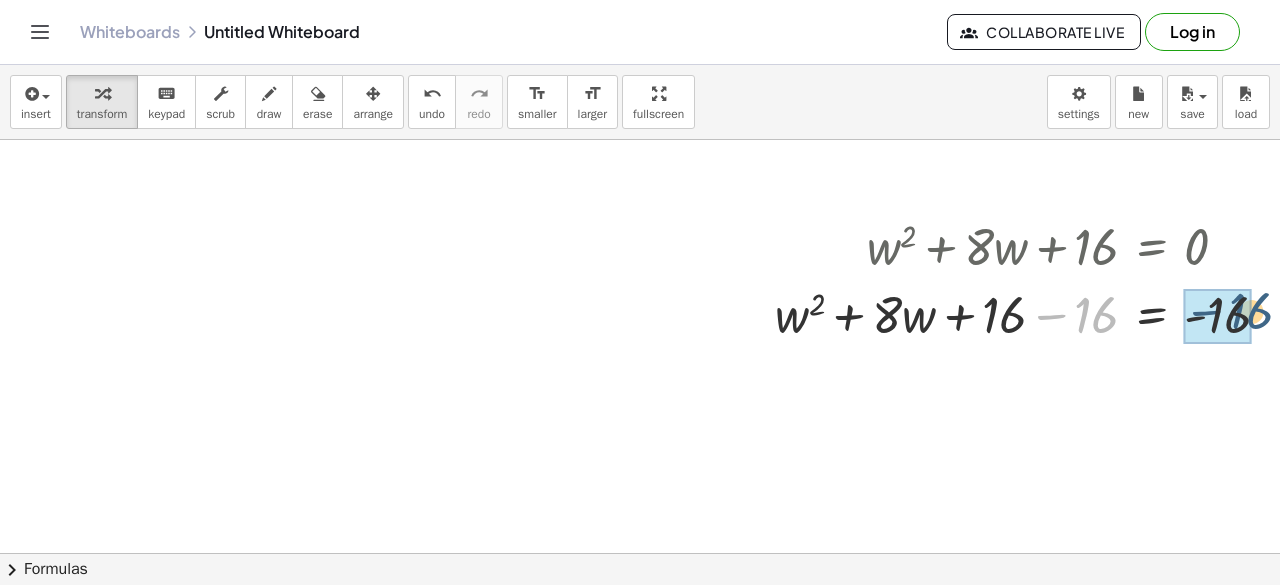 drag, startPoint x: 1095, startPoint y: 311, endPoint x: 1254, endPoint y: 307, distance: 159.05031 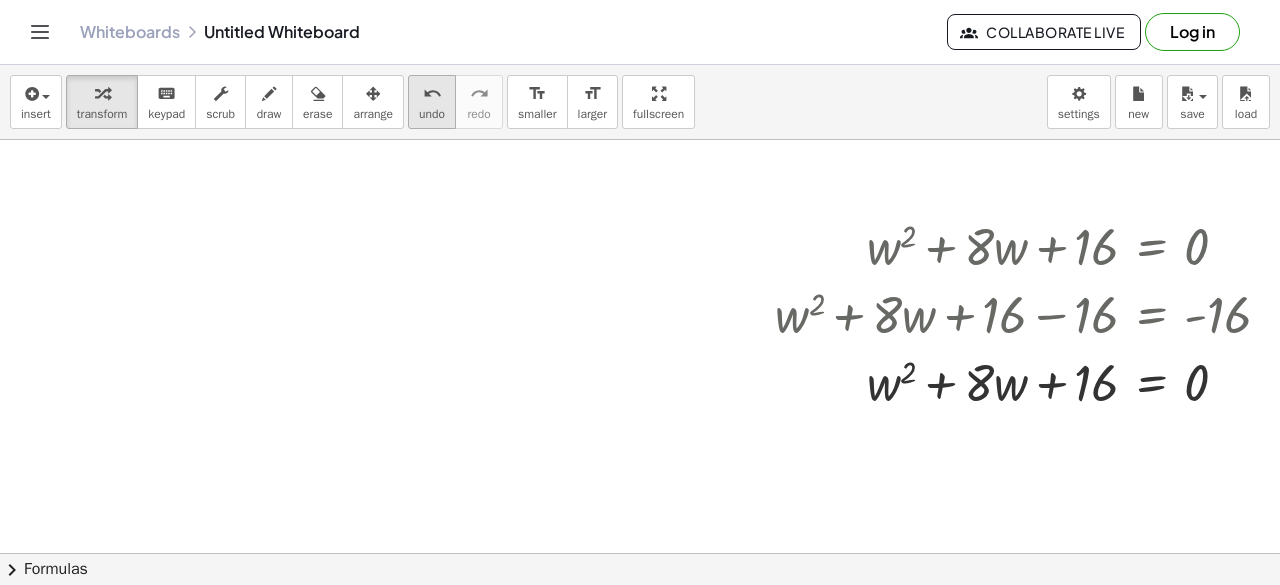 click on "undo" at bounding box center (432, 114) 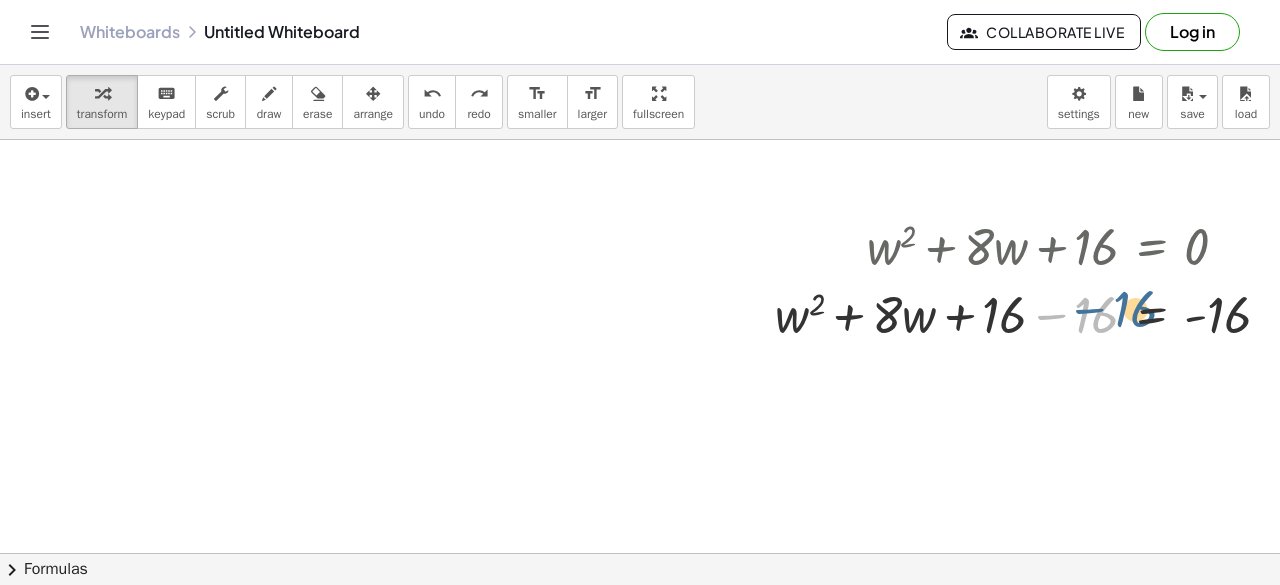 click at bounding box center (1031, 313) 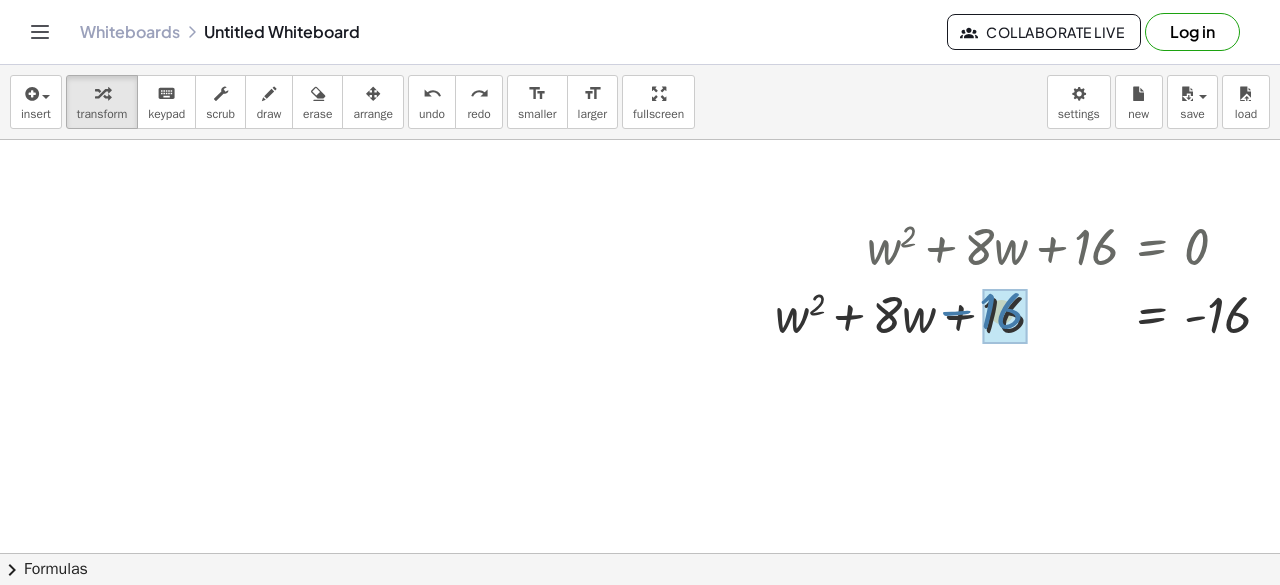 drag, startPoint x: 1082, startPoint y: 321, endPoint x: 986, endPoint y: 328, distance: 96.25487 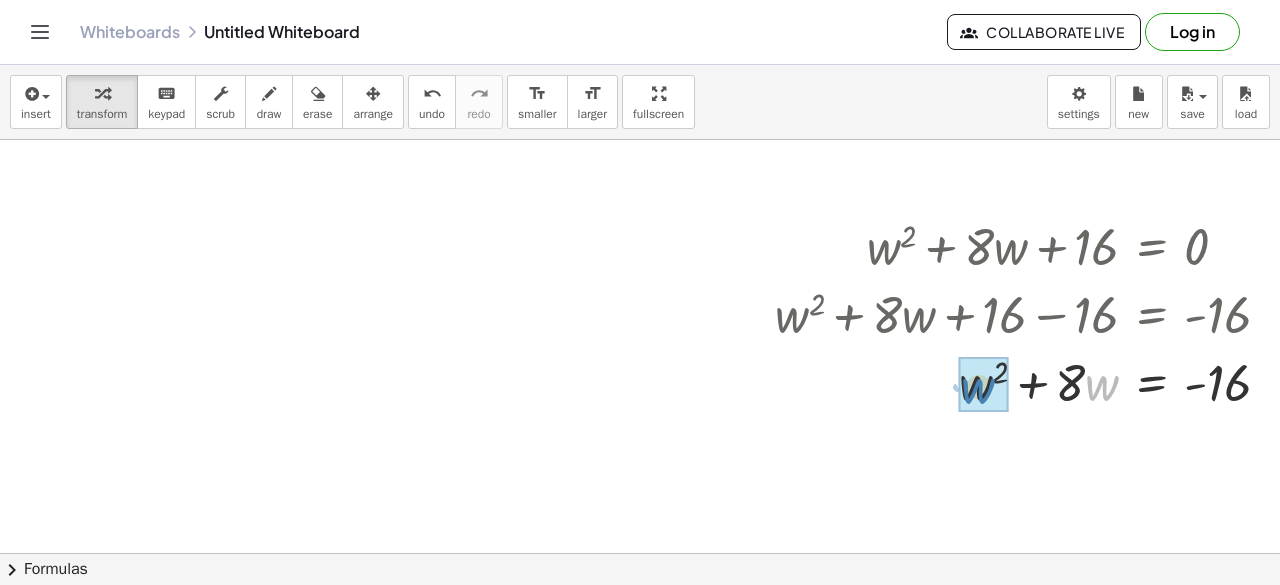 drag, startPoint x: 1092, startPoint y: 377, endPoint x: 968, endPoint y: 380, distance: 124.036285 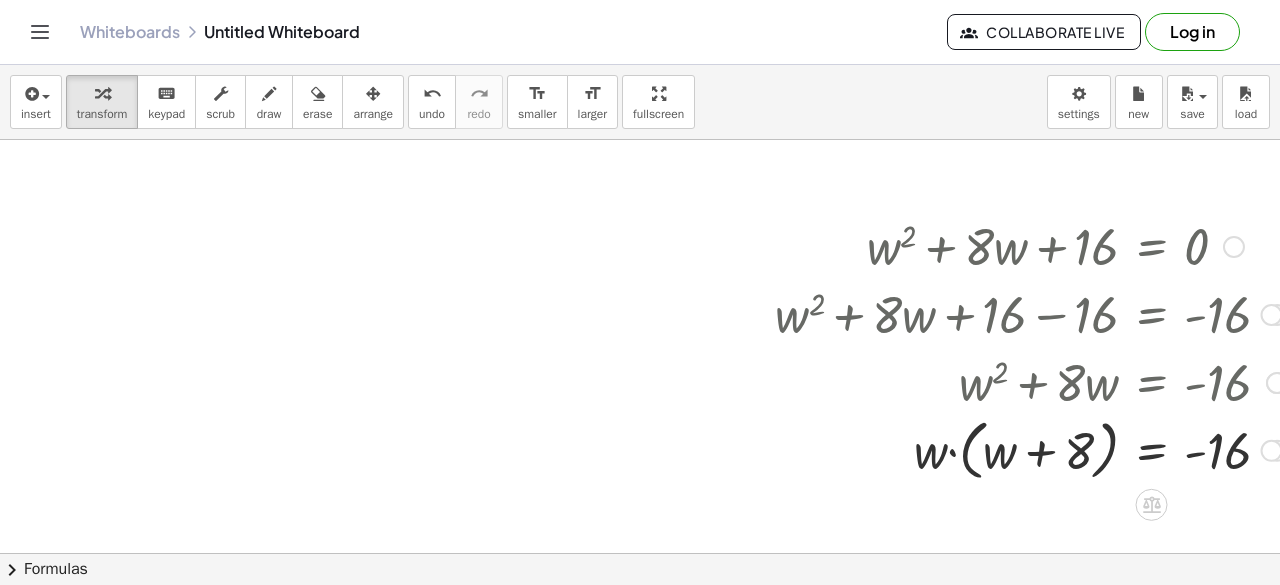 click at bounding box center [1039, 381] 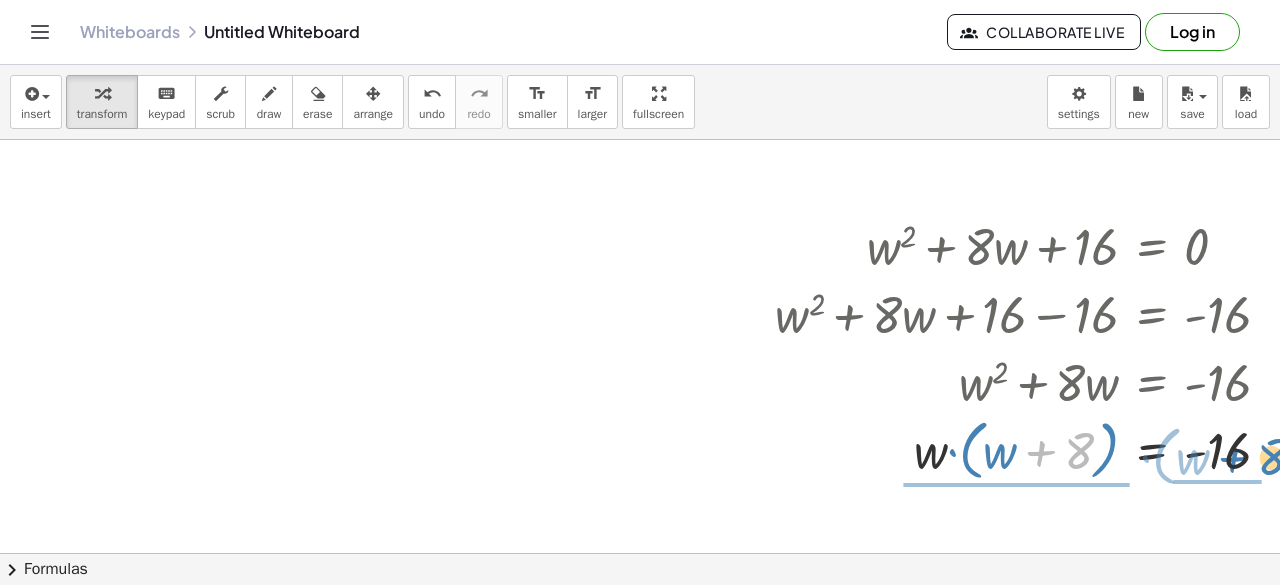 drag, startPoint x: 1086, startPoint y: 451, endPoint x: 1279, endPoint y: 458, distance: 193.1269 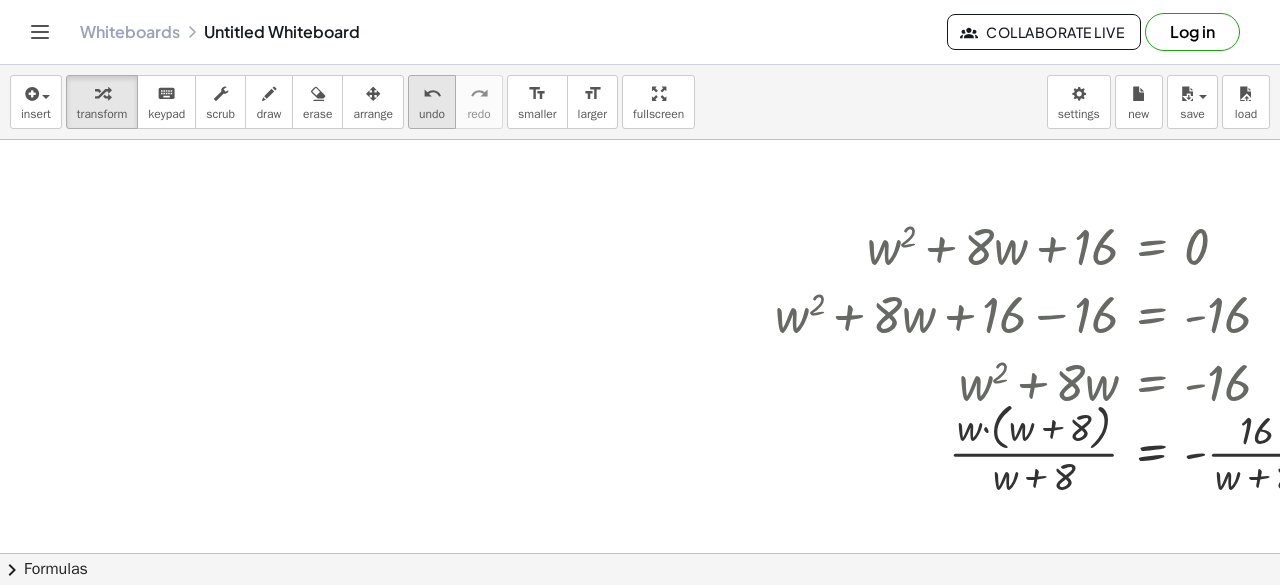 click on "undo" at bounding box center [432, 114] 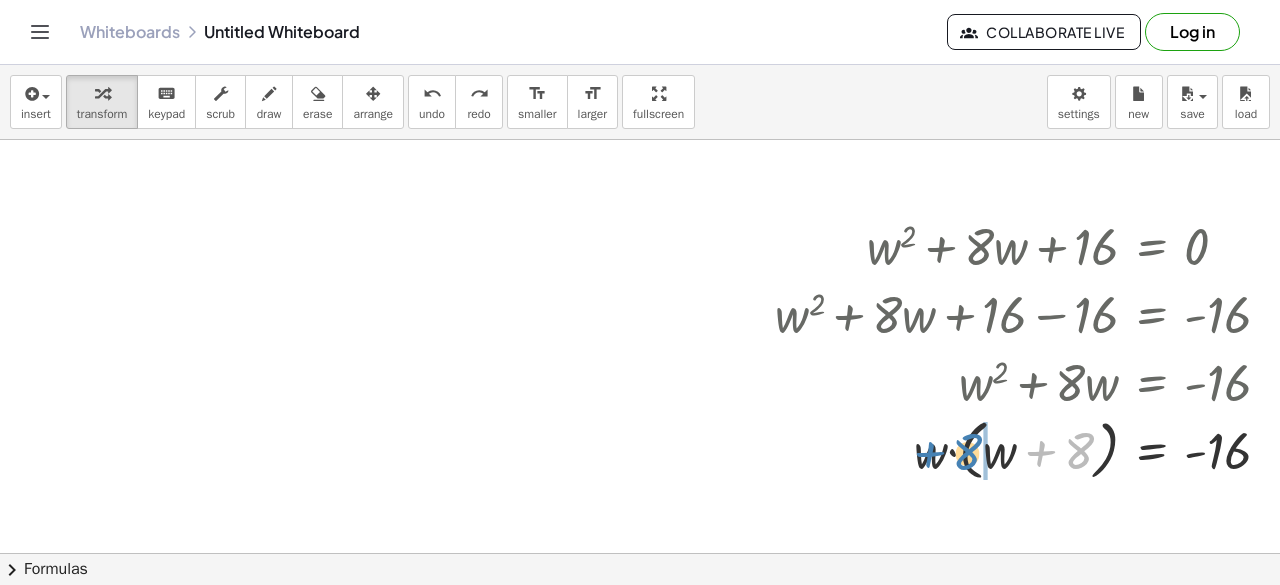 drag, startPoint x: 1088, startPoint y: 443, endPoint x: 991, endPoint y: 444, distance: 97.00516 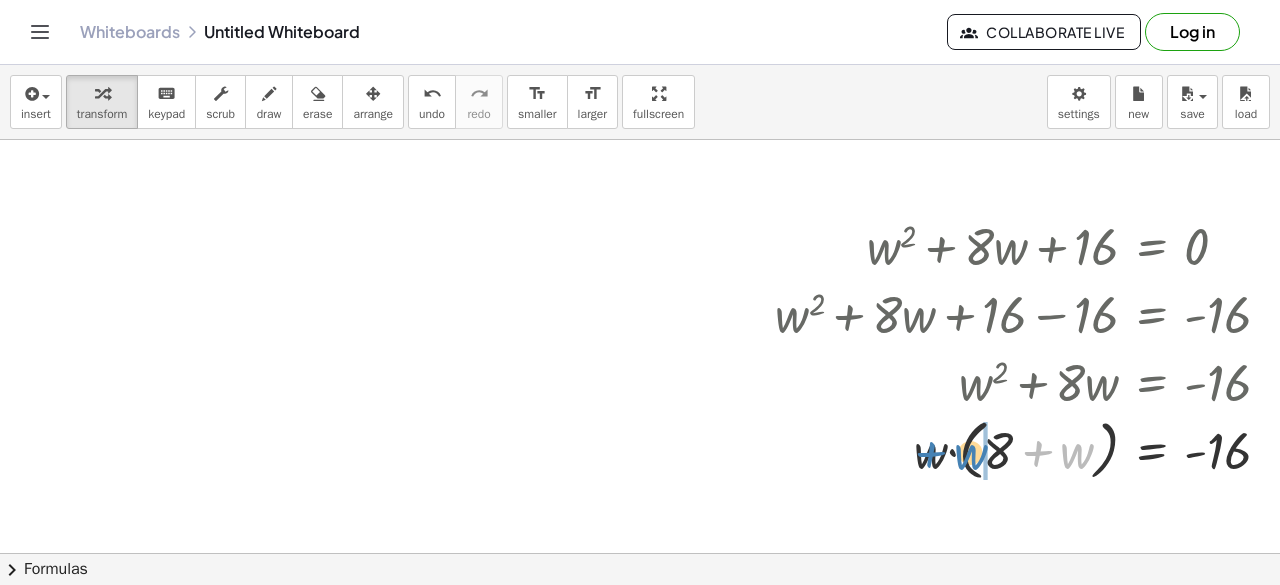 drag, startPoint x: 1074, startPoint y: 452, endPoint x: 973, endPoint y: 456, distance: 101.07918 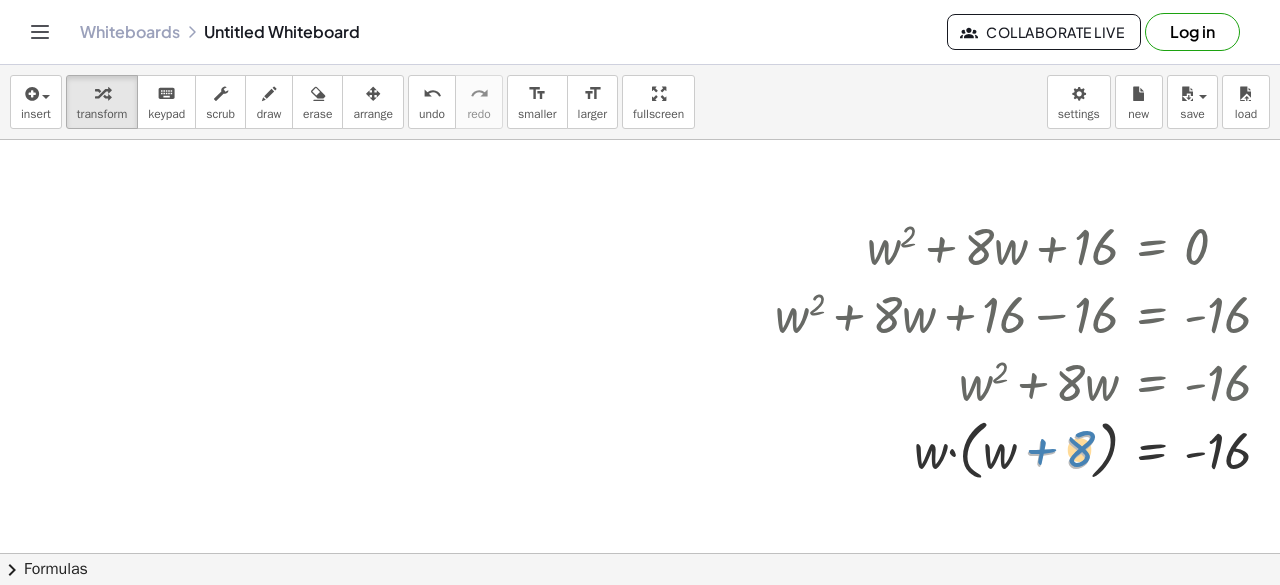 drag, startPoint x: 1084, startPoint y: 455, endPoint x: 1120, endPoint y: 451, distance: 36.221542 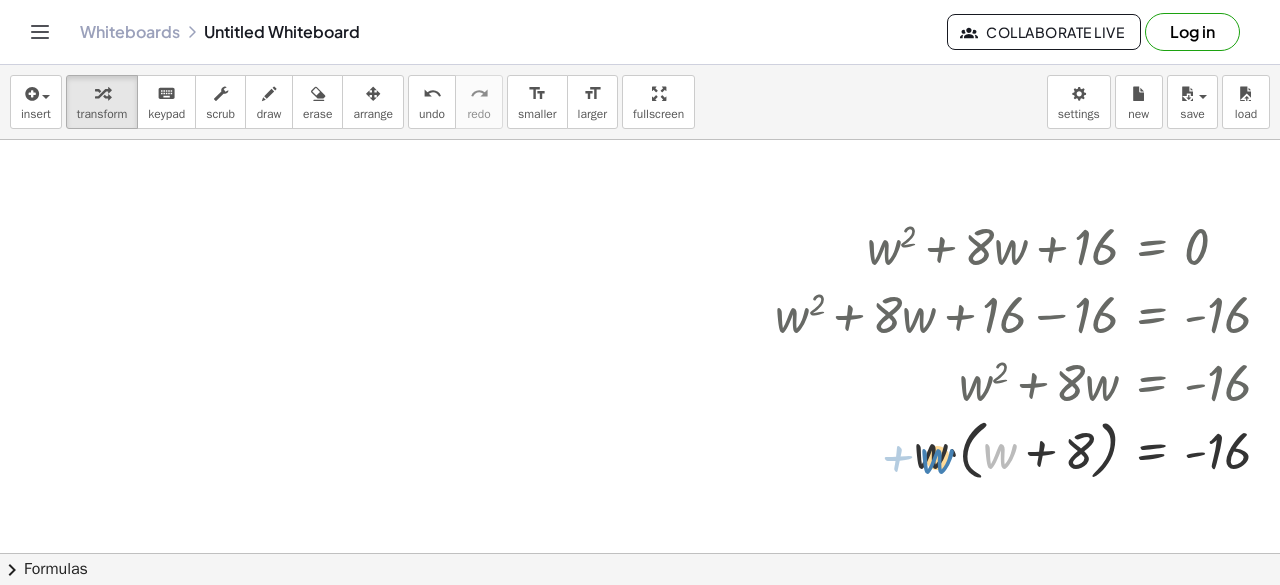 drag, startPoint x: 1000, startPoint y: 458, endPoint x: 937, endPoint y: 463, distance: 63.1981 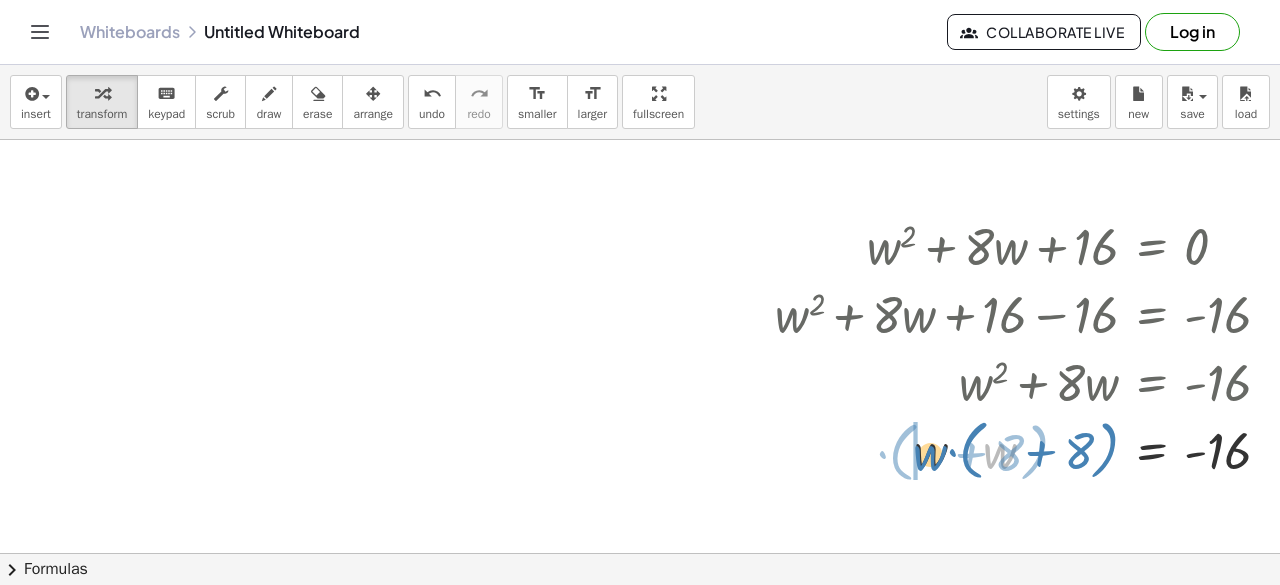 drag, startPoint x: 997, startPoint y: 449, endPoint x: 927, endPoint y: 451, distance: 70.028564 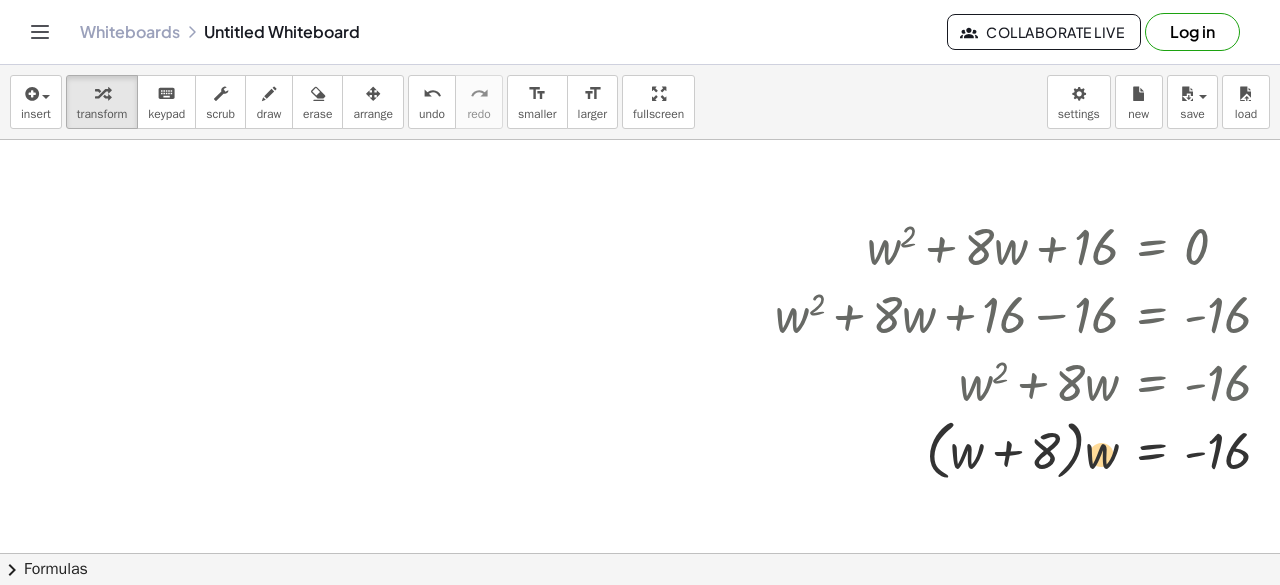 drag, startPoint x: 958, startPoint y: 454, endPoint x: 1093, endPoint y: 456, distance: 135.01482 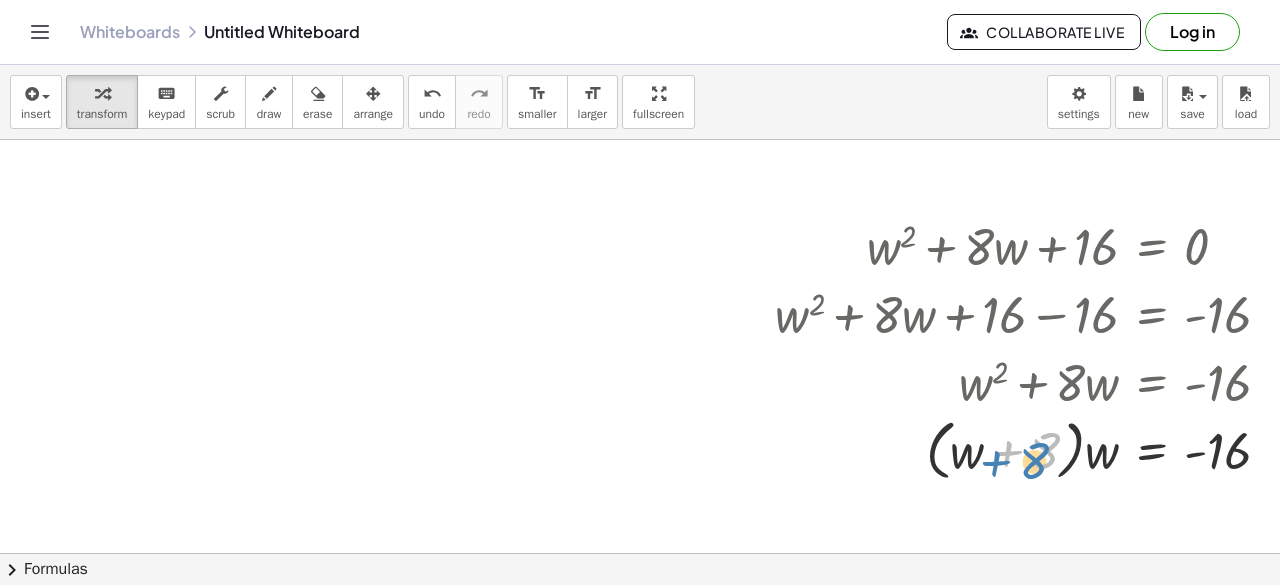 drag, startPoint x: 1042, startPoint y: 447, endPoint x: 1020, endPoint y: 457, distance: 24.166092 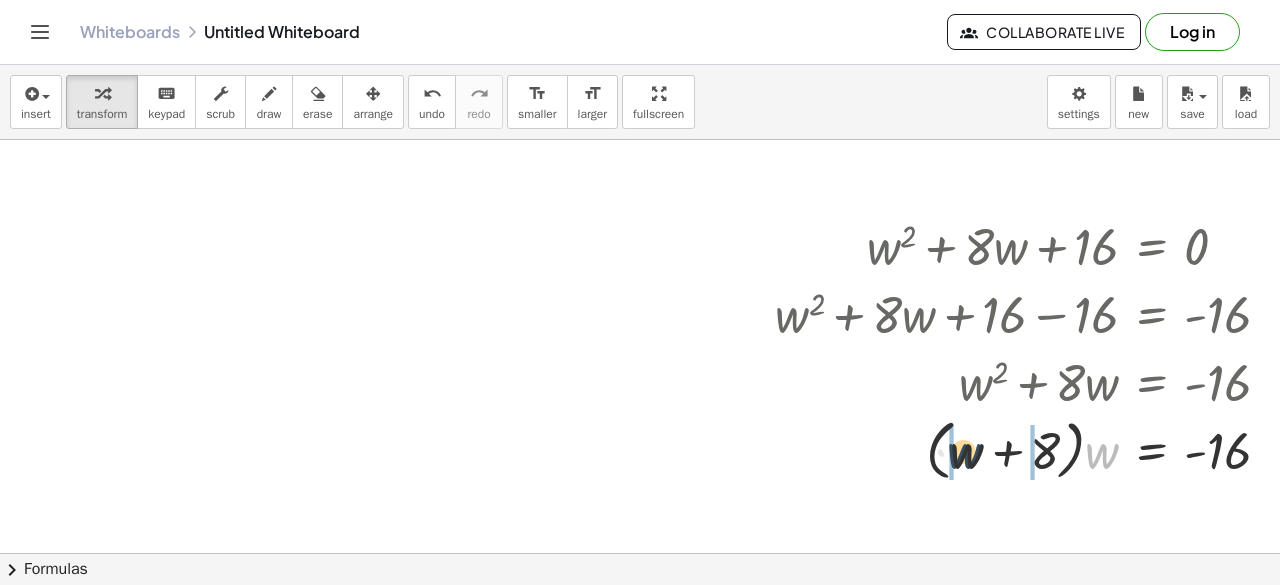 drag, startPoint x: 1098, startPoint y: 454, endPoint x: 956, endPoint y: 454, distance: 142 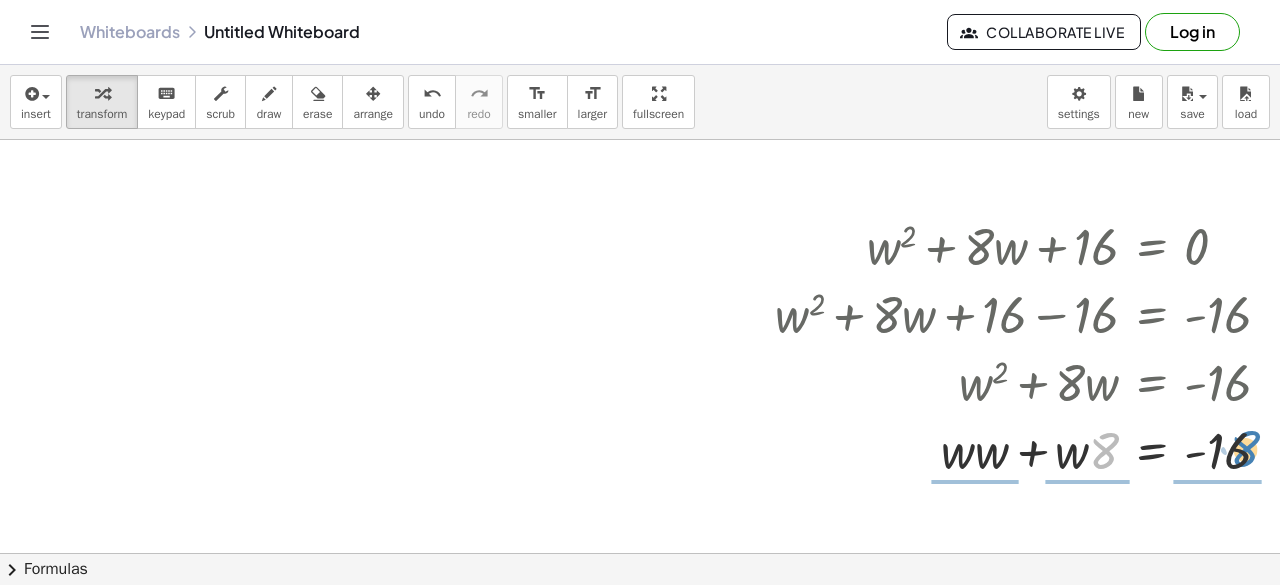 drag, startPoint x: 1102, startPoint y: 457, endPoint x: 1239, endPoint y: 455, distance: 137.0146 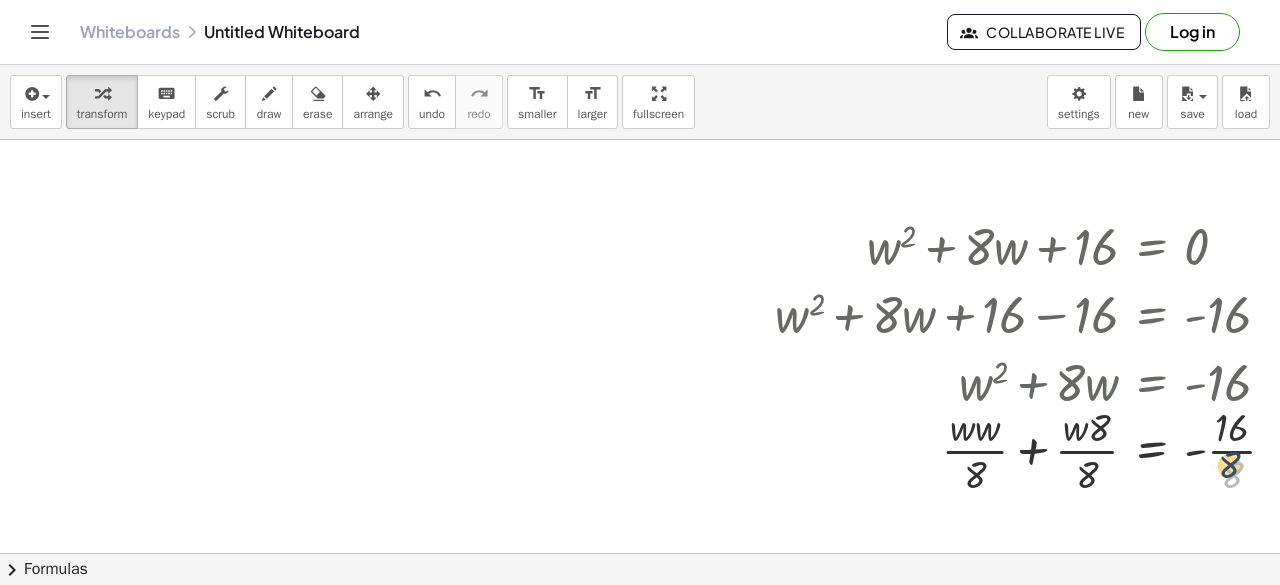 drag, startPoint x: 1233, startPoint y: 468, endPoint x: 1230, endPoint y: 458, distance: 10.440307 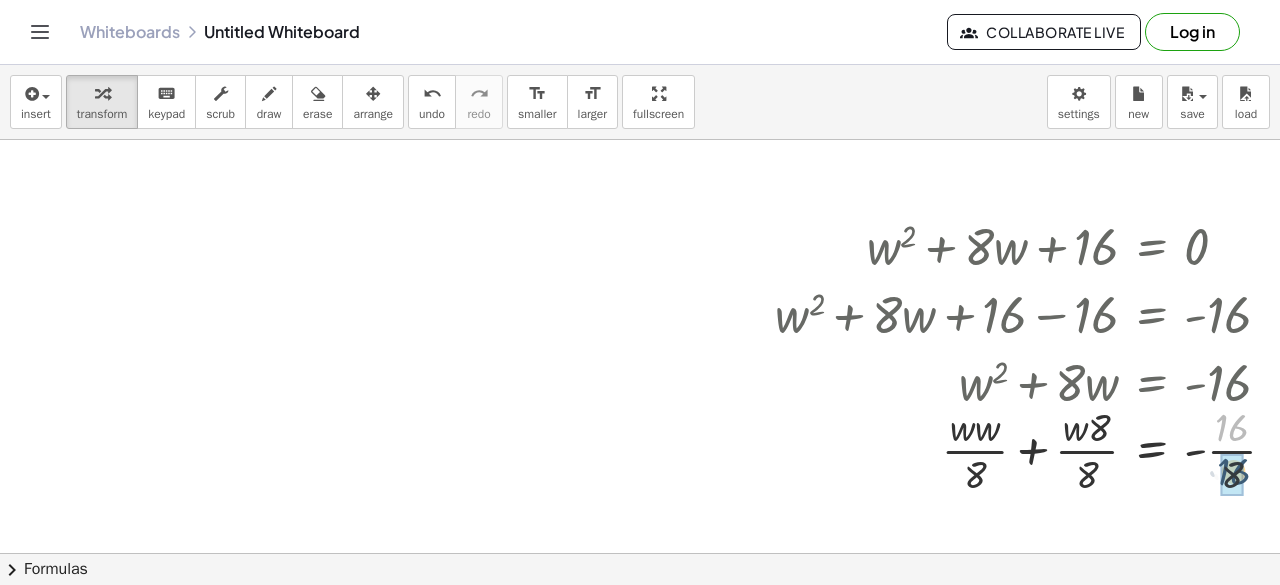 drag, startPoint x: 1232, startPoint y: 423, endPoint x: 1234, endPoint y: 468, distance: 45.044422 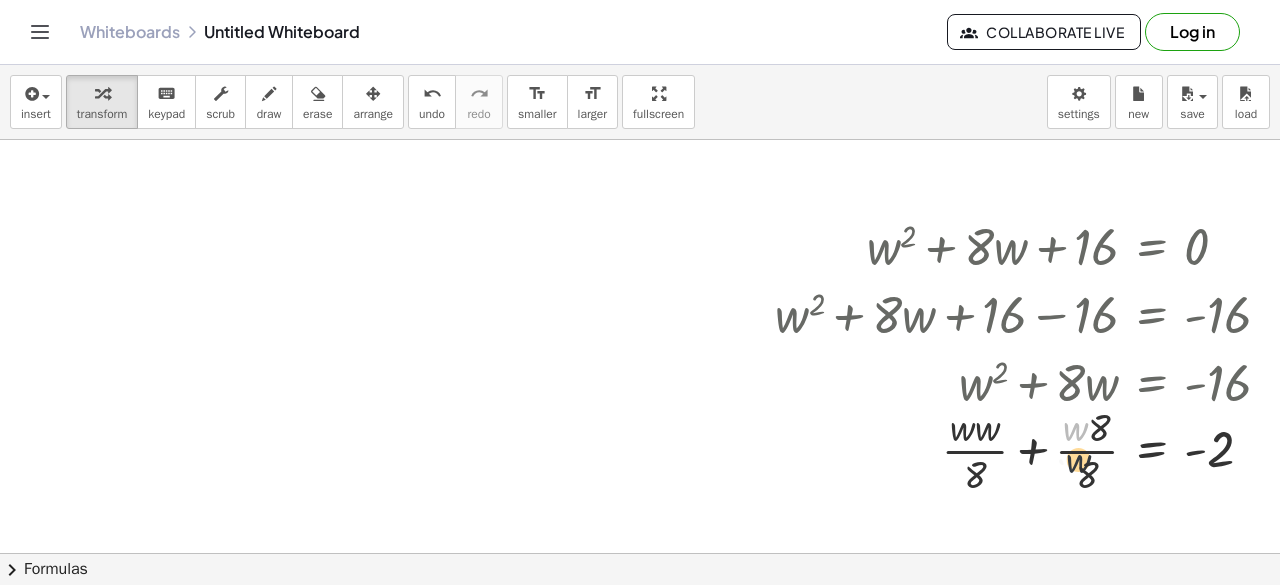 drag, startPoint x: 1077, startPoint y: 420, endPoint x: 1082, endPoint y: 458, distance: 38.327538 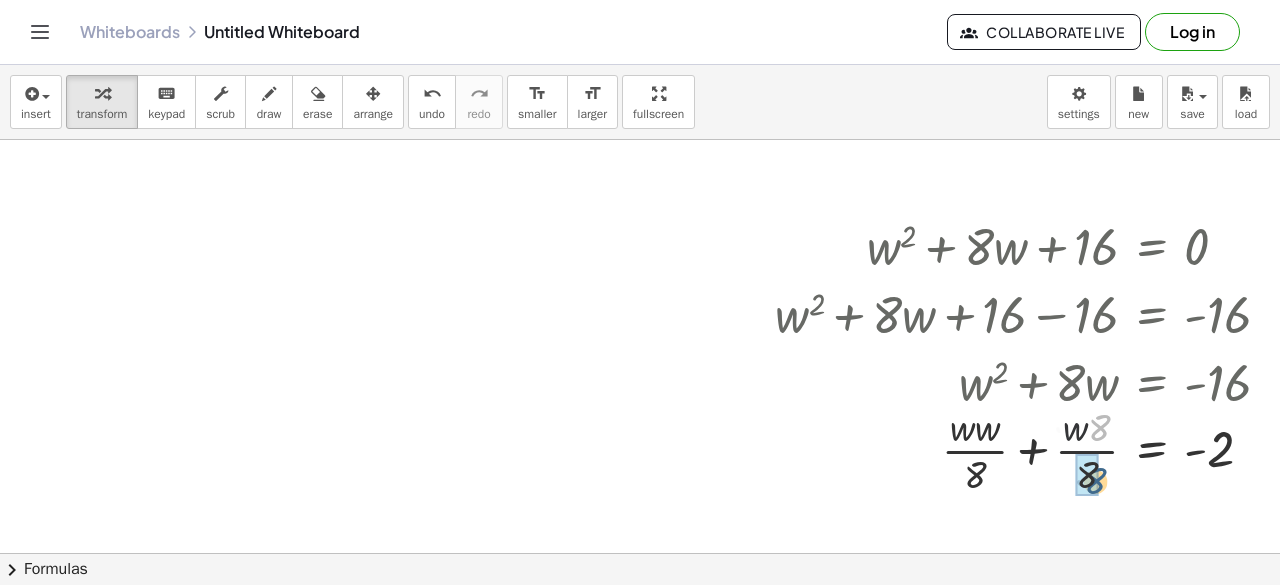 drag, startPoint x: 1098, startPoint y: 419, endPoint x: 1089, endPoint y: 473, distance: 54.74486 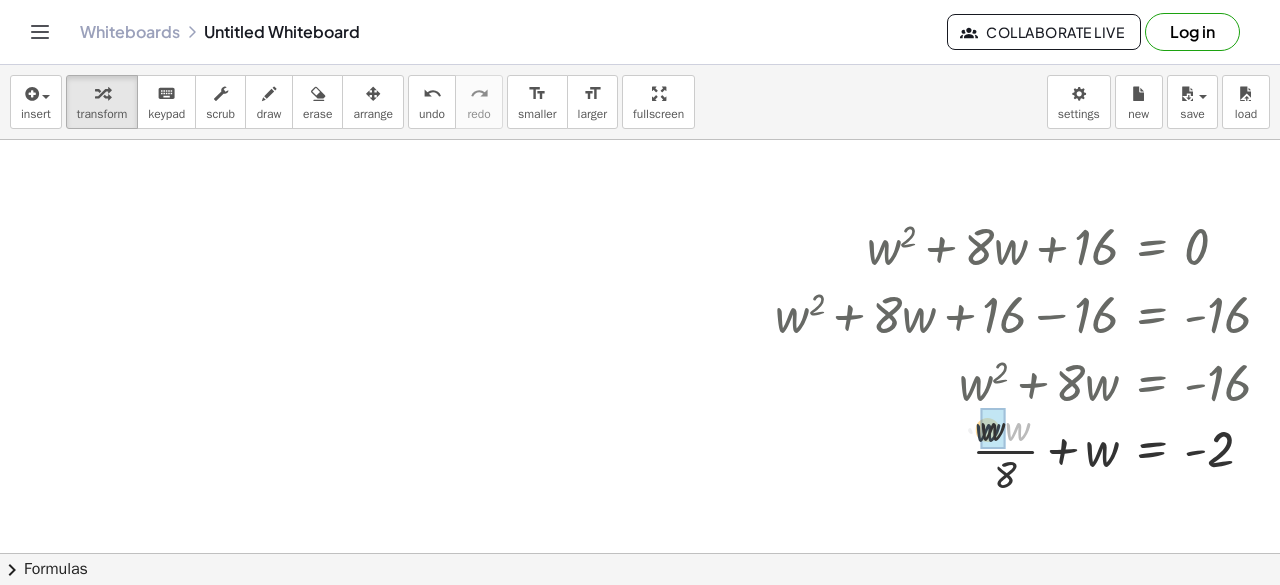 drag, startPoint x: 1015, startPoint y: 429, endPoint x: 984, endPoint y: 430, distance: 31.016125 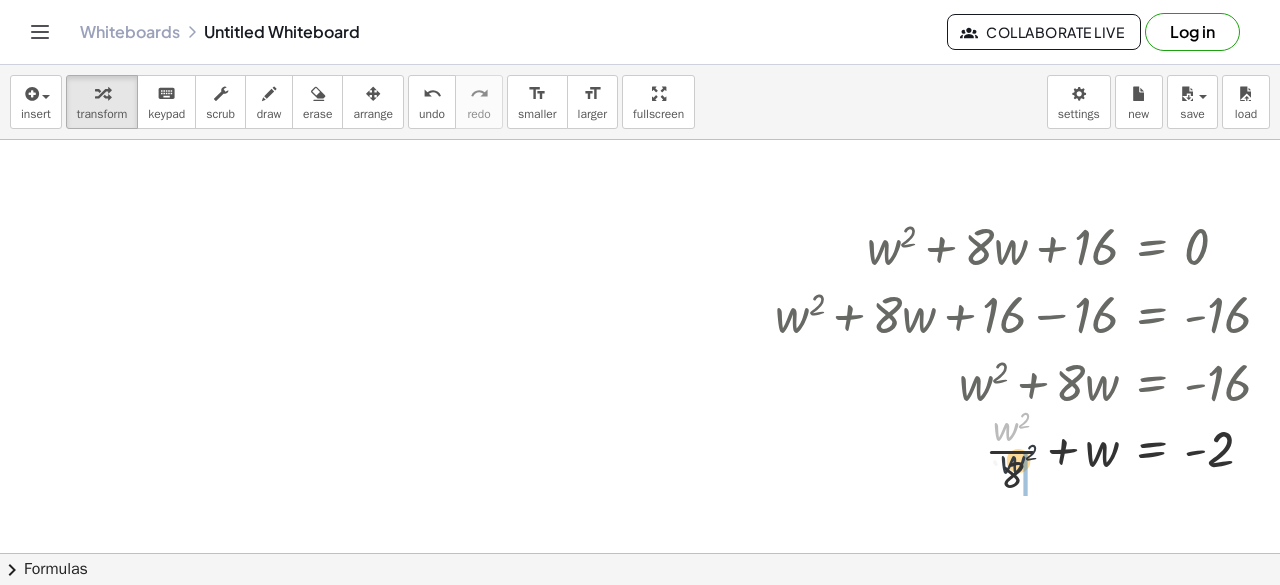 drag, startPoint x: 1010, startPoint y: 432, endPoint x: 1015, endPoint y: 486, distance: 54.230988 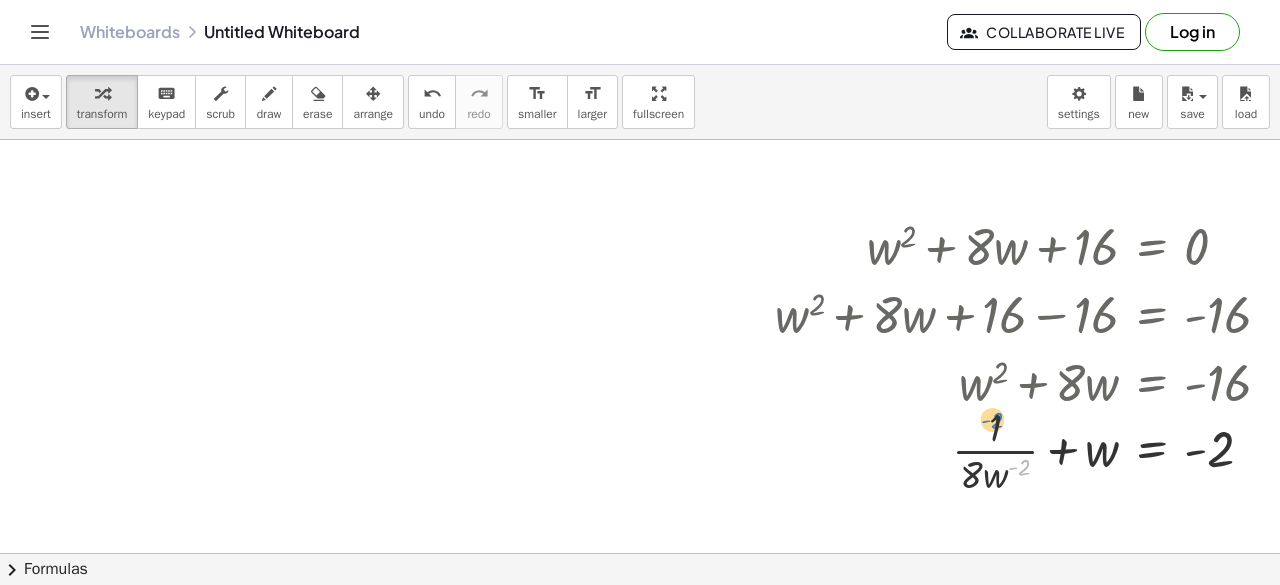 drag, startPoint x: 1026, startPoint y: 464, endPoint x: 1010, endPoint y: 433, distance: 34.88553 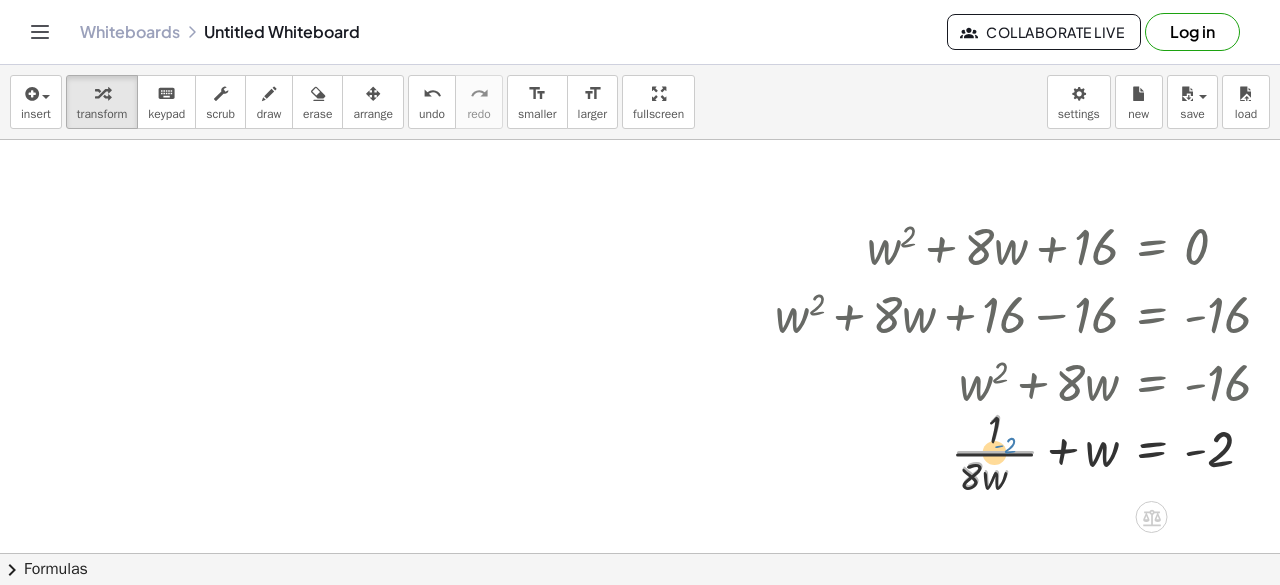 click at bounding box center [1031, 449] 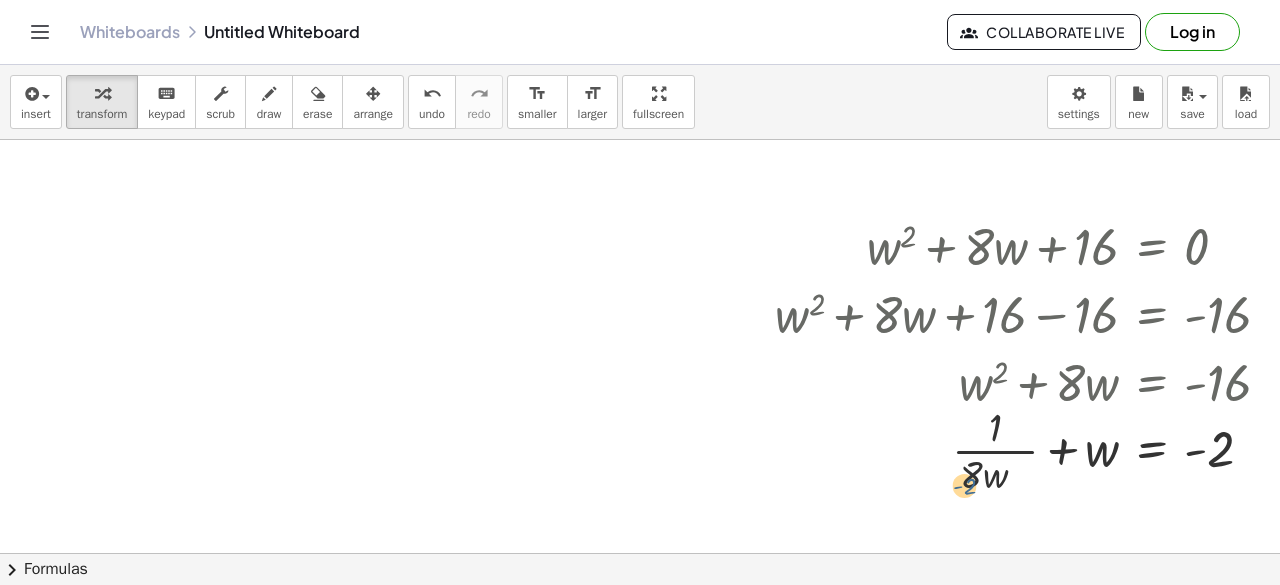 drag, startPoint x: 1020, startPoint y: 466, endPoint x: 965, endPoint y: 481, distance: 57.00877 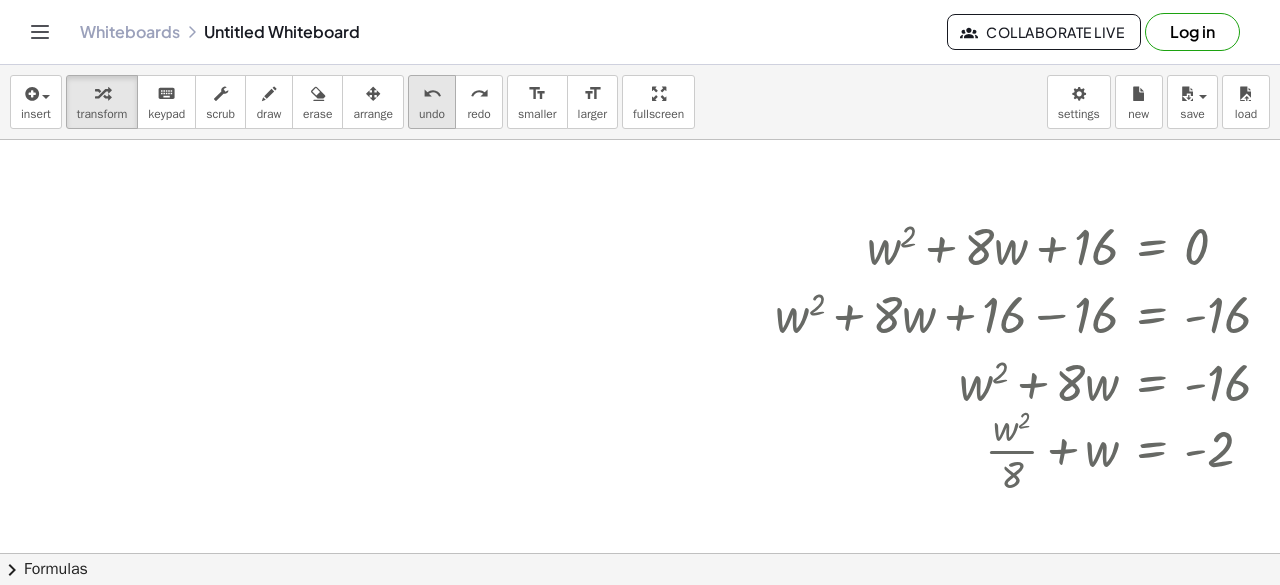 click on "undo" at bounding box center (432, 94) 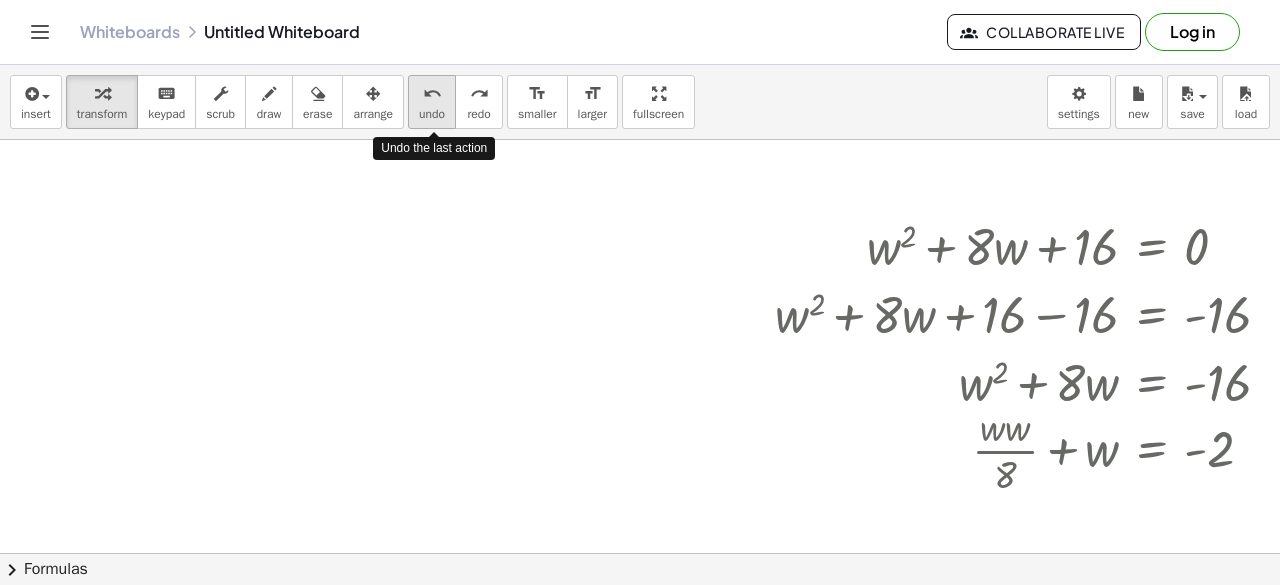 click on "undo" at bounding box center [432, 94] 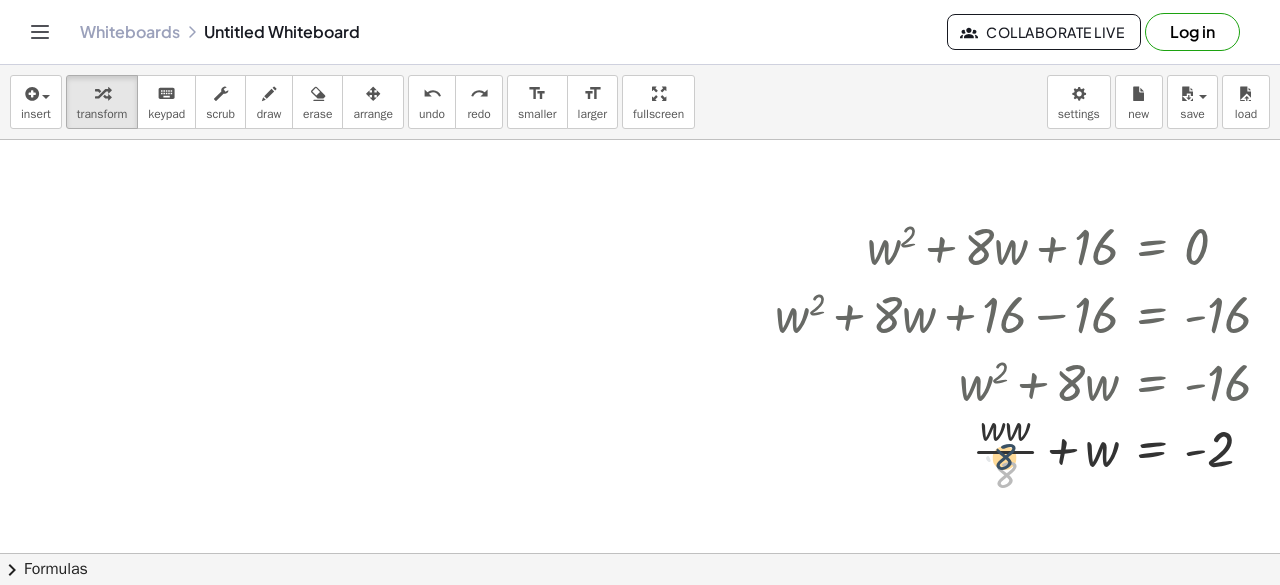drag, startPoint x: 1007, startPoint y: 480, endPoint x: 1006, endPoint y: 459, distance: 21.023796 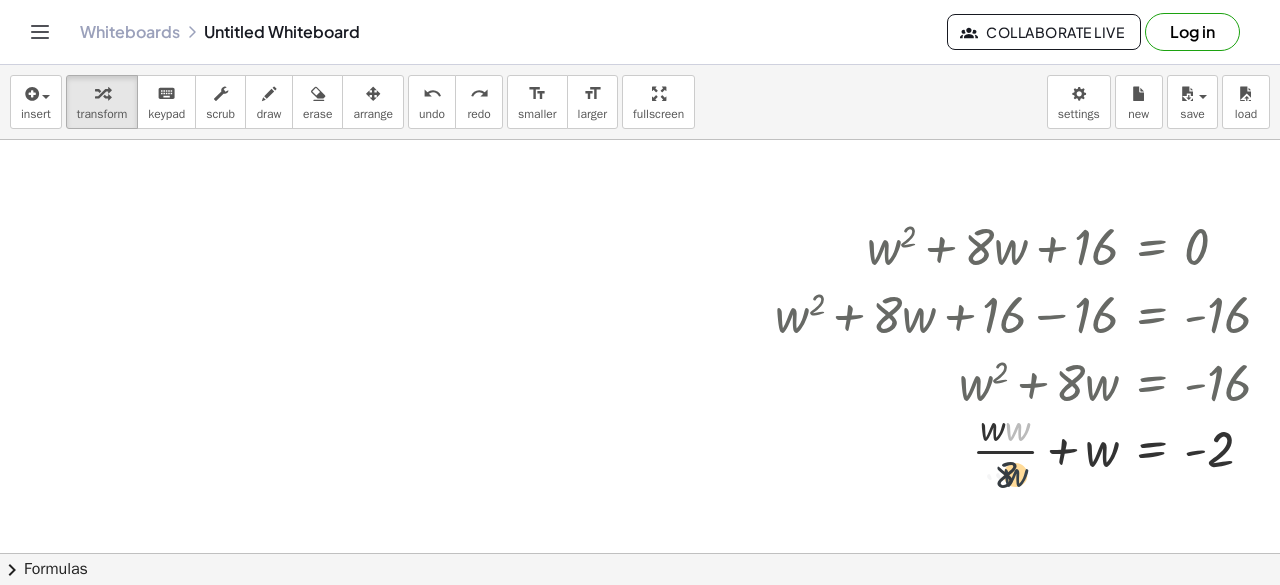 drag, startPoint x: 1011, startPoint y: 432, endPoint x: 1000, endPoint y: 479, distance: 48.270073 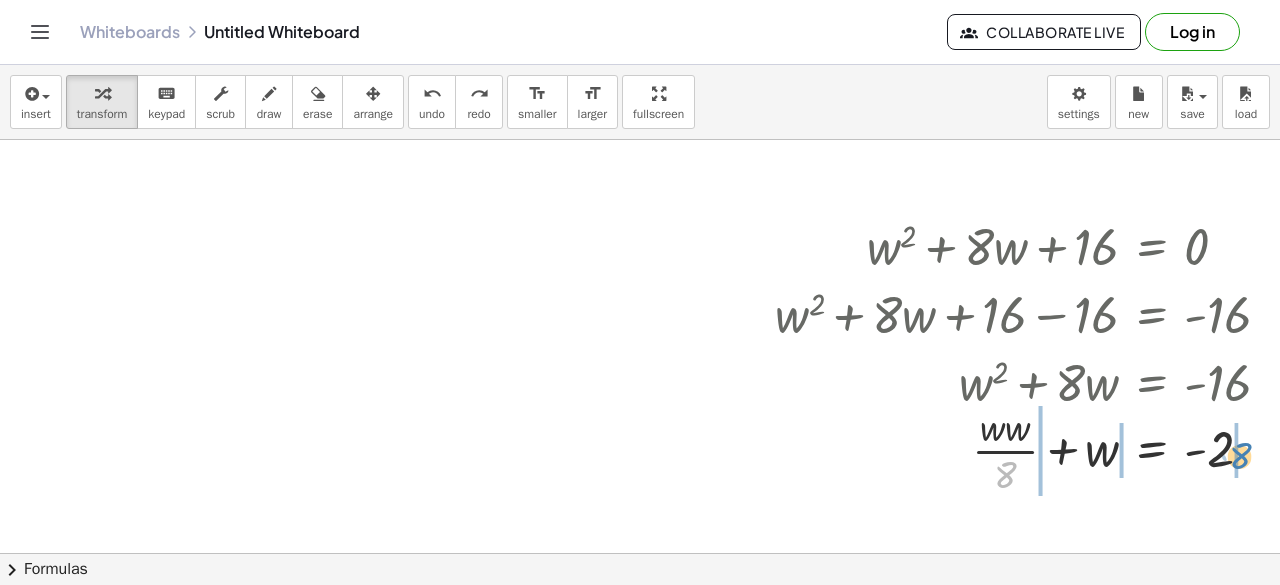 drag, startPoint x: 1007, startPoint y: 489, endPoint x: 1240, endPoint y: 470, distance: 233.77339 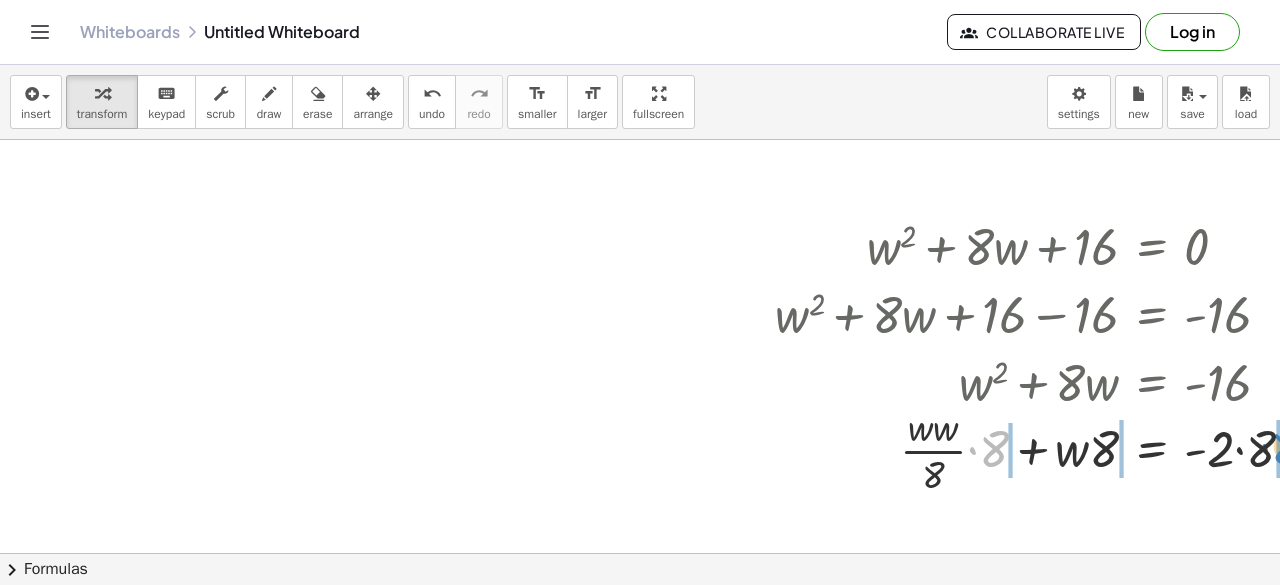 drag, startPoint x: 985, startPoint y: 450, endPoint x: 1279, endPoint y: 447, distance: 294.01532 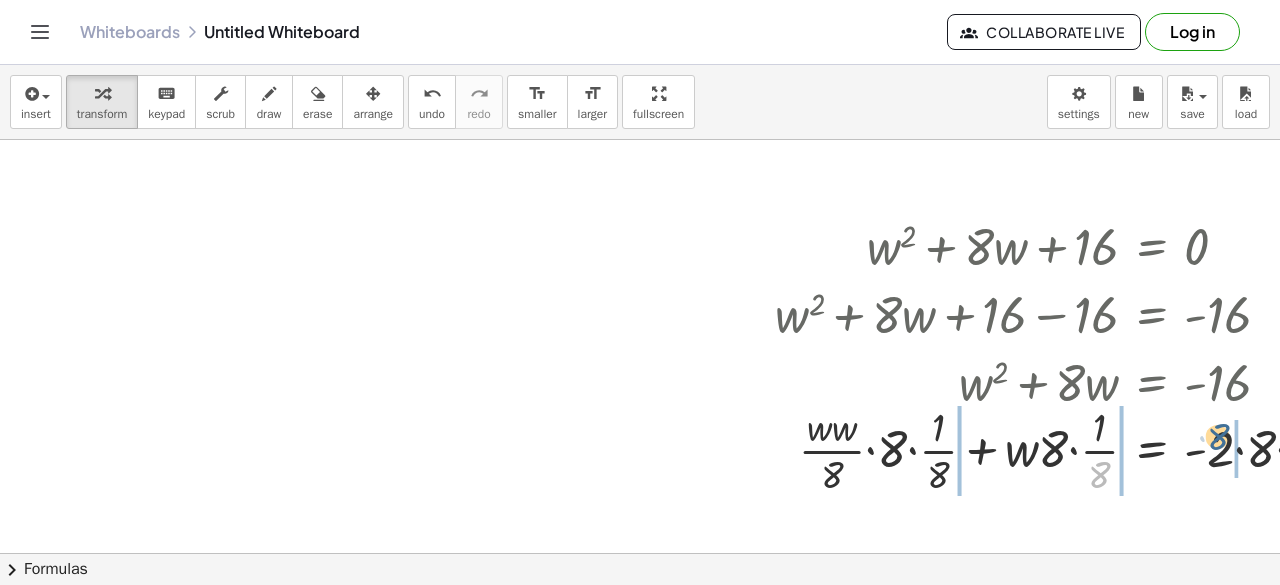 drag, startPoint x: 1096, startPoint y: 471, endPoint x: 1213, endPoint y: 430, distance: 123.97581 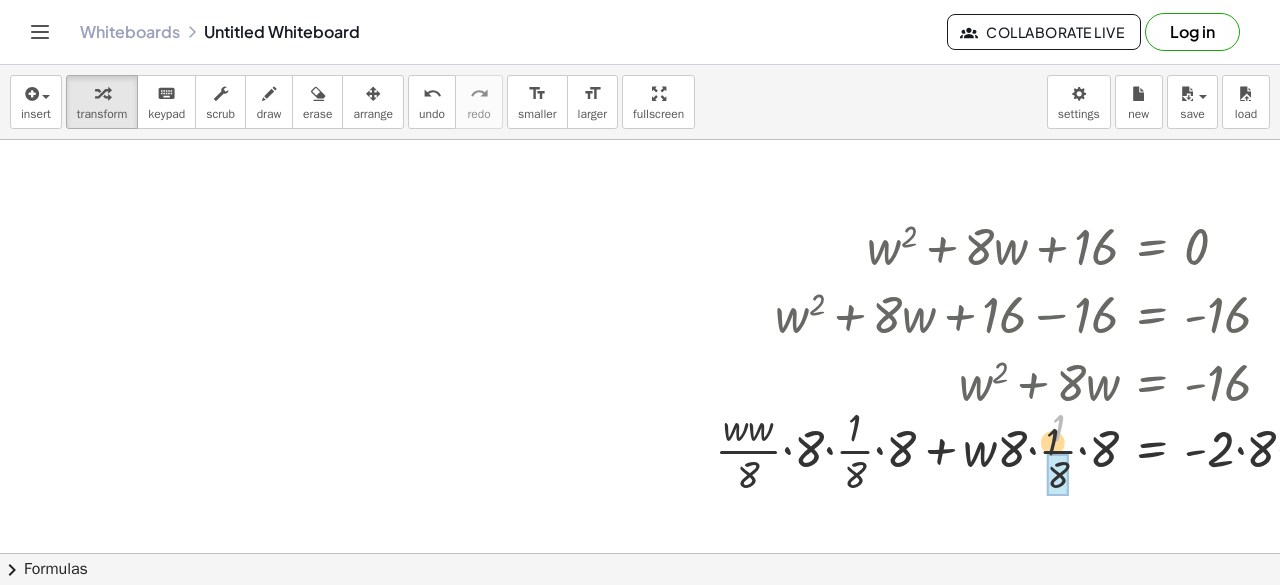 drag, startPoint x: 1062, startPoint y: 436, endPoint x: 1060, endPoint y: 482, distance: 46.043457 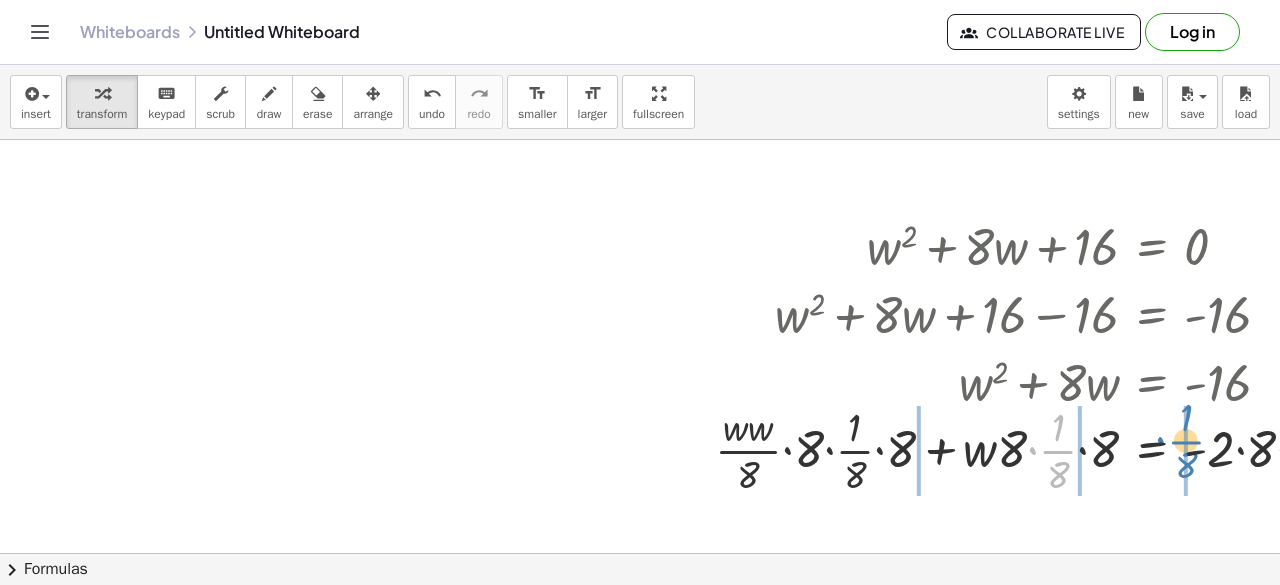 drag, startPoint x: 1060, startPoint y: 462, endPoint x: 1189, endPoint y: 453, distance: 129.31357 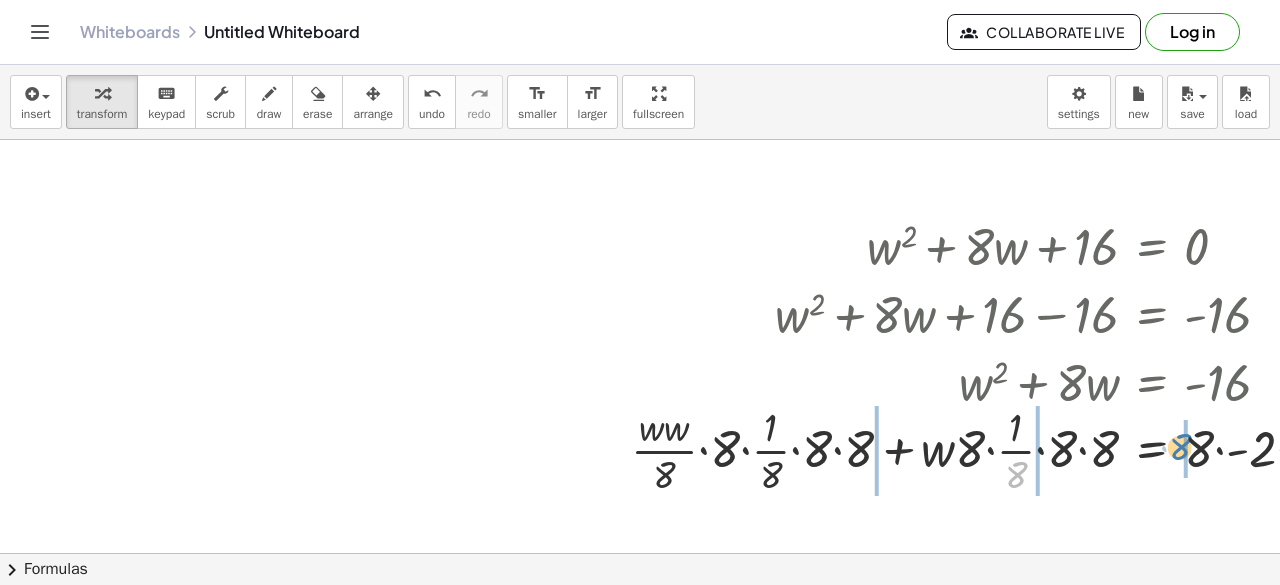 drag, startPoint x: 1023, startPoint y: 478, endPoint x: 1213, endPoint y: 447, distance: 192.51234 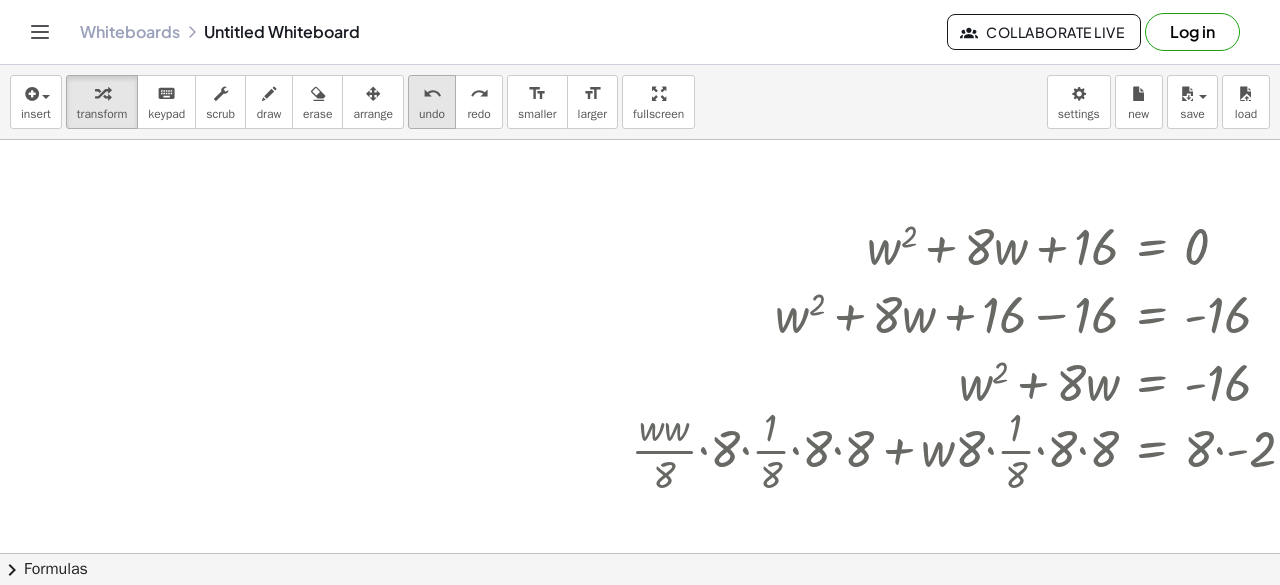click on "undo" at bounding box center (432, 114) 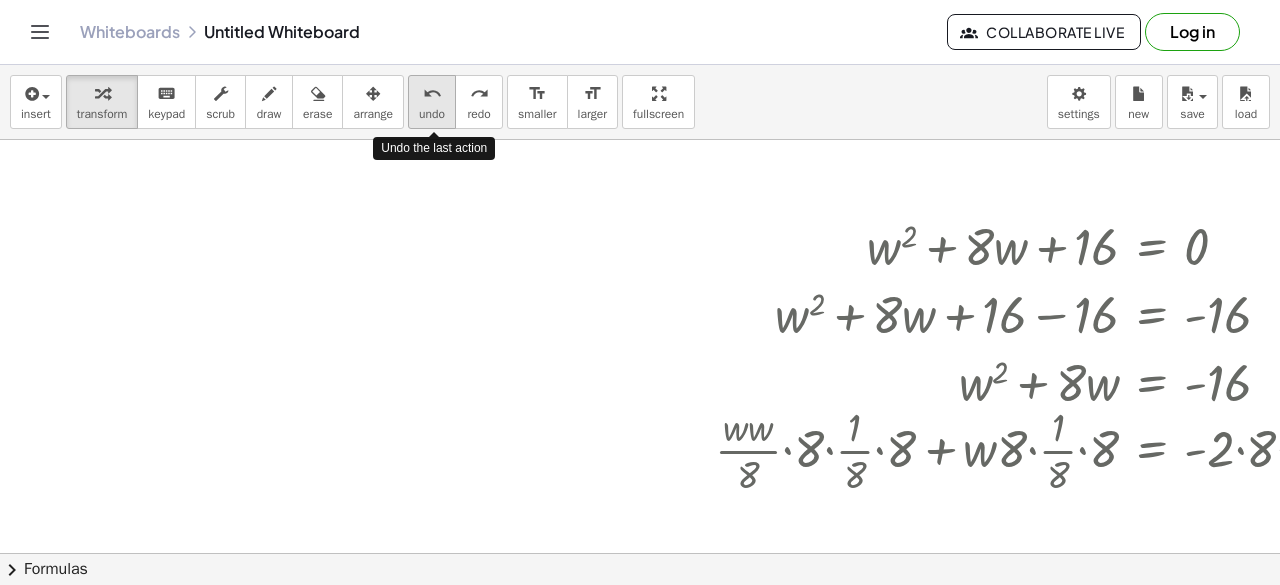 click on "undo" at bounding box center [432, 114] 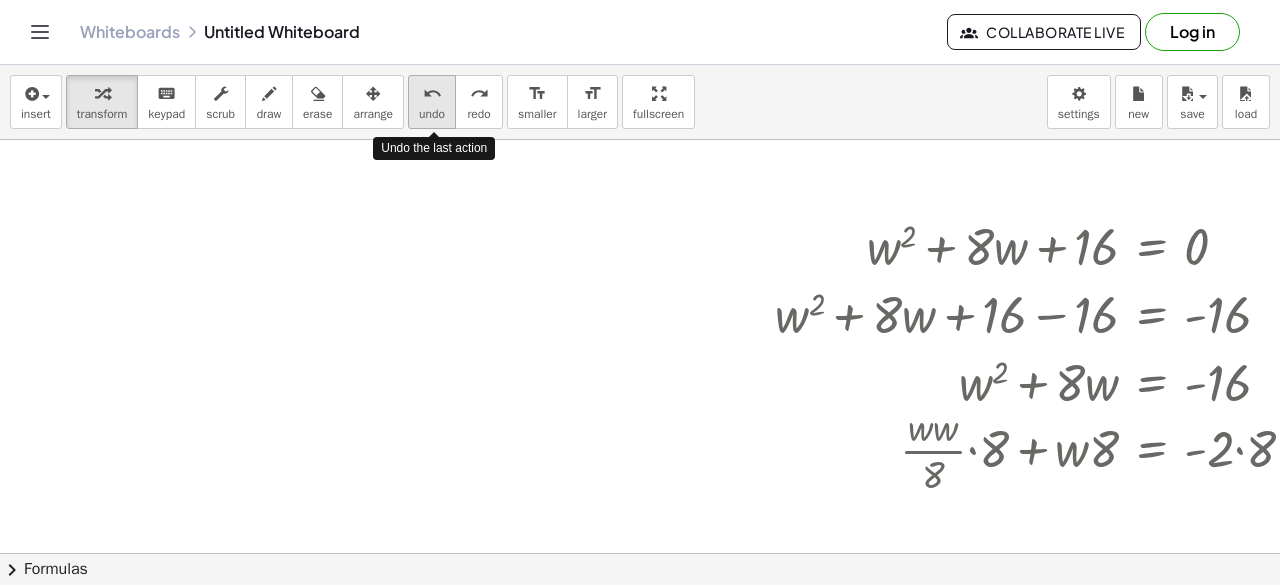 click on "undo" at bounding box center [432, 114] 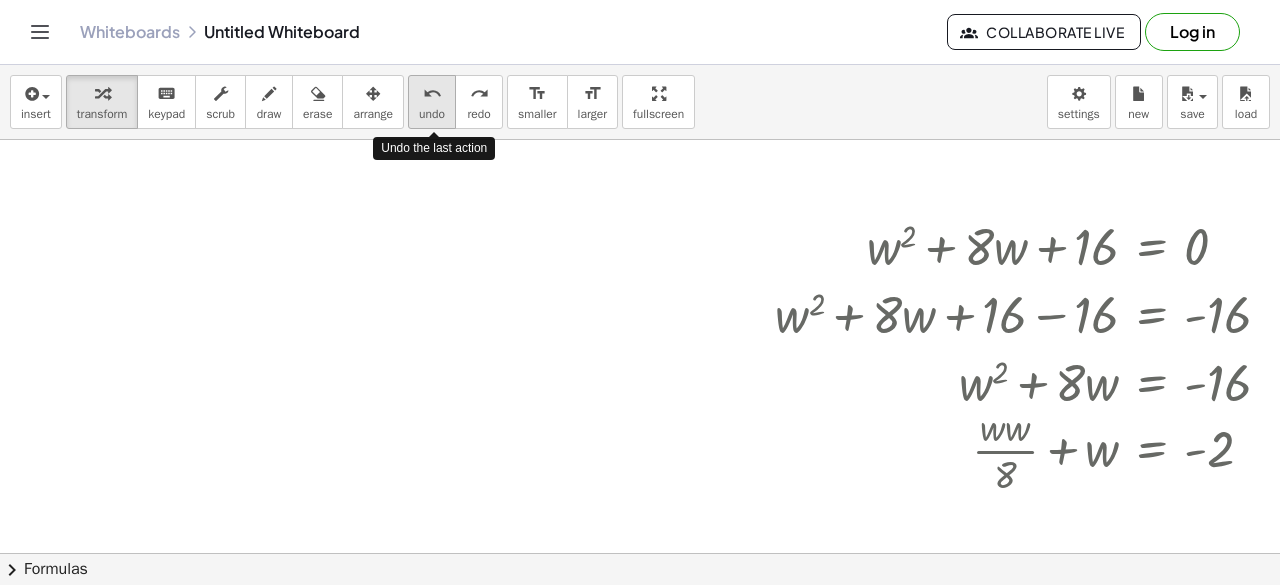 click on "undo" at bounding box center (432, 114) 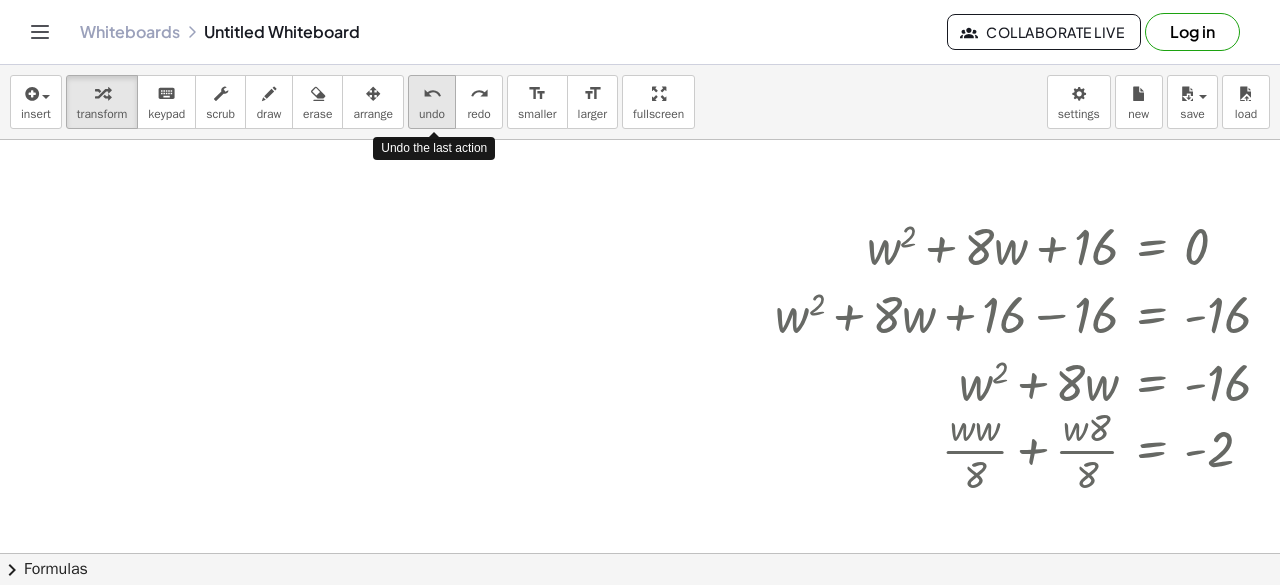 click on "undo" at bounding box center (432, 114) 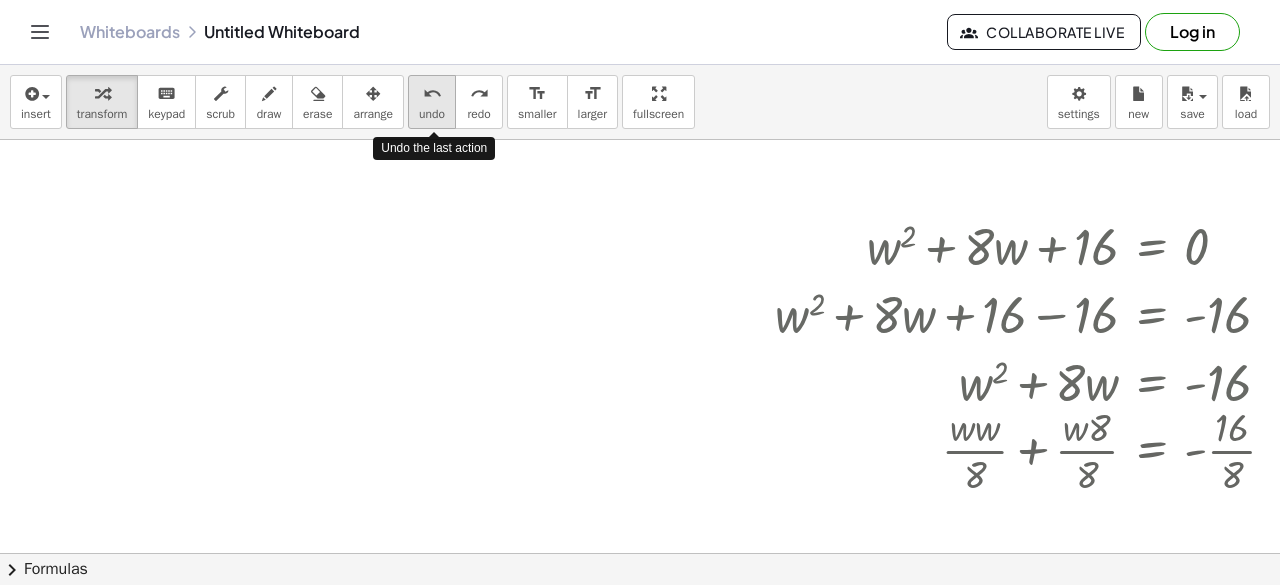 click on "undo" at bounding box center [432, 114] 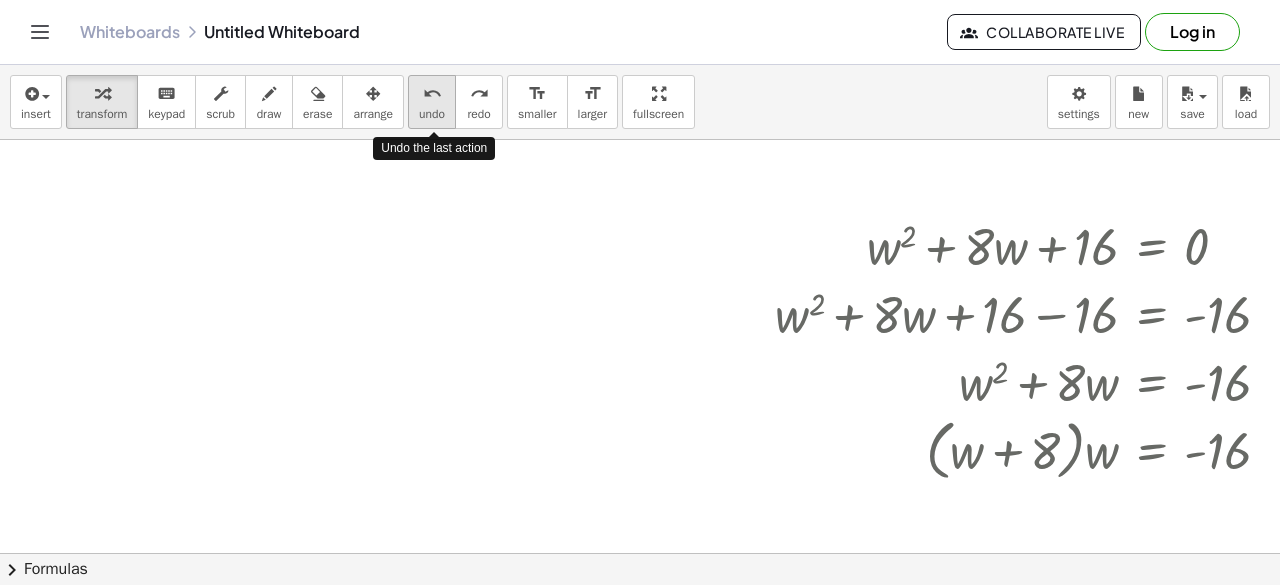 click on "undo" at bounding box center (432, 114) 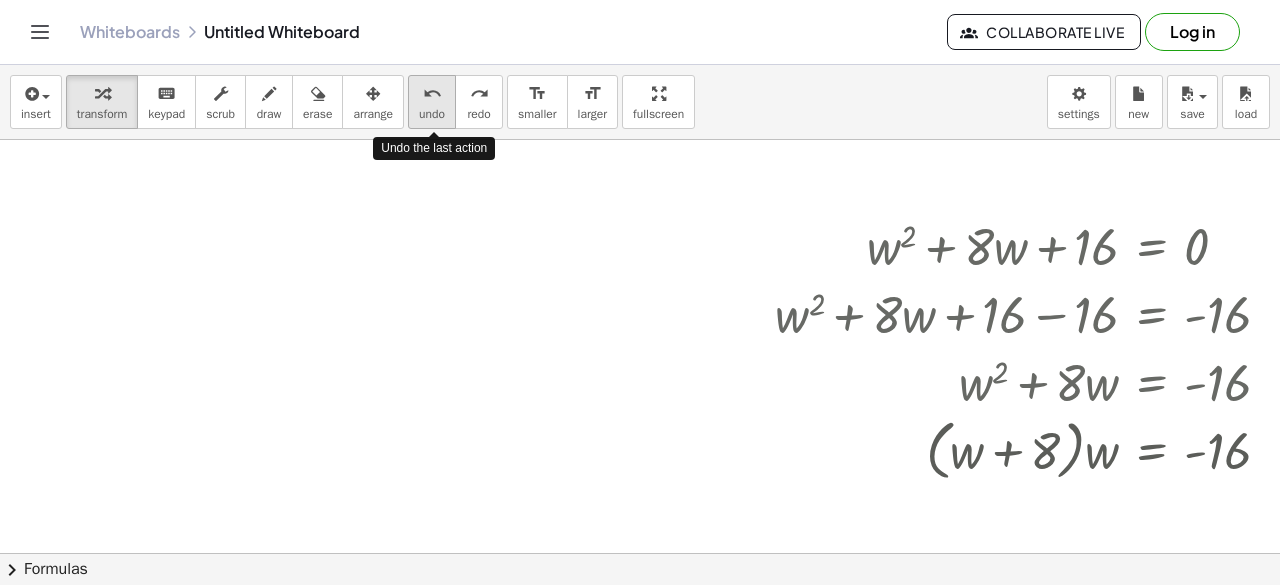 click on "undo" at bounding box center (432, 114) 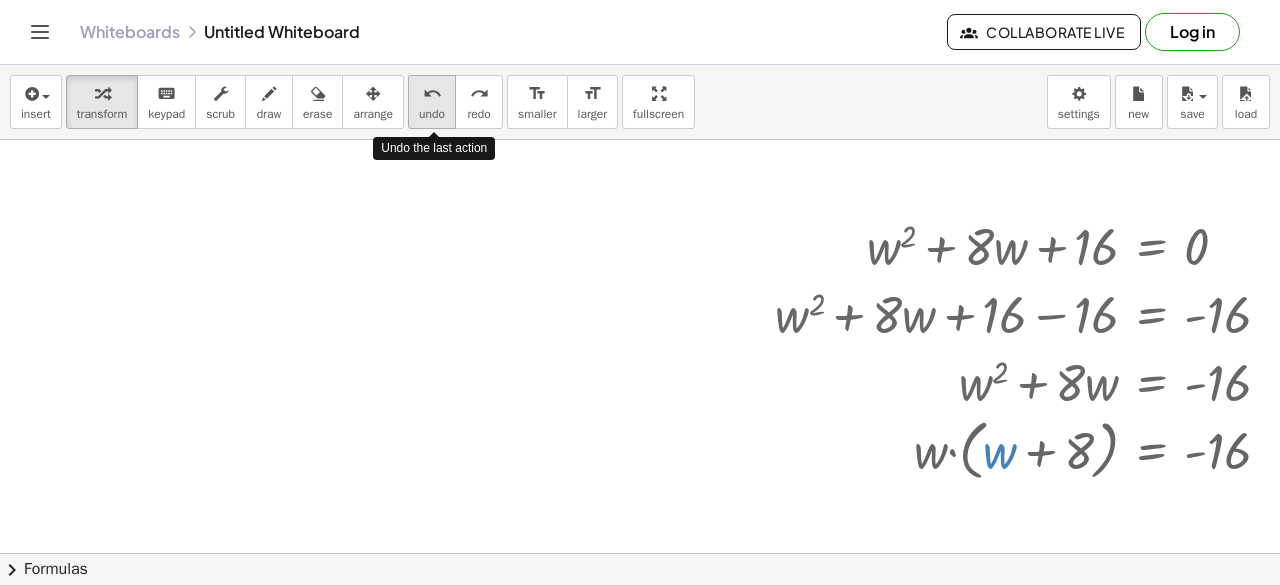 click on "undo" at bounding box center [432, 114] 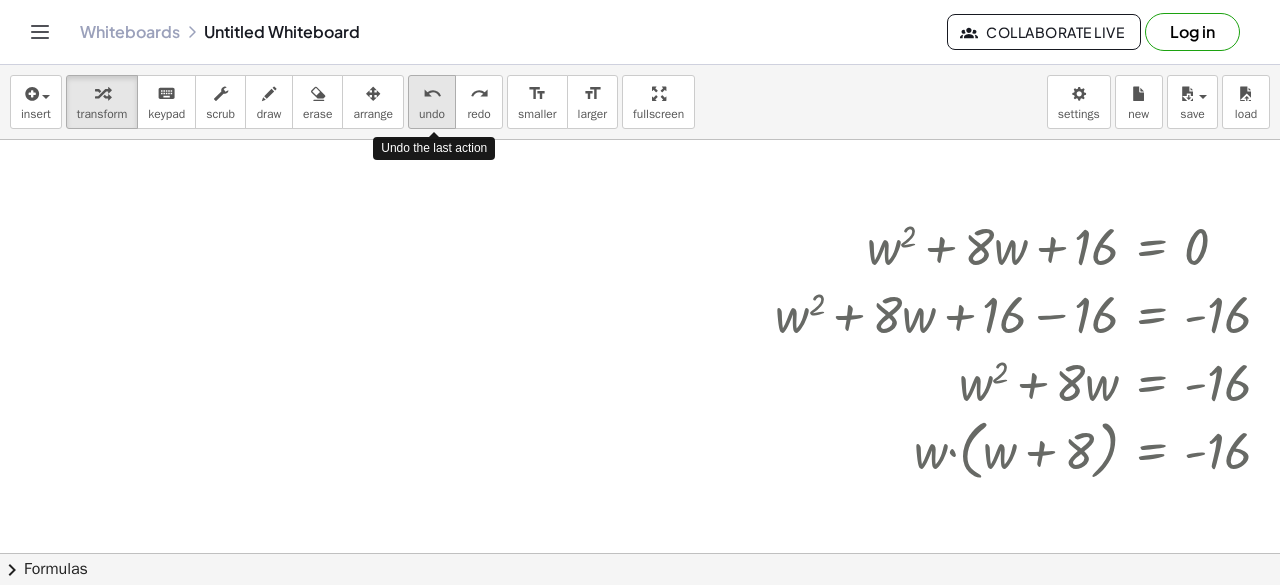 click on "undo" at bounding box center (432, 114) 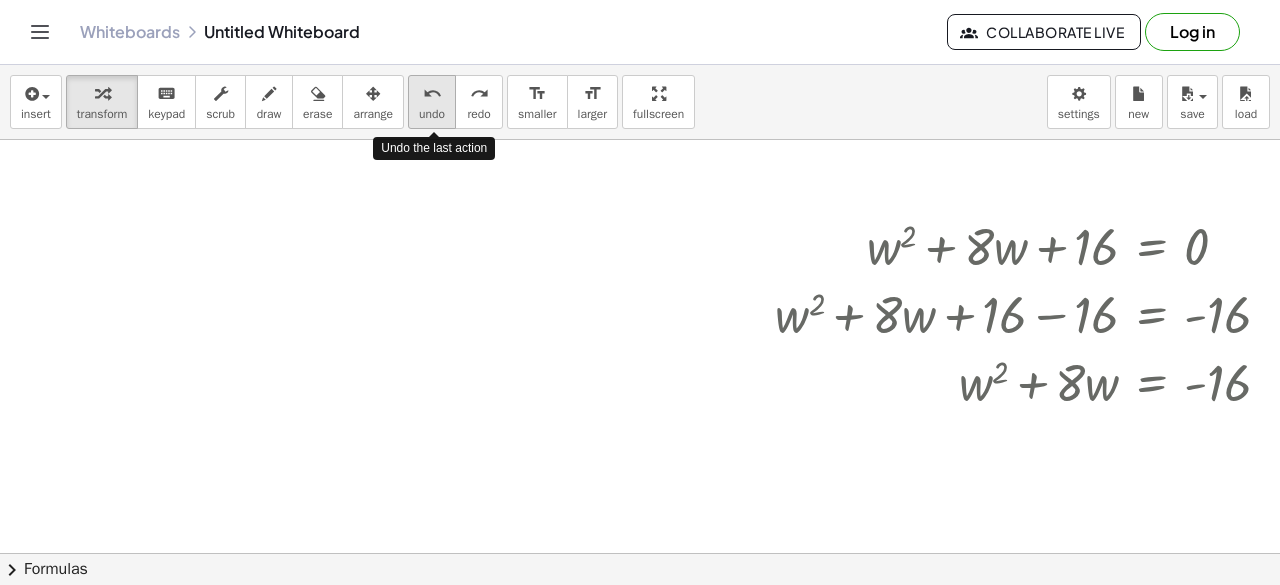 click on "undo" at bounding box center (432, 114) 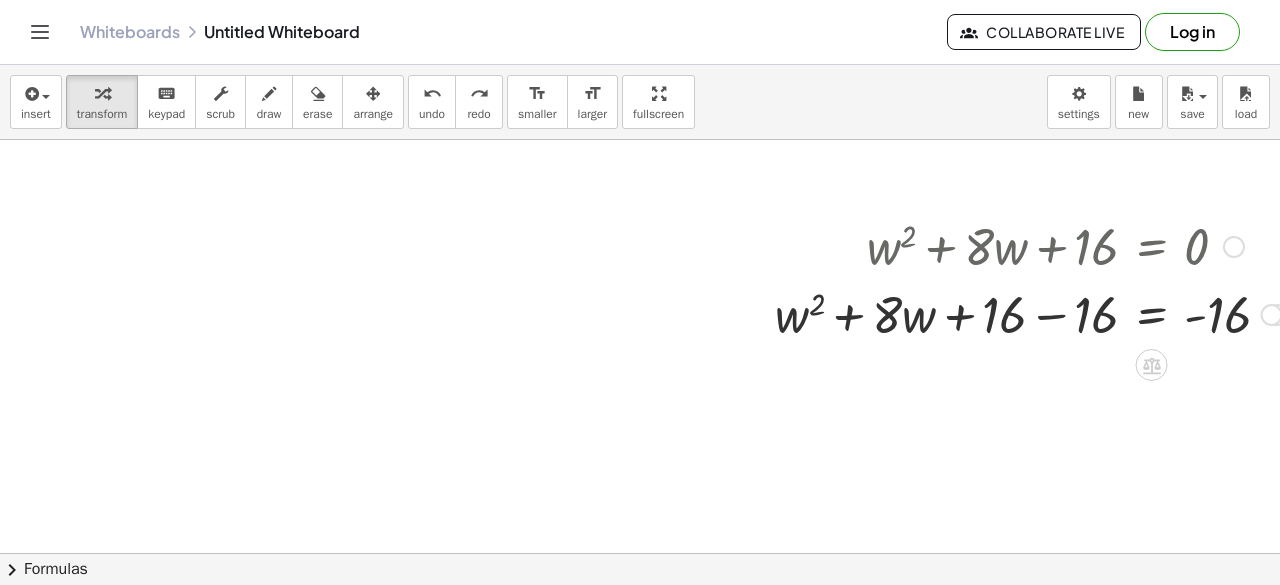 click at bounding box center (1031, 313) 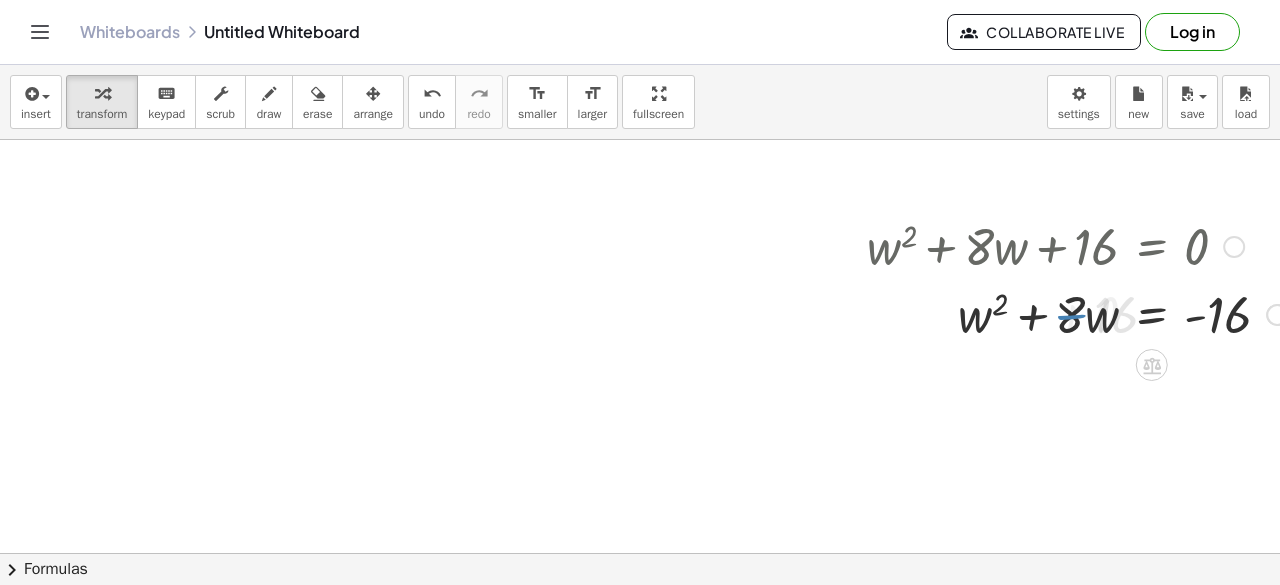 click on "+ w 2 + · 8 · w + 16 = 0 + w 2 + · 8 · w + 16 − 16 = + 0 − 16 + w 2 + · 8 · w + 16 − 16 = - 16 0 + w 2 + · 8 · w + 16 − 16 = - 16 + w 2 + · 8 · w + 0 = - 16" at bounding box center [1152, 247] 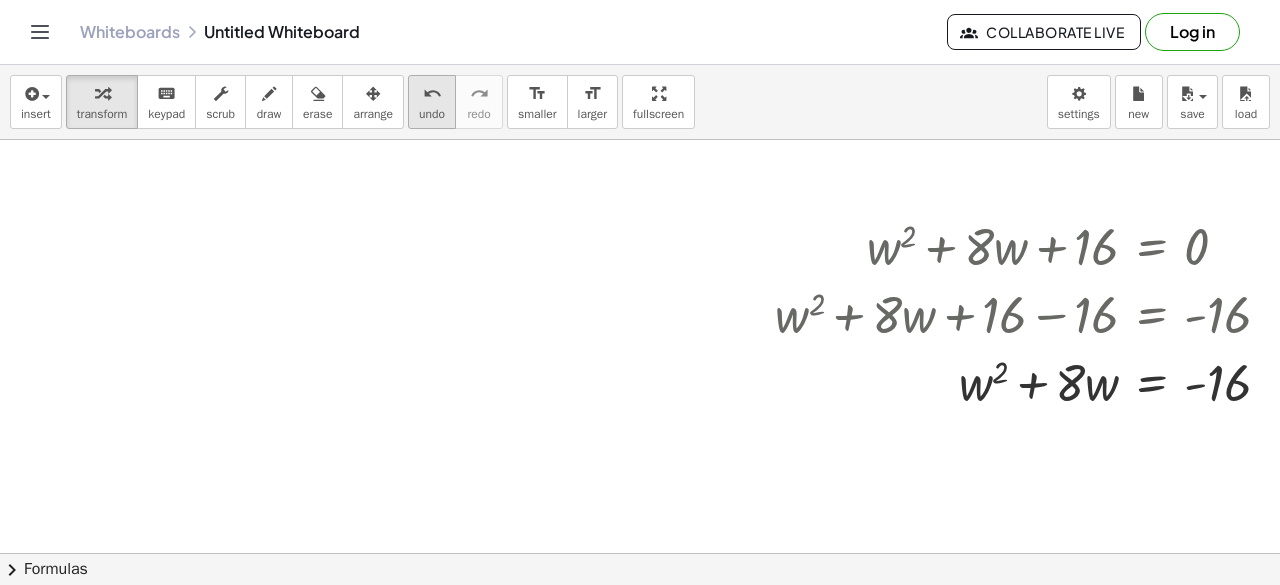 click on "undo undo" at bounding box center [432, 102] 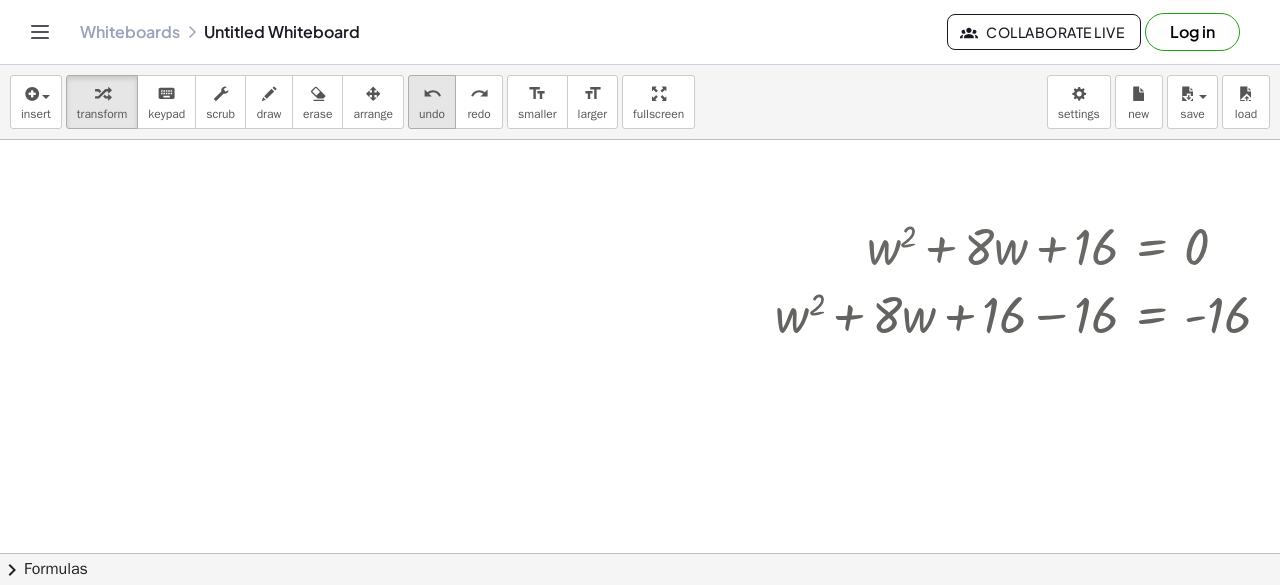 click on "undo undo" at bounding box center [432, 102] 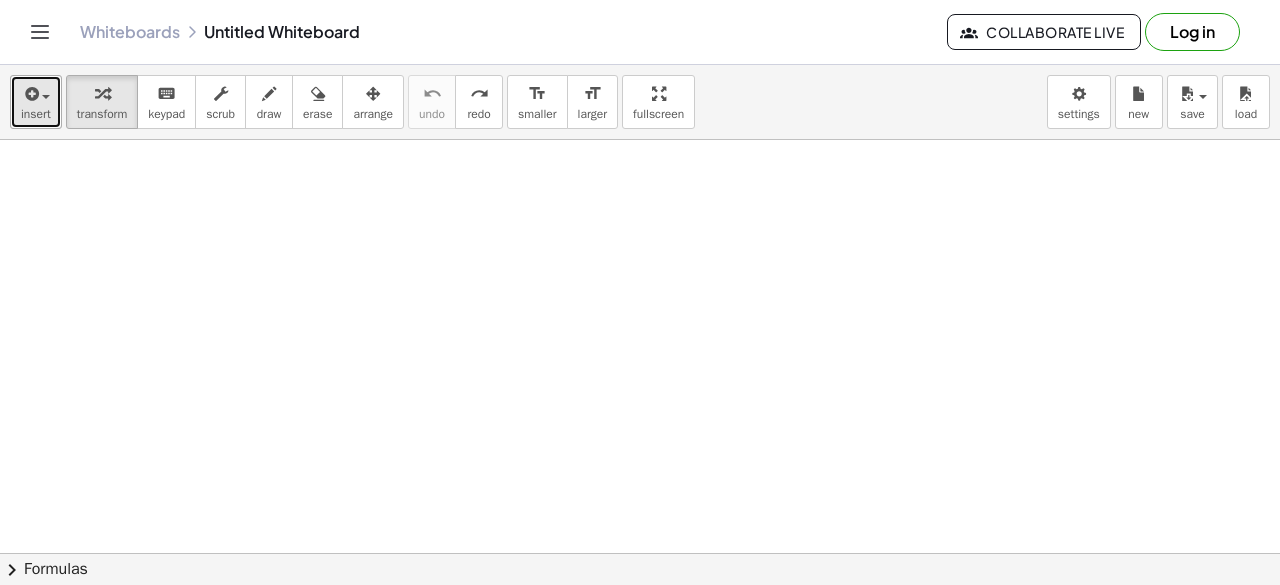 click at bounding box center [30, 94] 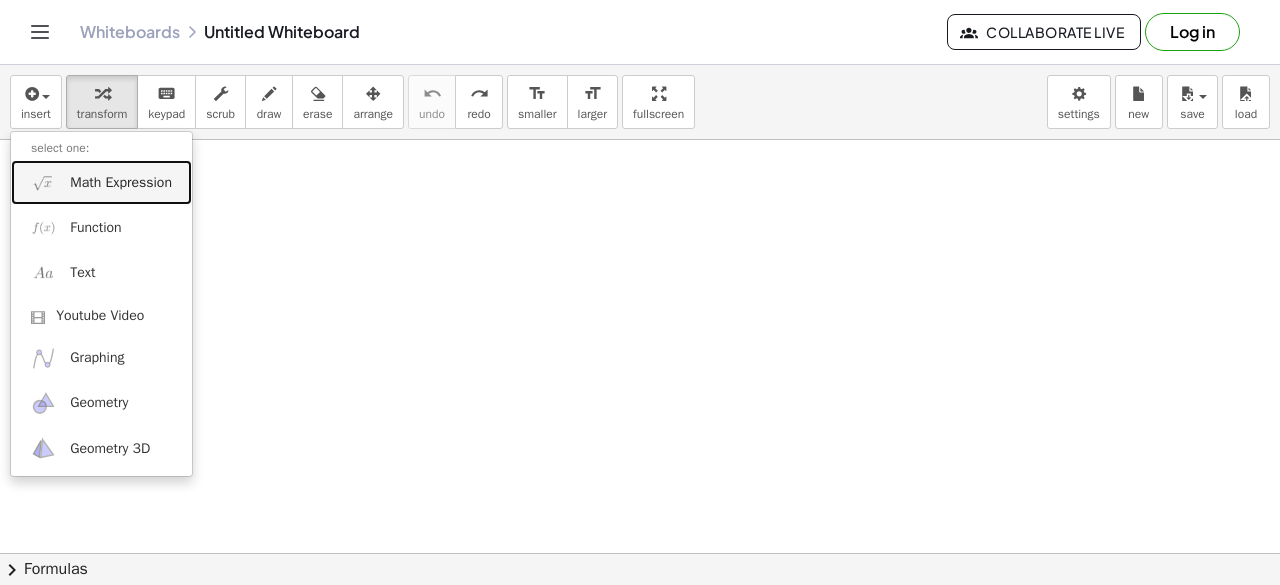 click on "Math Expression" at bounding box center [121, 183] 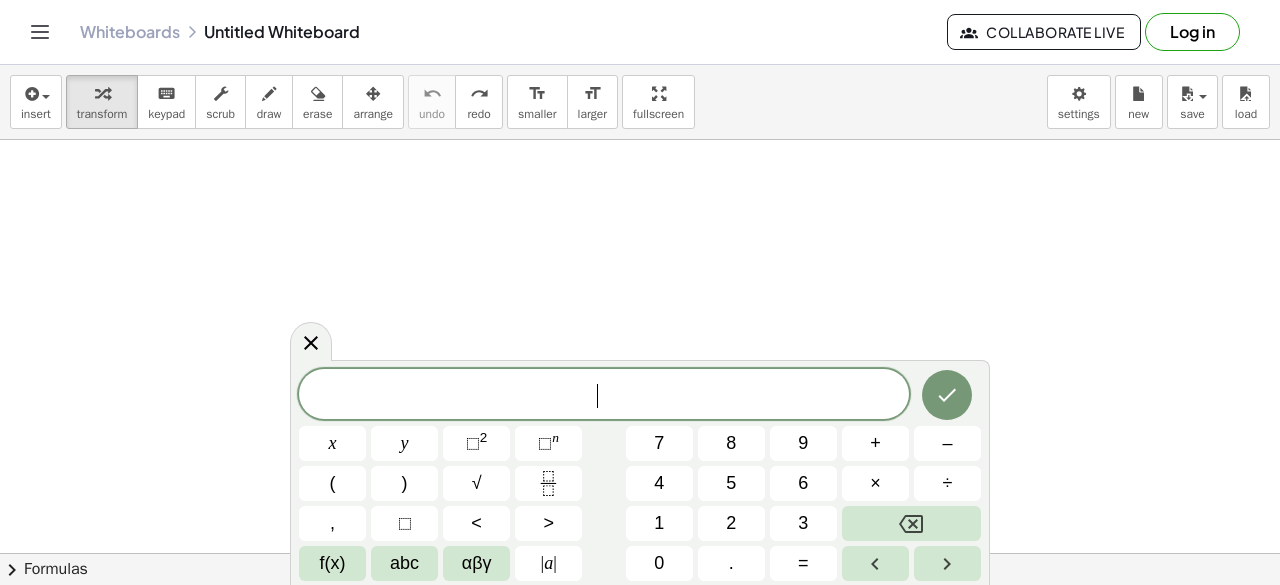 click on "​" at bounding box center (604, 396) 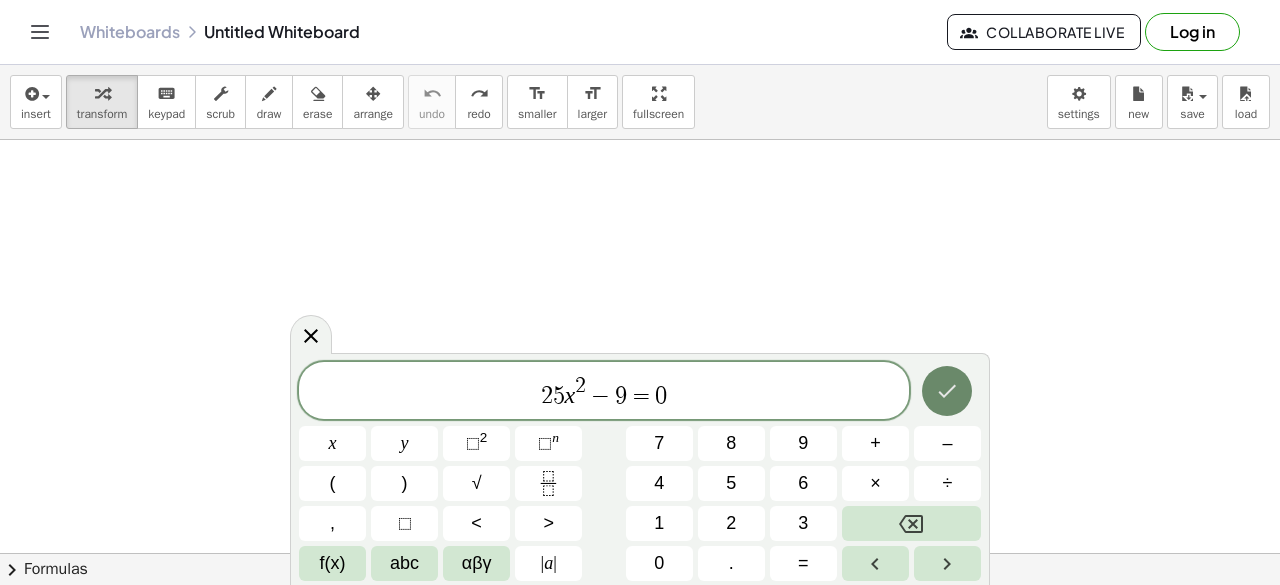 click 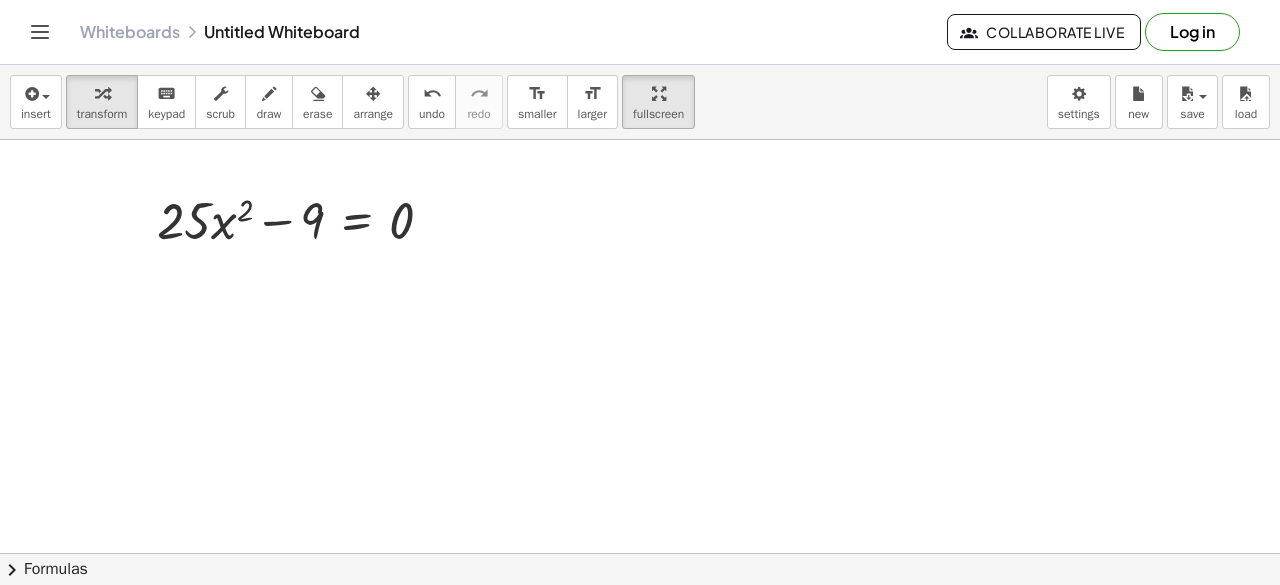 drag, startPoint x: 670, startPoint y: 114, endPoint x: 654, endPoint y: 210, distance: 97.3242 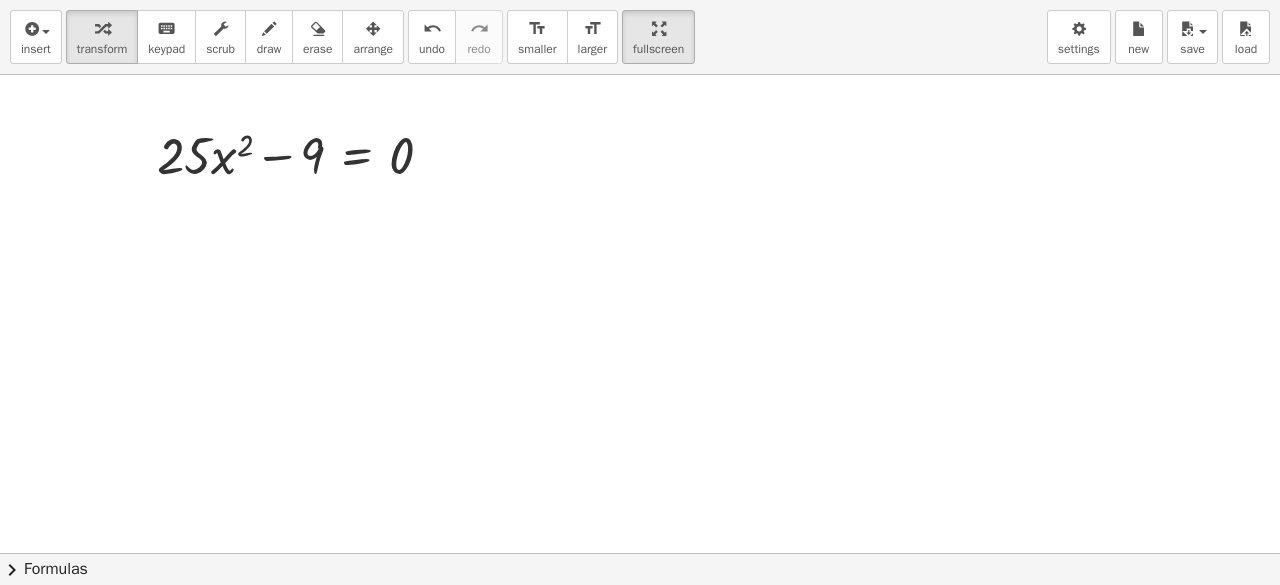 click on "insert select one: Math Expression Function Text Youtube Video Graphing Geometry Geometry 3D transform keyboard keypad scrub draw erase arrange undo undo redo redo format_size smaller format_size larger fullscreen load   save new settings + · 25 · x 2 − 9 = 0 × chevron_right  Formulas
Drag one side of a formula onto a highlighted expression on the canvas to apply it.
Quadratic Formula
+ · a · x 2 + · b · x + c = 0
⇔
x = · ( − b ± 2 √ ( + b 2 − · 4 · a · c ) ) · 2 · a
+ x 2 + · p · x + q = 0
⇔
x = − · p · 2 ± 2 √ ( + ( · p · 2 ) 2 − q )
Manually Factoring a Quadratic
+ x 2 + · b · x + c
· ( + x + ⬚" at bounding box center (640, 292) 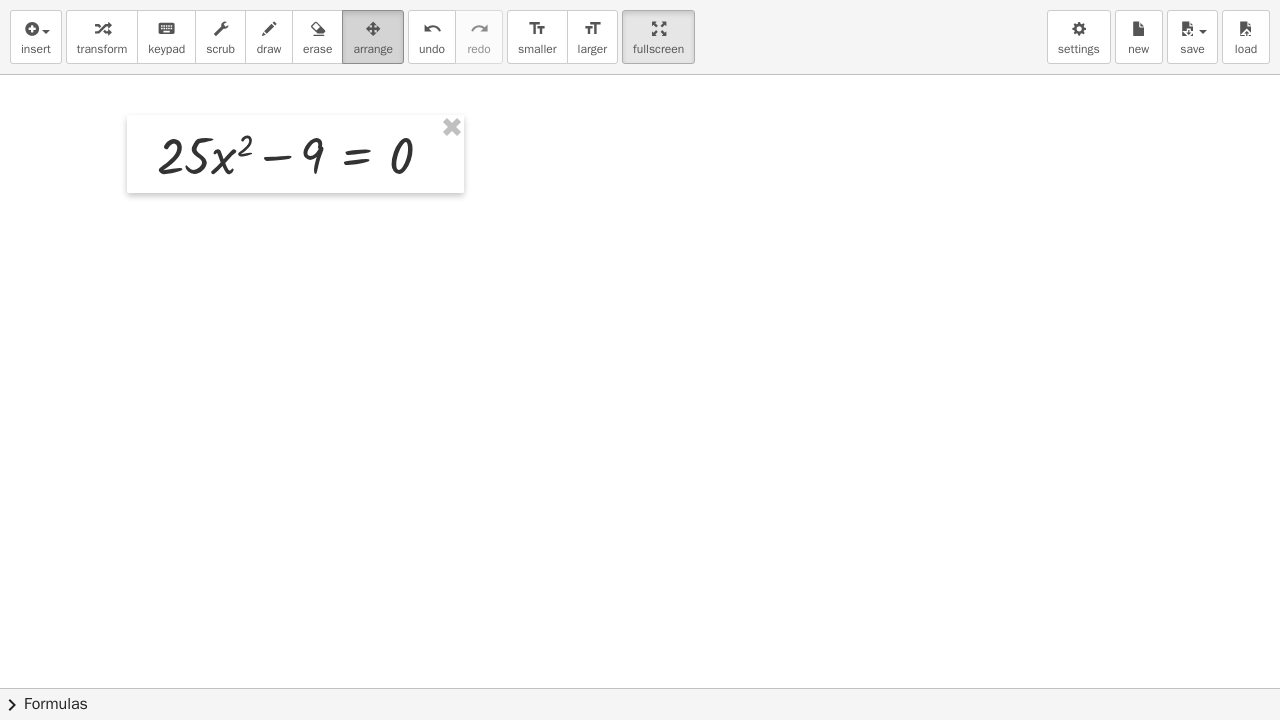 click at bounding box center [373, 28] 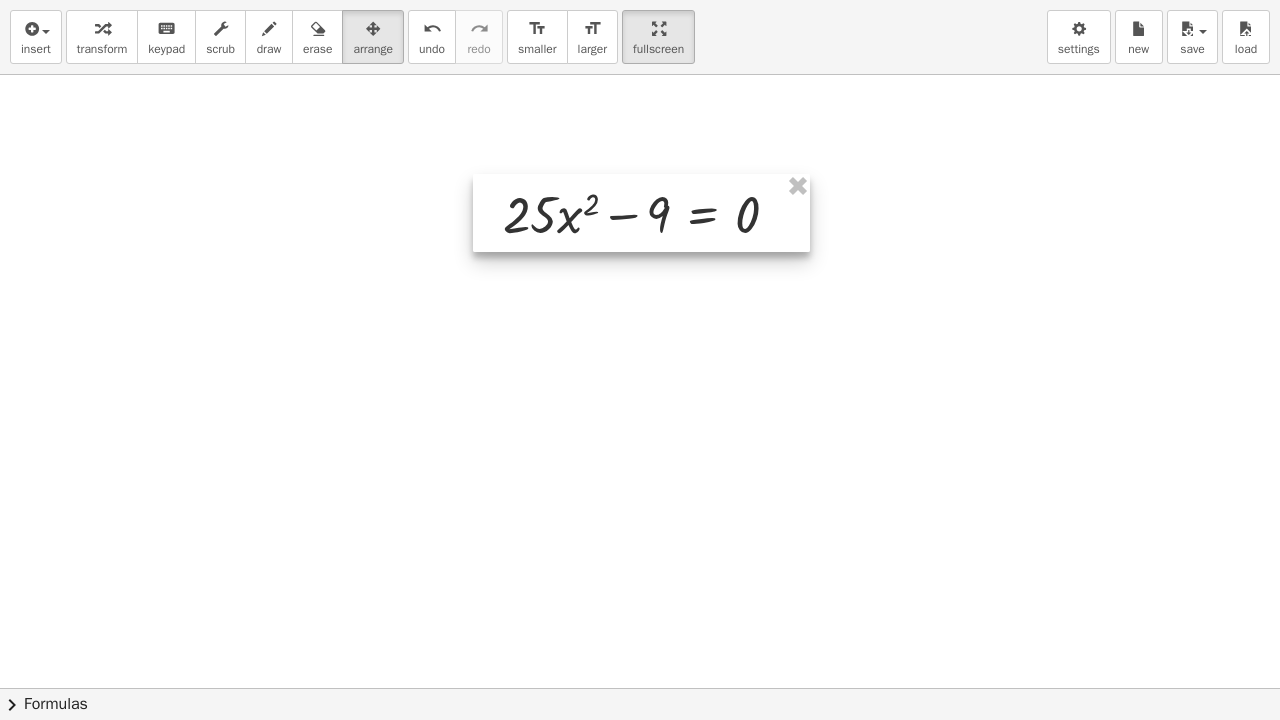 drag, startPoint x: 363, startPoint y: 123, endPoint x: 710, endPoint y: 182, distance: 351.9801 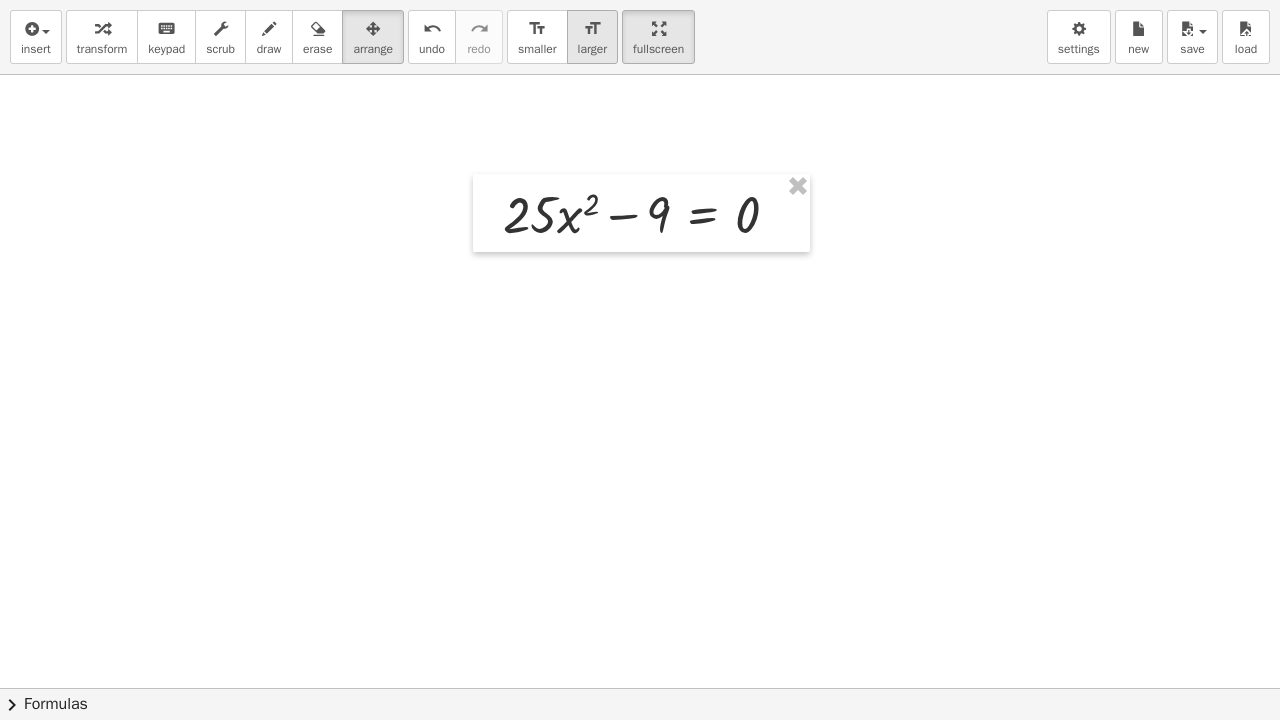 click on "format_size" at bounding box center (592, 29) 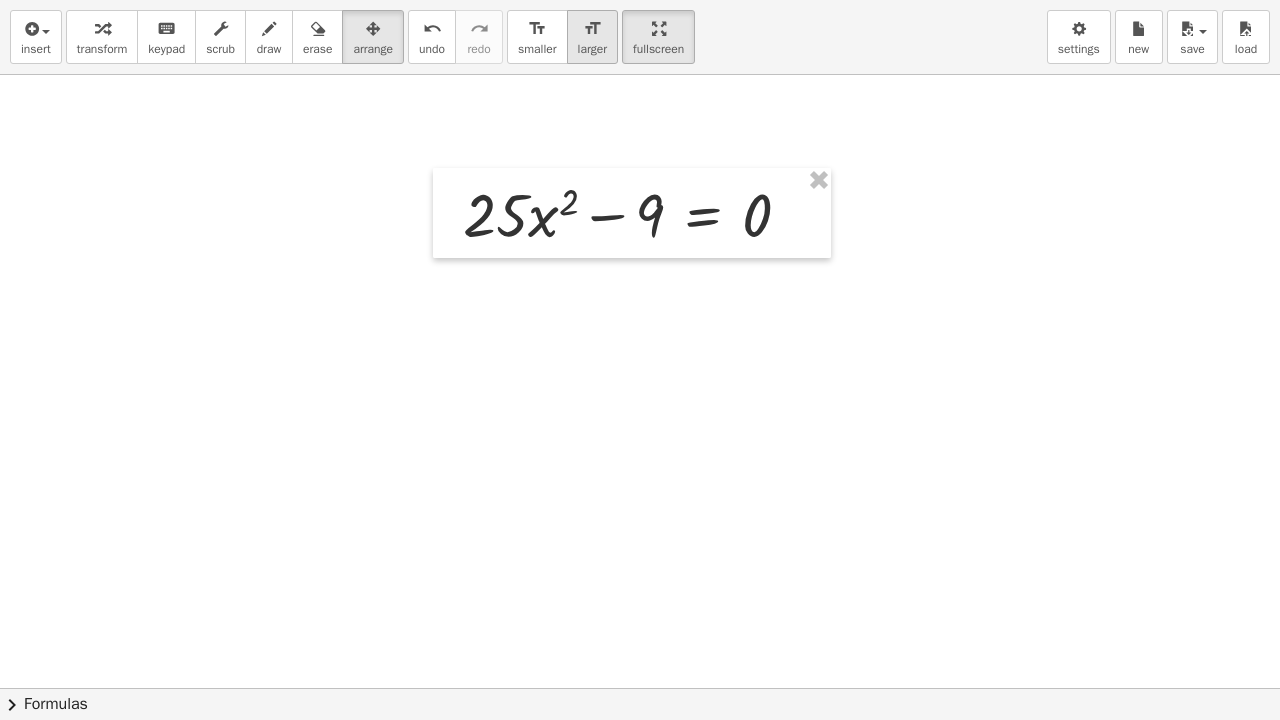 click on "format_size" at bounding box center (592, 29) 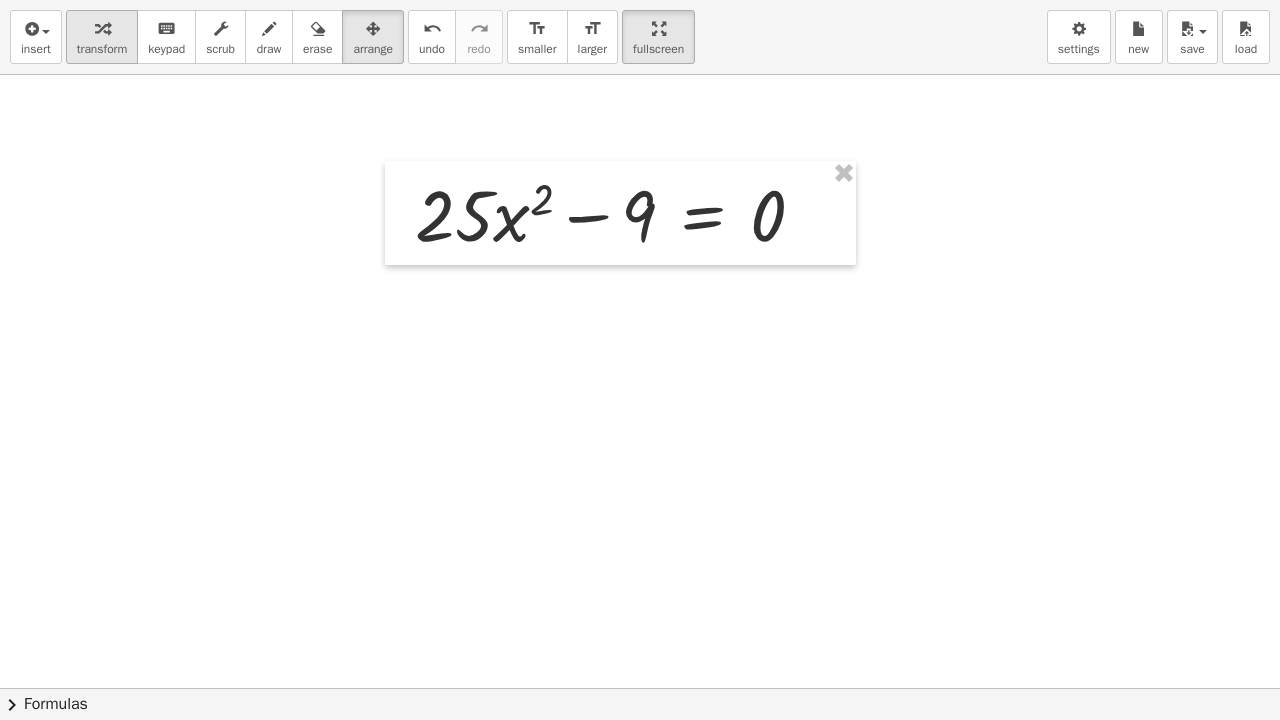 click at bounding box center [102, 28] 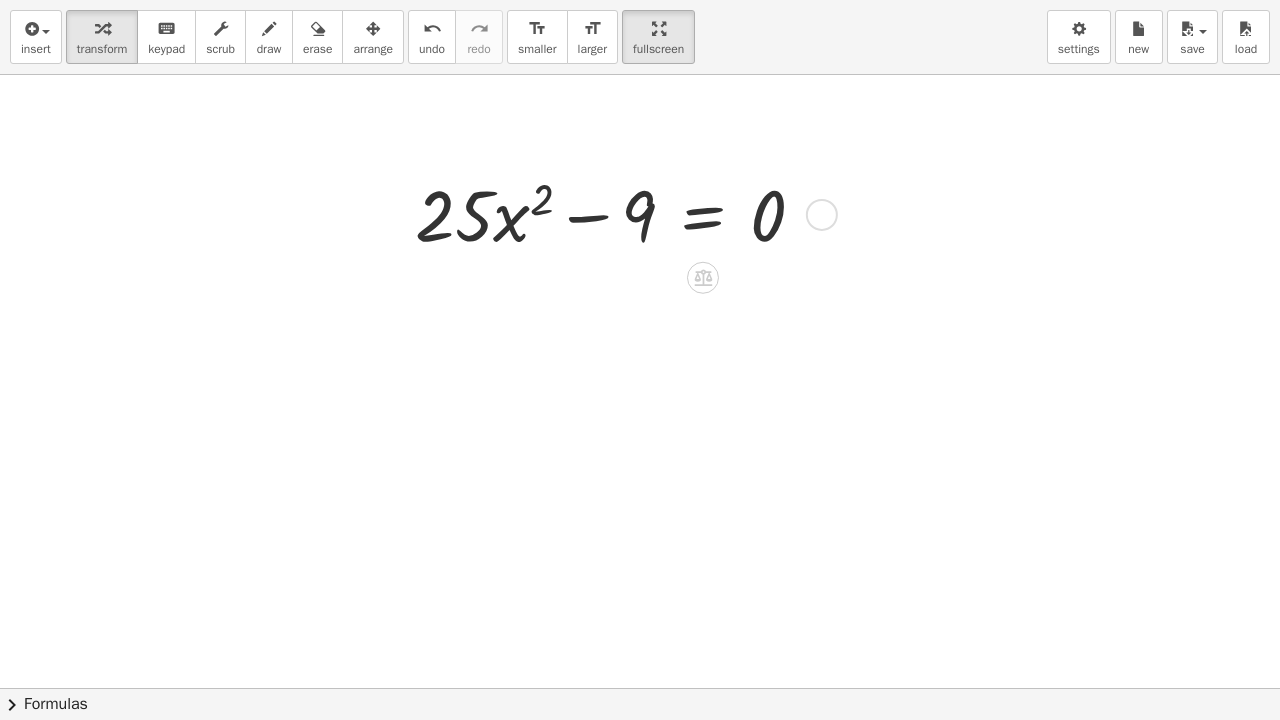 click at bounding box center [618, 213] 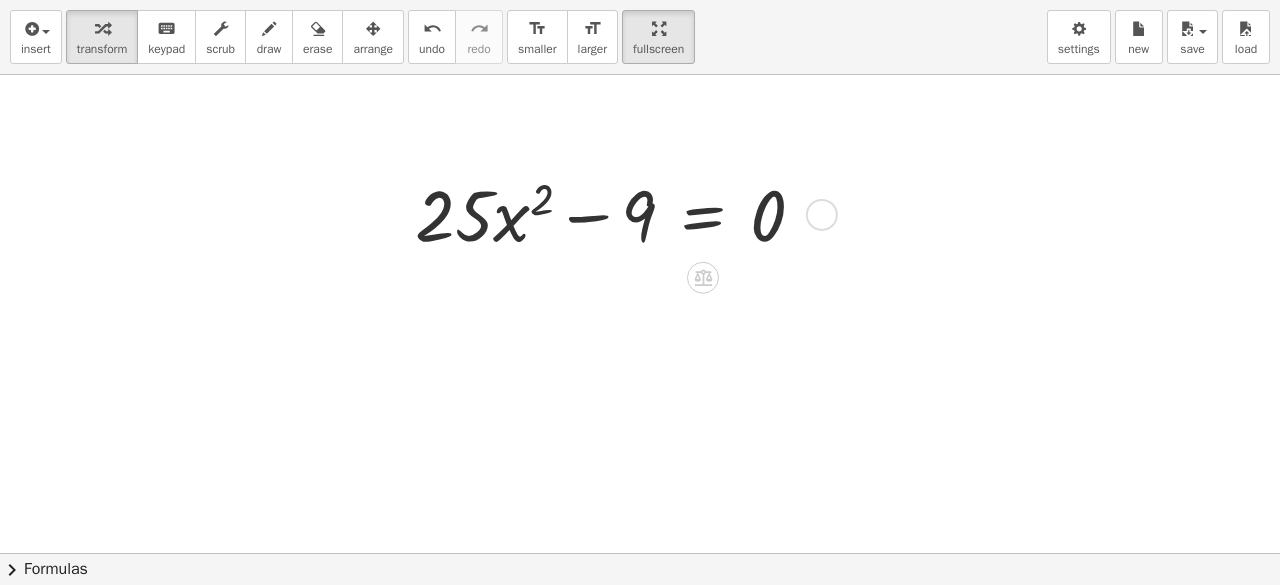 click at bounding box center [618, 213] 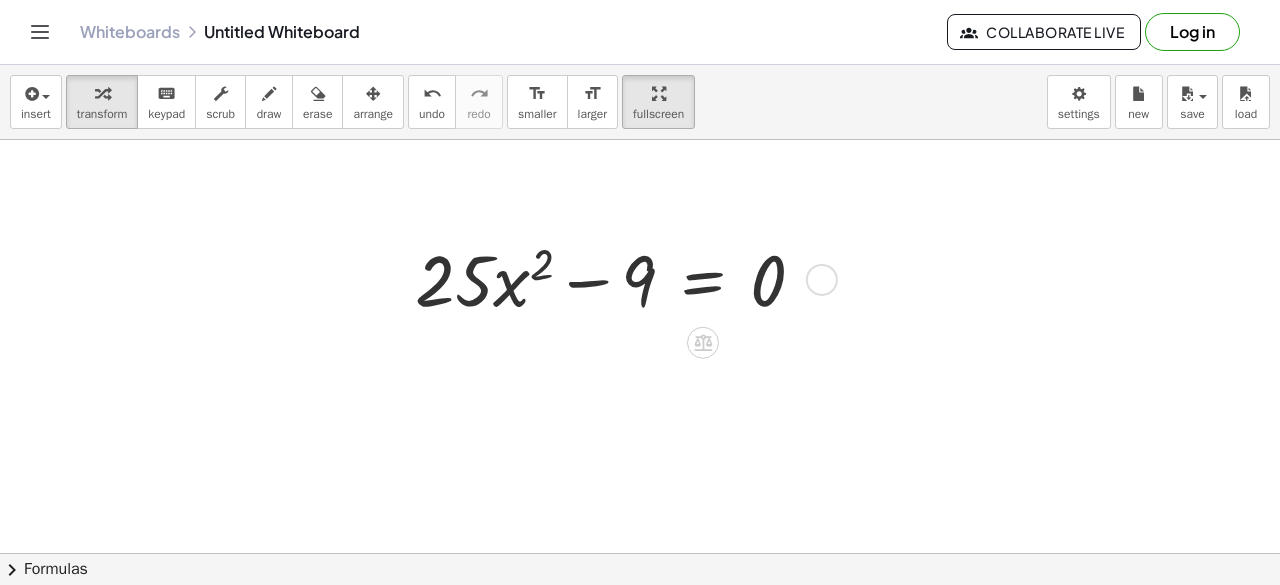 click at bounding box center (618, 278) 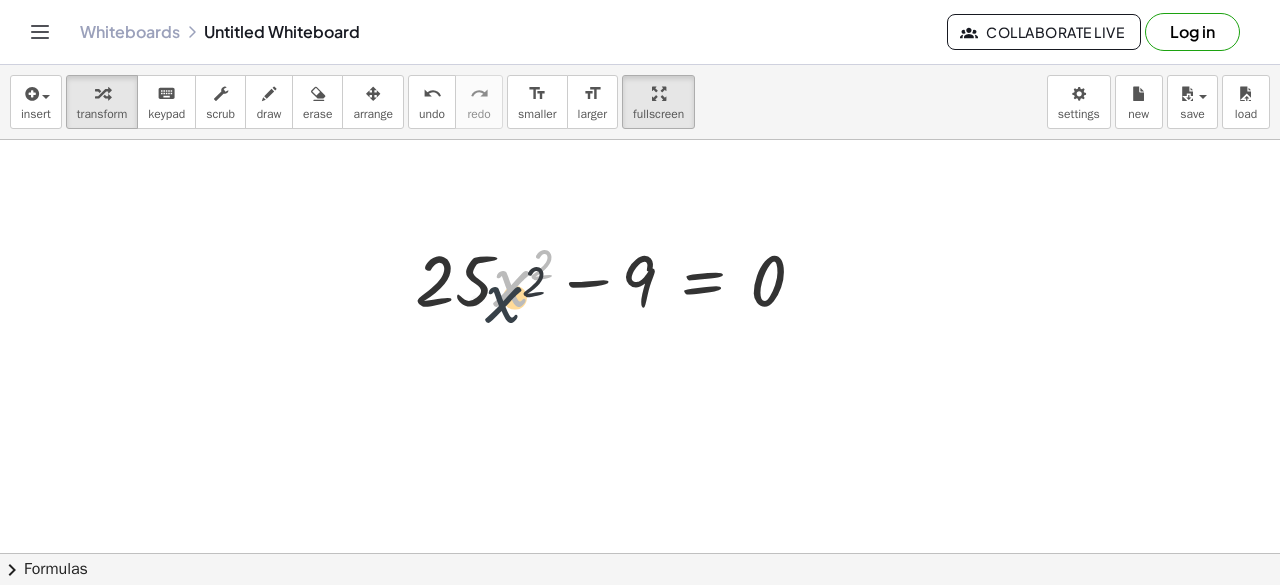 click at bounding box center [618, 278] 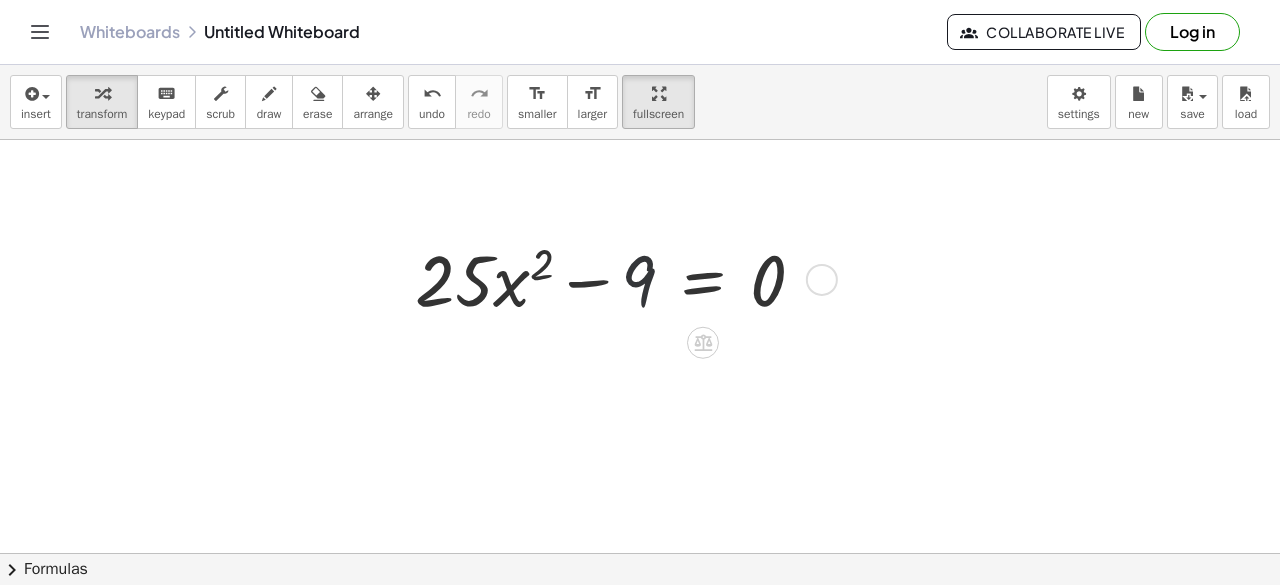 drag, startPoint x: 652, startPoint y: 277, endPoint x: 674, endPoint y: 282, distance: 22.561028 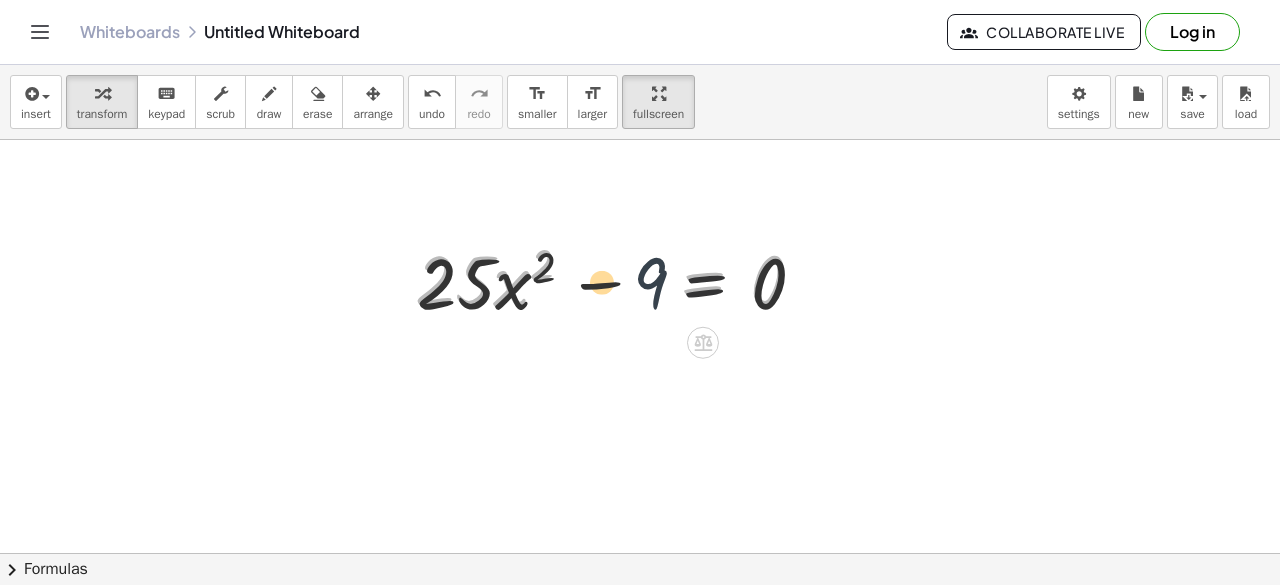 click at bounding box center (618, 278) 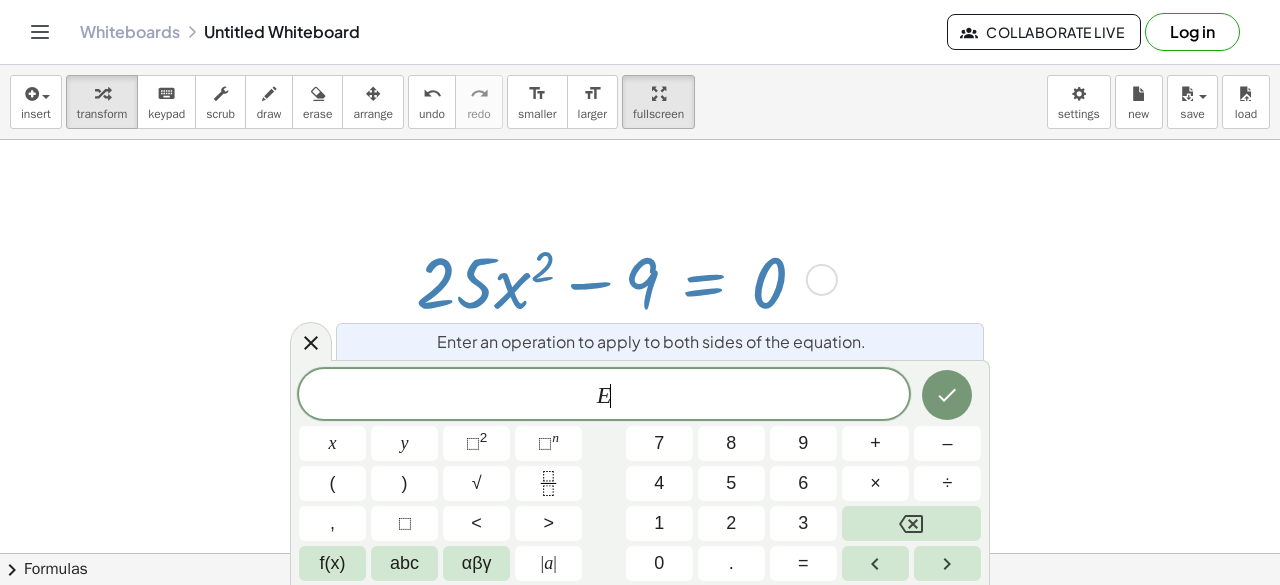 click at bounding box center (618, 278) 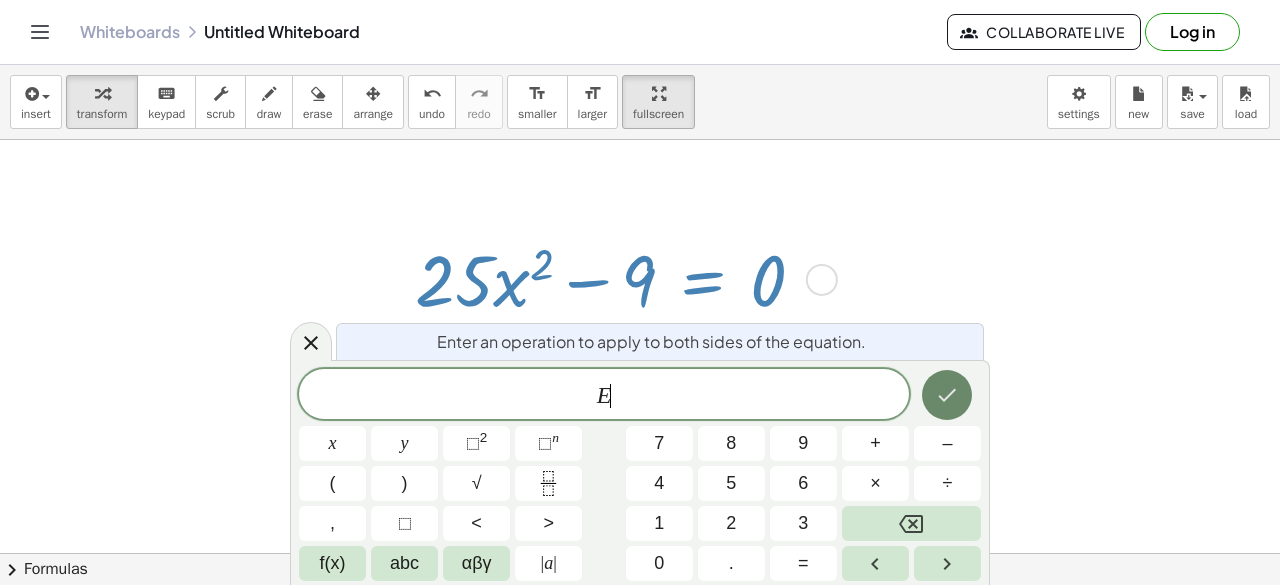 click 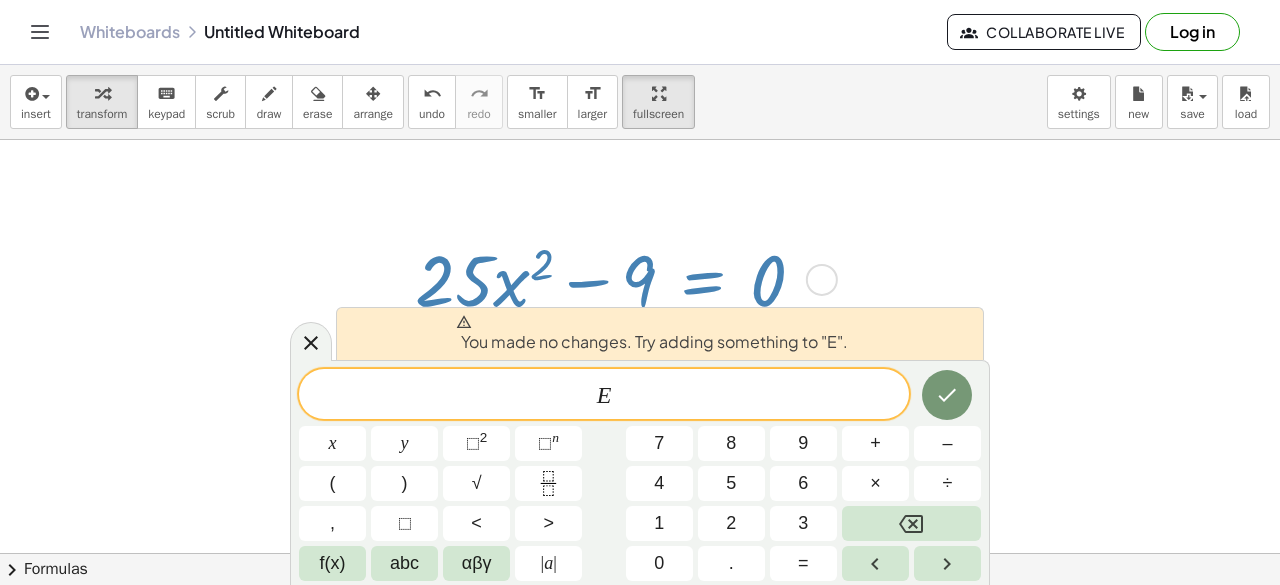 click at bounding box center (754, 553) 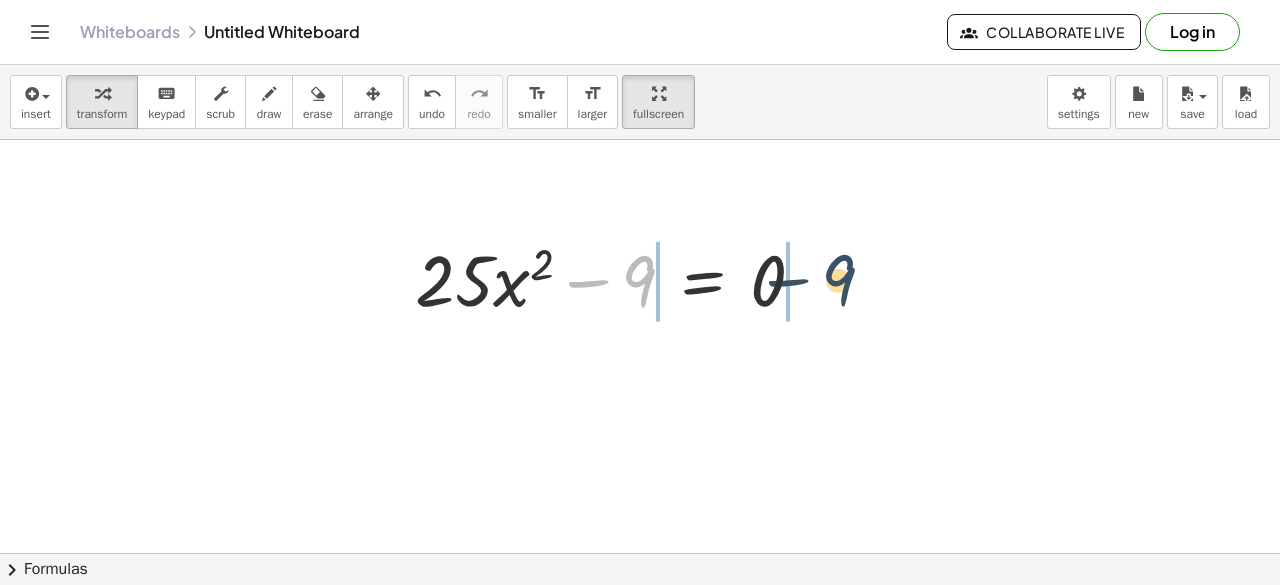 drag, startPoint x: 641, startPoint y: 291, endPoint x: 843, endPoint y: 290, distance: 202.00247 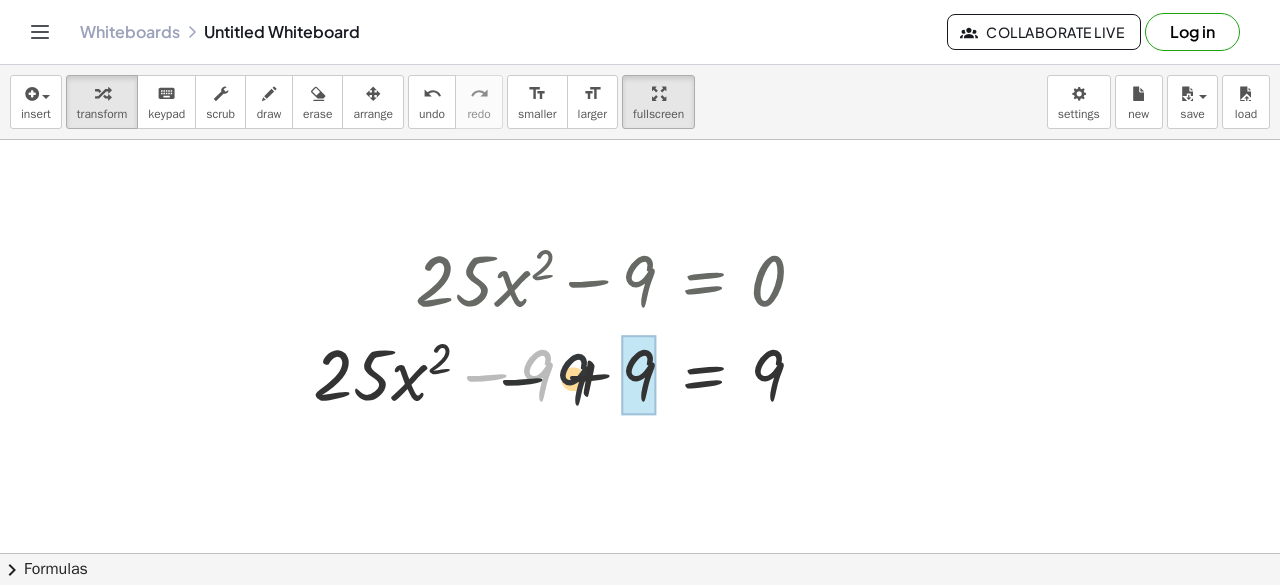 drag, startPoint x: 554, startPoint y: 373, endPoint x: 602, endPoint y: 379, distance: 48.373547 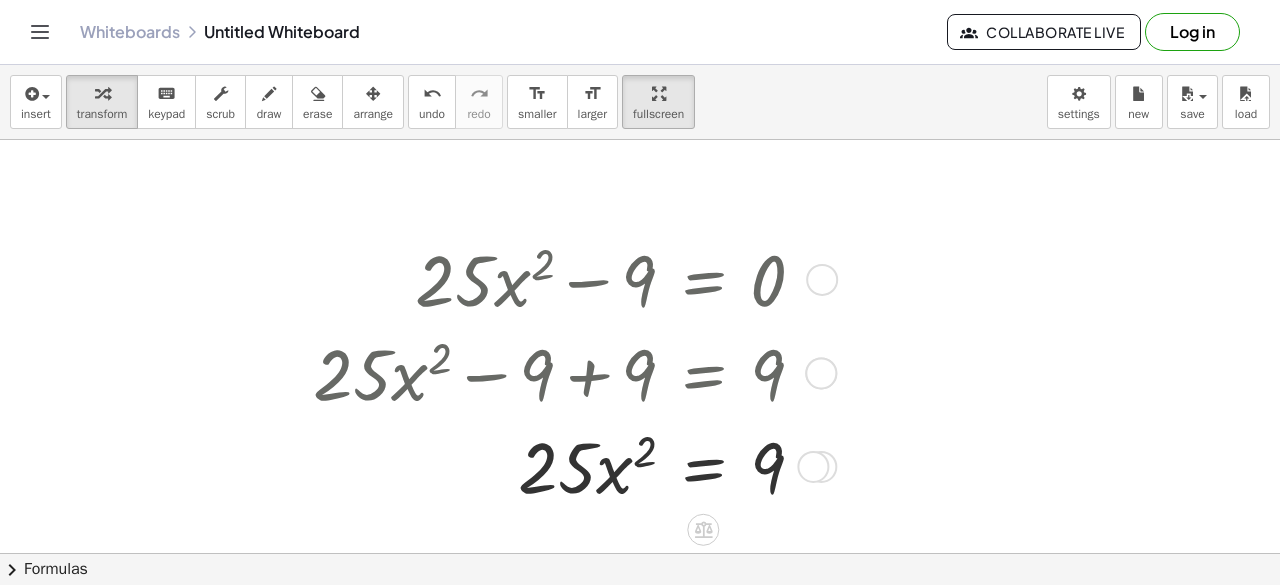 scroll, scrollTop: 100, scrollLeft: 0, axis: vertical 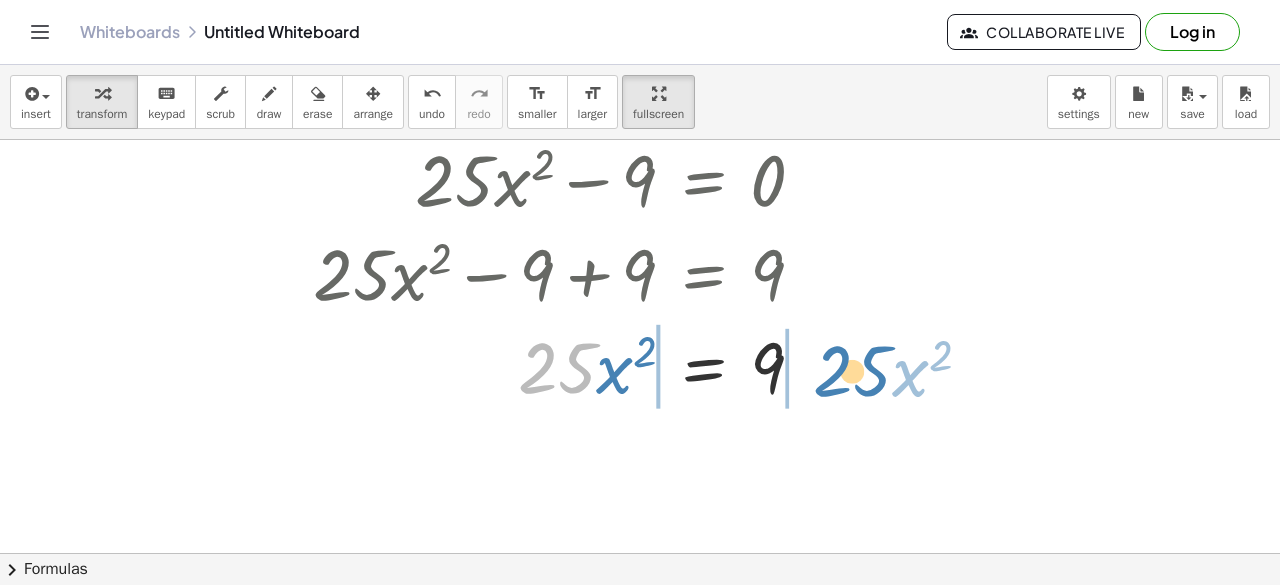 drag, startPoint x: 574, startPoint y: 379, endPoint x: 871, endPoint y: 383, distance: 297.02695 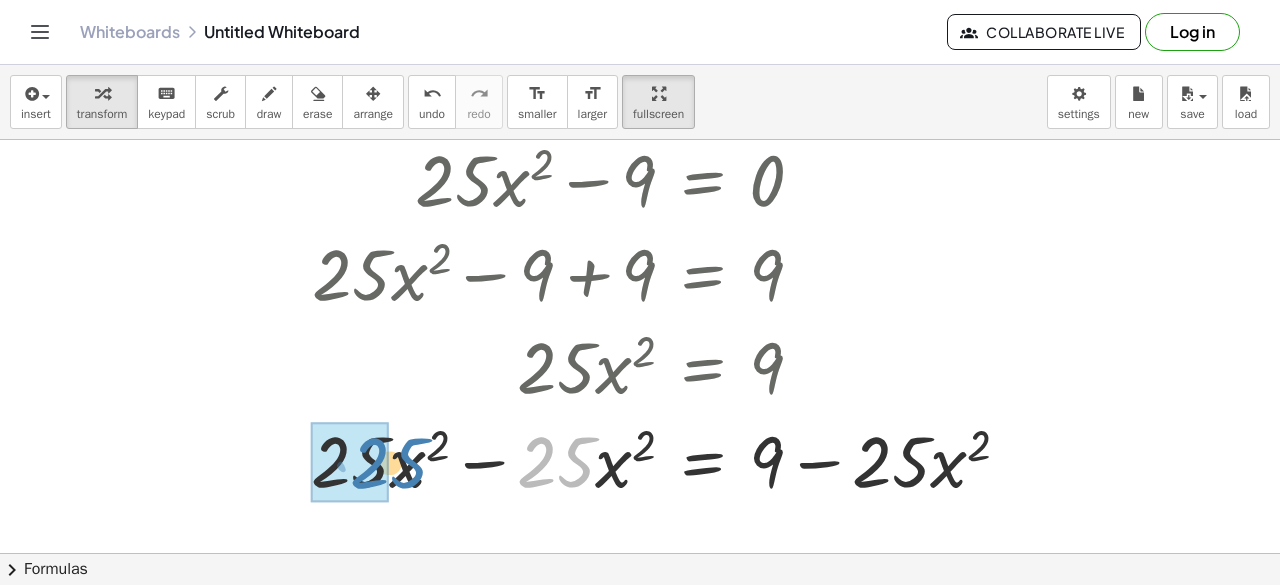 drag, startPoint x: 584, startPoint y: 469, endPoint x: 418, endPoint y: 470, distance: 166.003 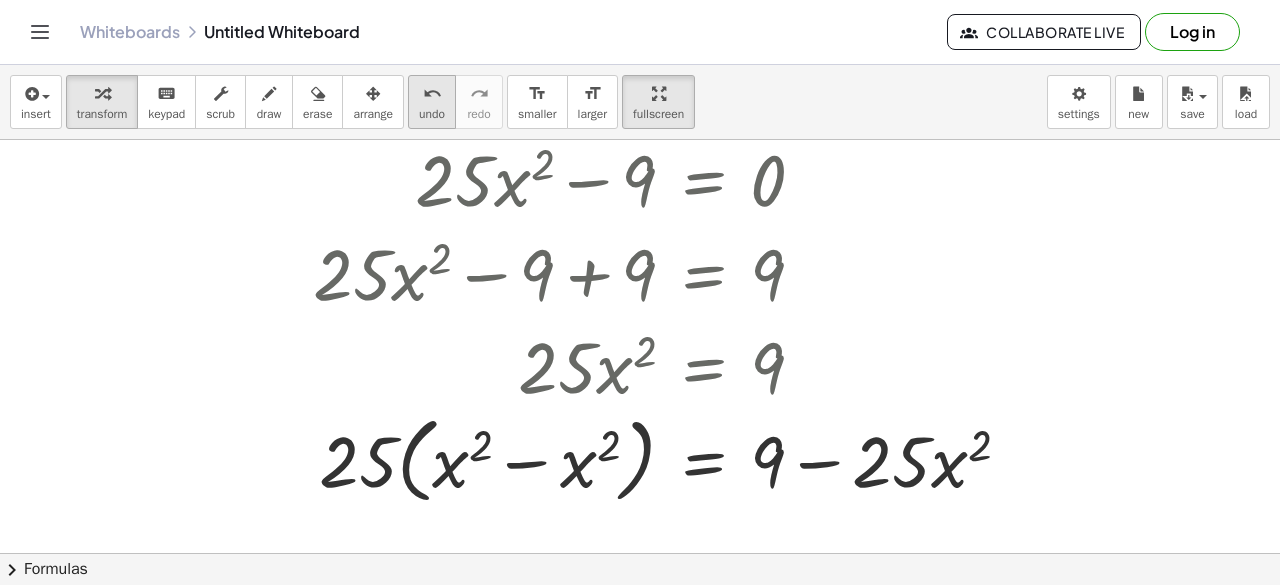 click on "undo" at bounding box center (432, 94) 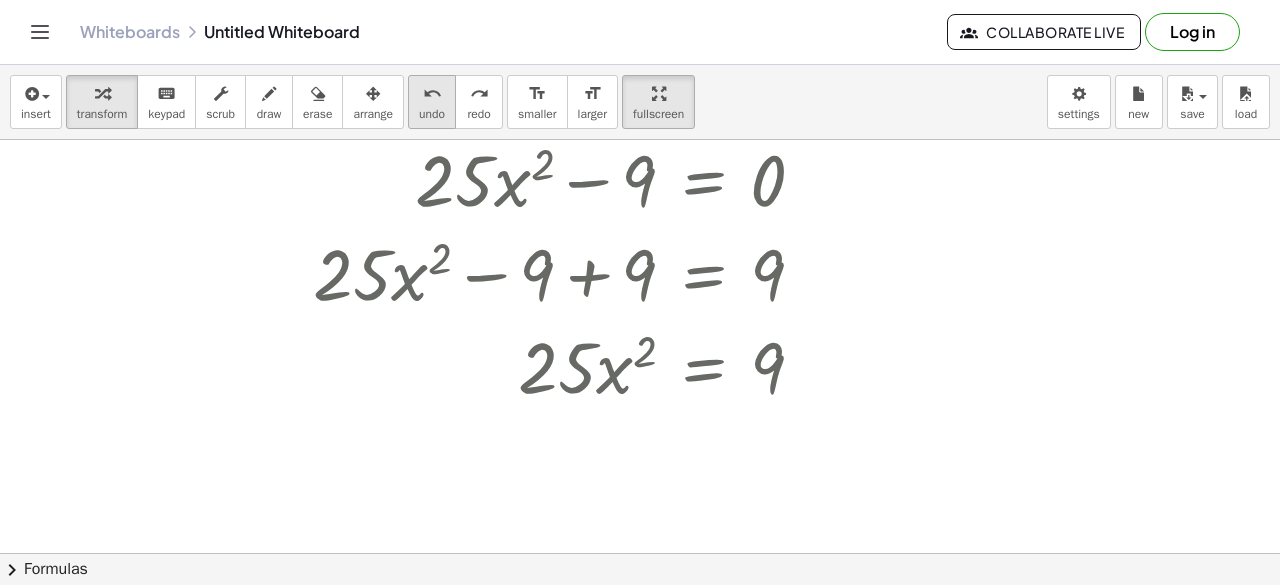 click on "undo" at bounding box center [432, 94] 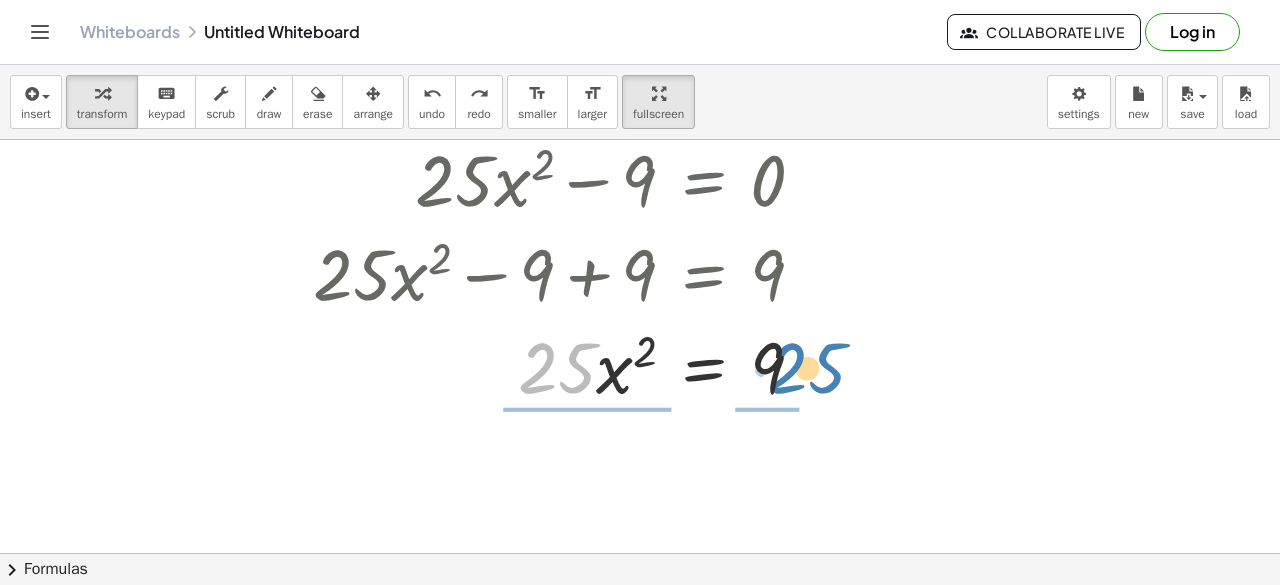 drag, startPoint x: 548, startPoint y: 380, endPoint x: 799, endPoint y: 381, distance: 251.002 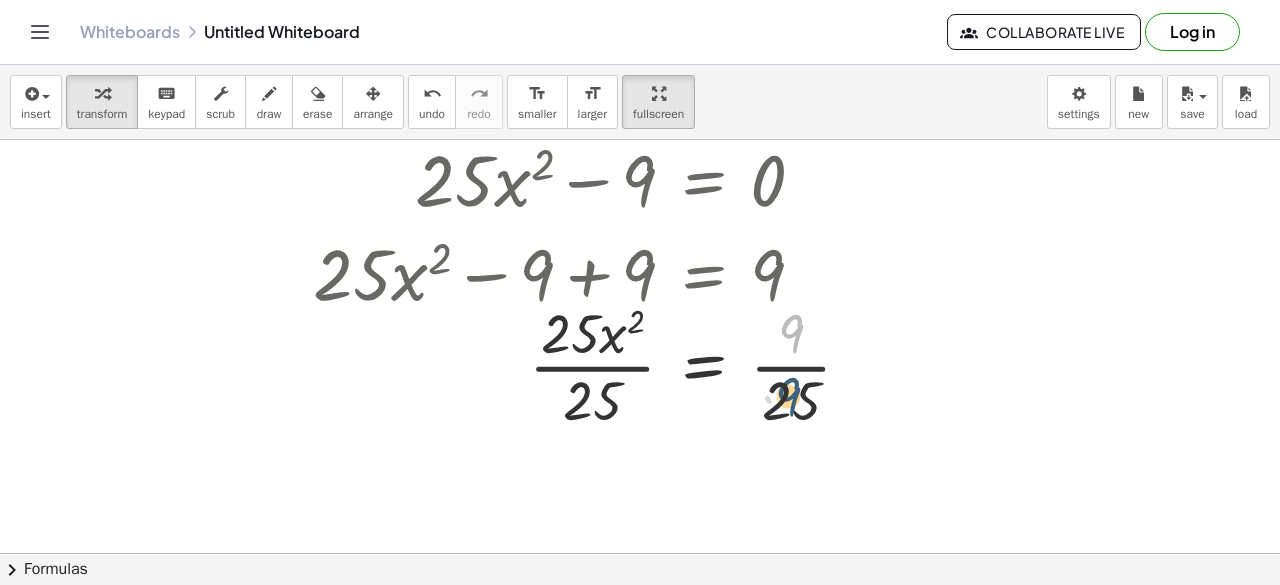 drag, startPoint x: 797, startPoint y: 334, endPoint x: 794, endPoint y: 397, distance: 63.07139 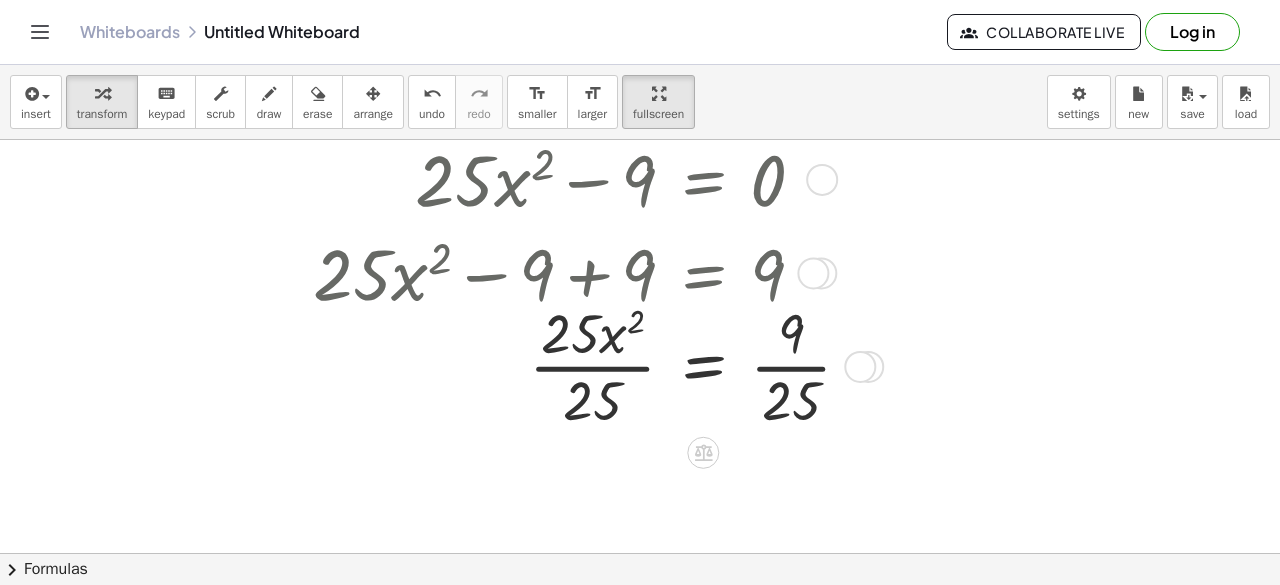 click at bounding box center [590, 365] 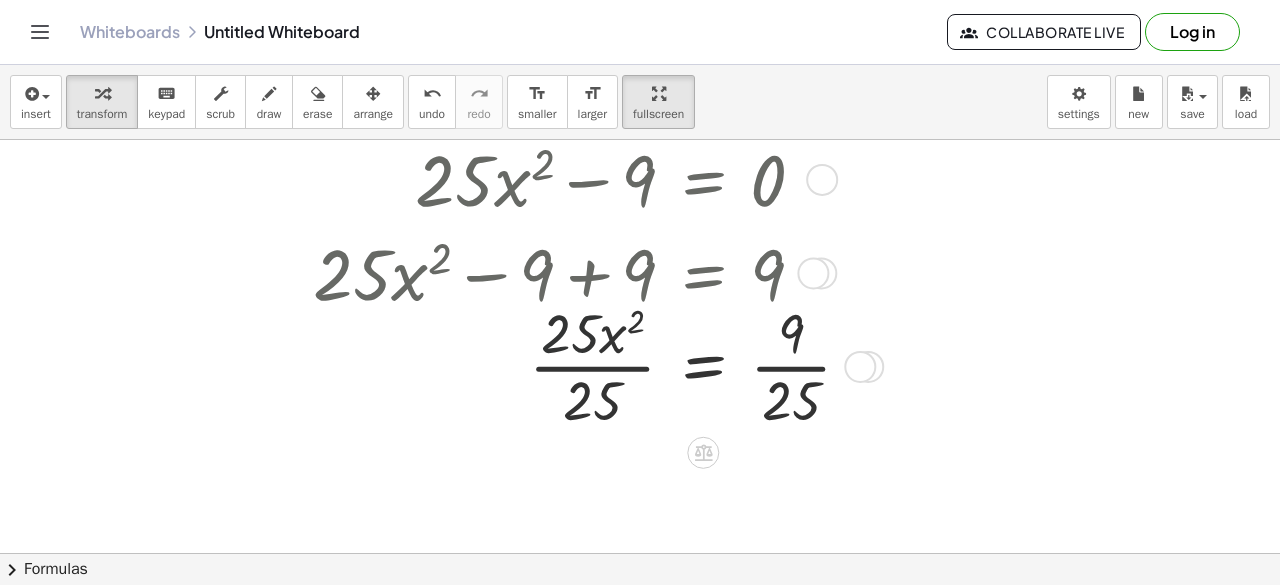 click at bounding box center (590, 365) 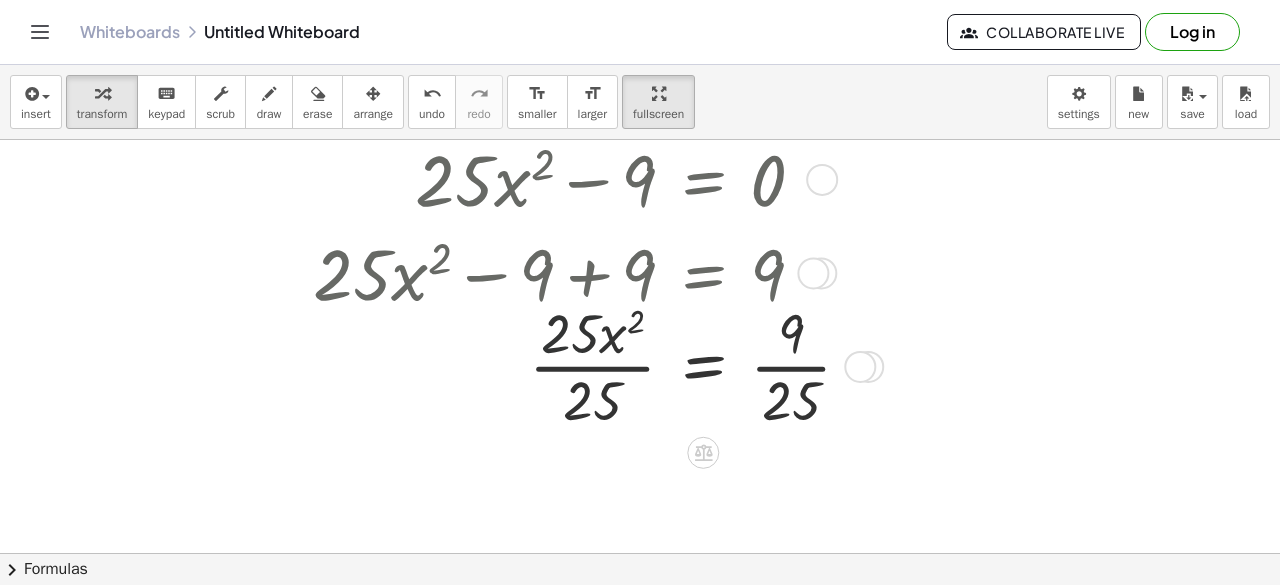 click at bounding box center (590, 365) 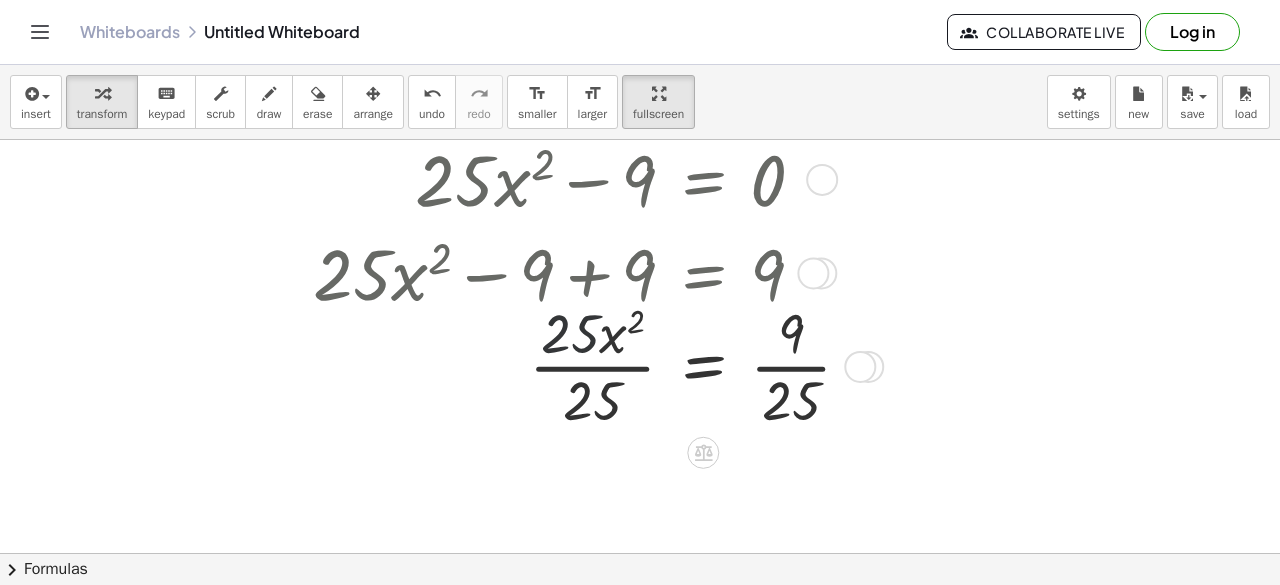 click at bounding box center [590, 365] 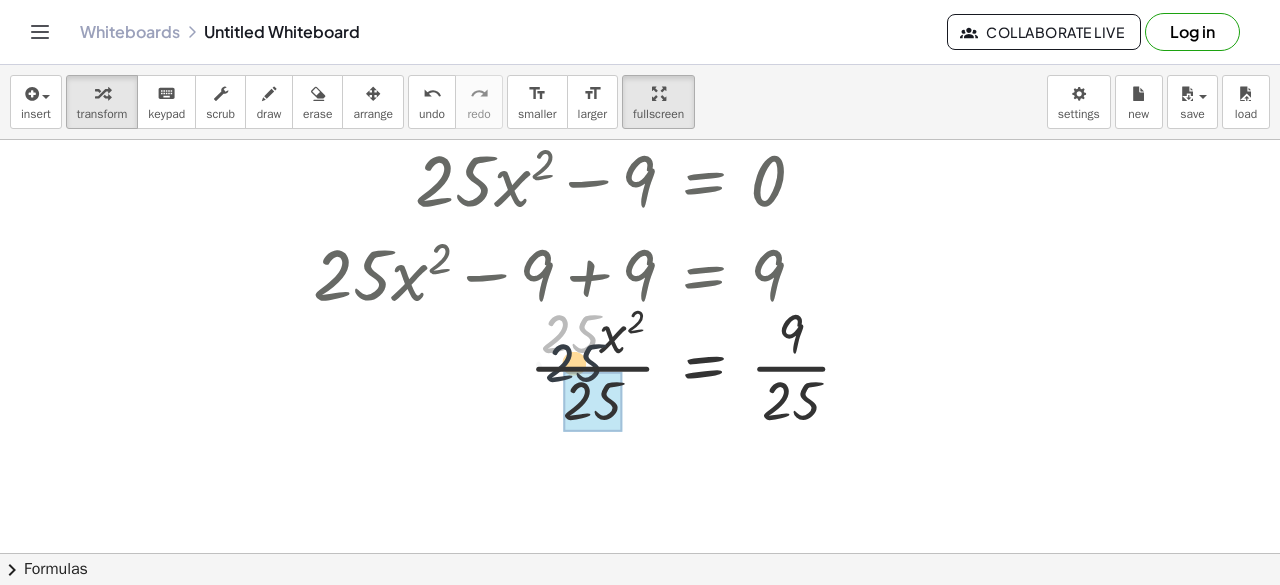 drag, startPoint x: 586, startPoint y: 339, endPoint x: 591, endPoint y: 370, distance: 31.400637 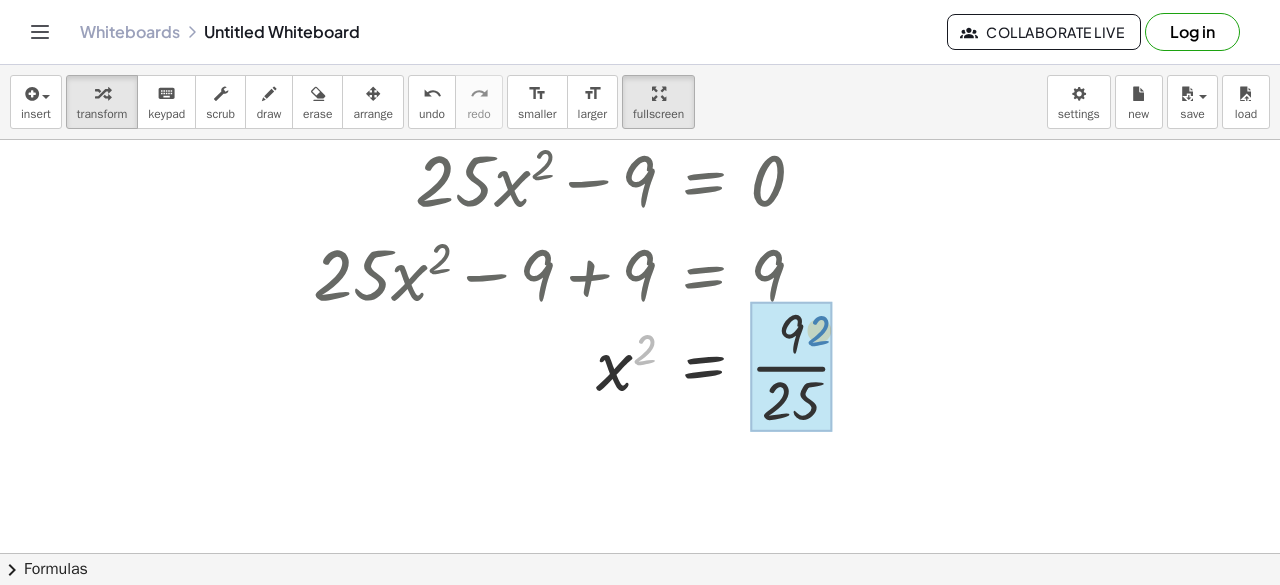 drag, startPoint x: 644, startPoint y: 347, endPoint x: 819, endPoint y: 328, distance: 176.02841 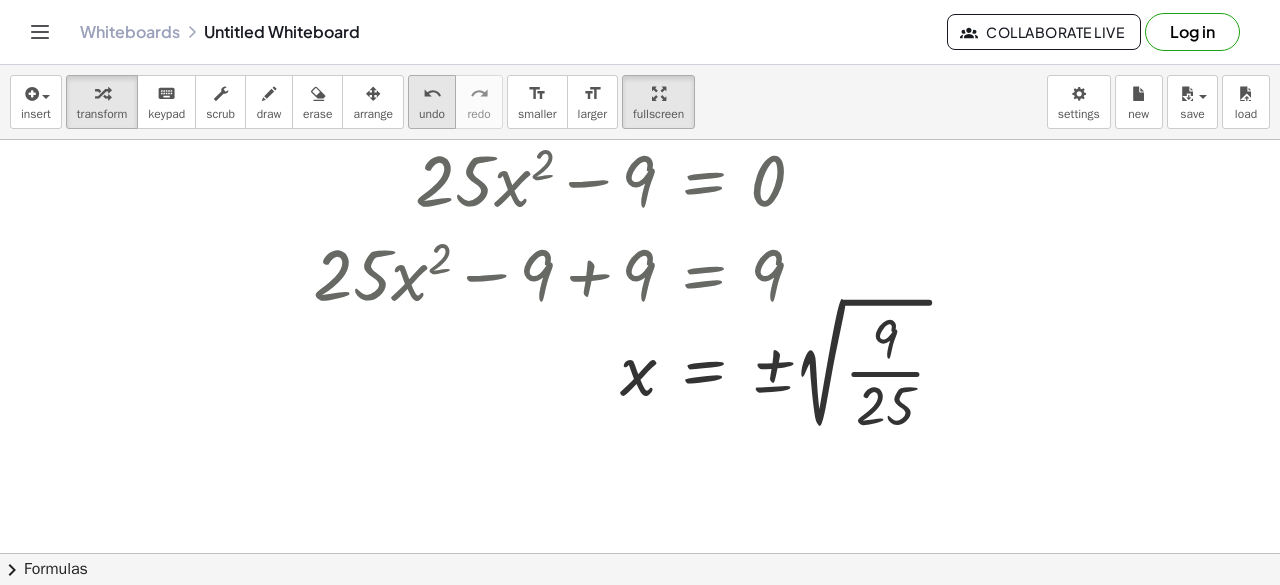 click on "undo undo" at bounding box center (432, 102) 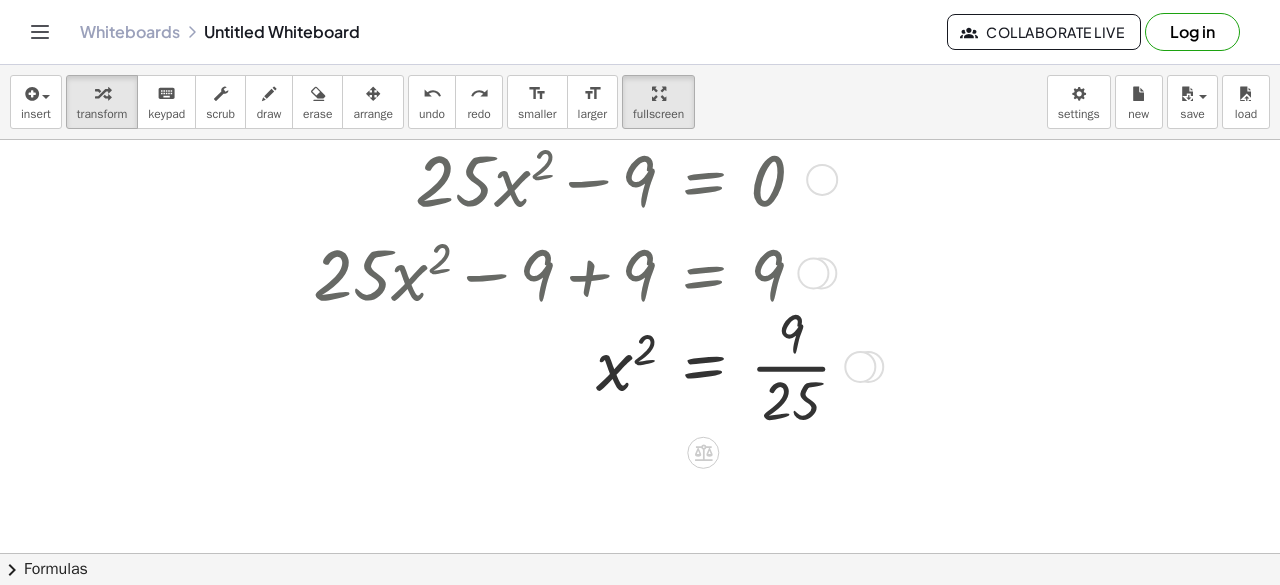 click at bounding box center (590, 365) 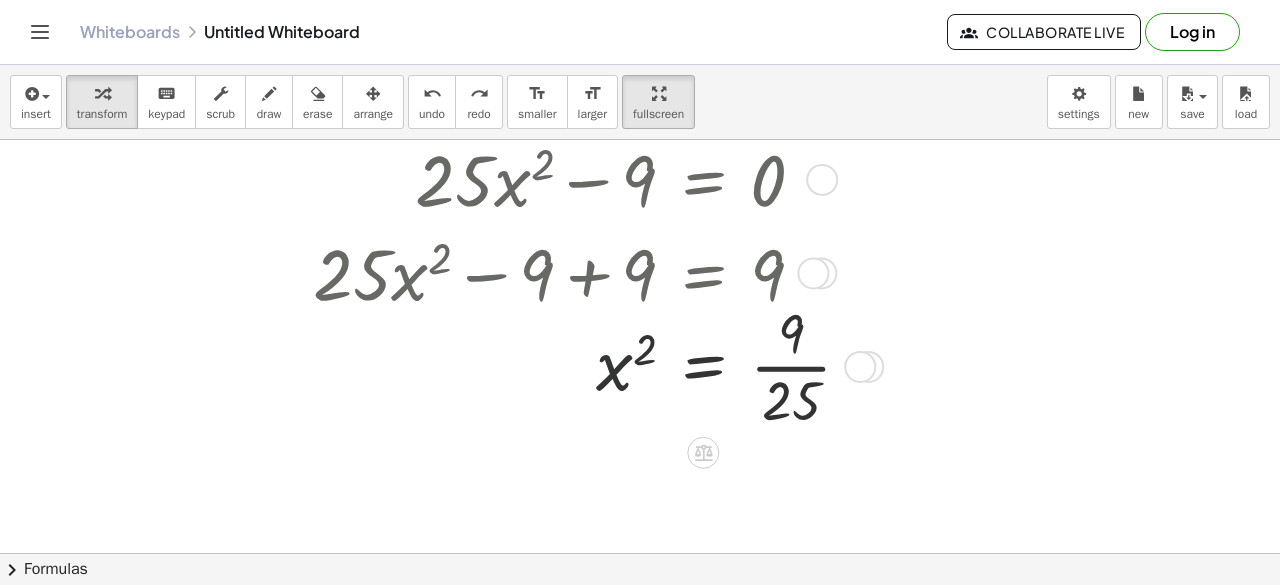 click at bounding box center (590, 365) 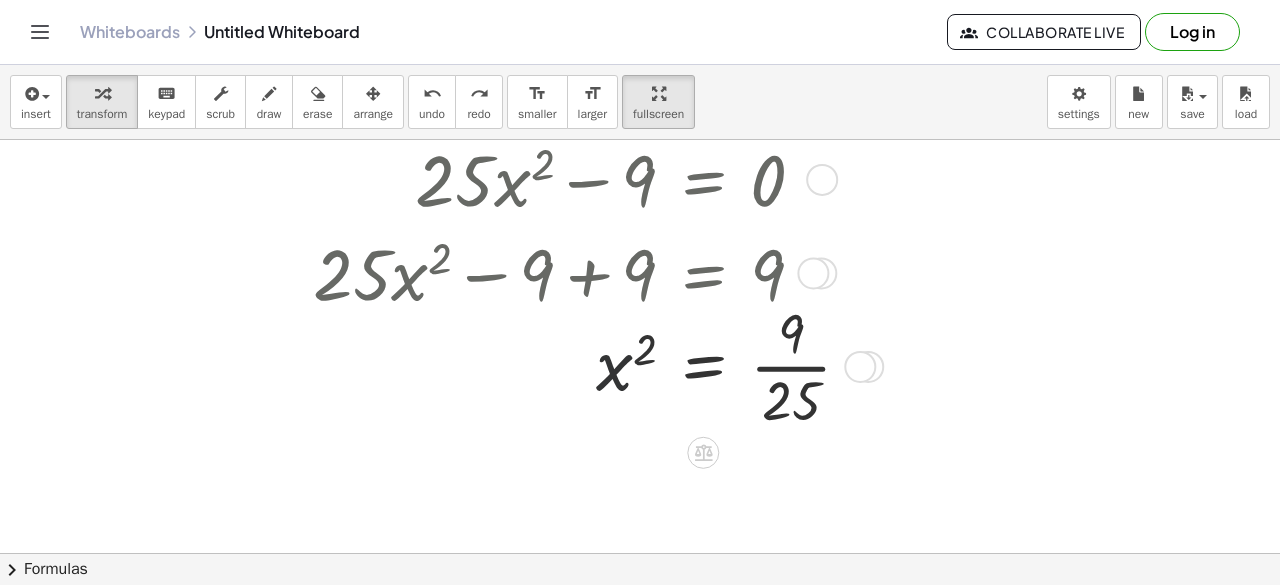 click at bounding box center [590, 365] 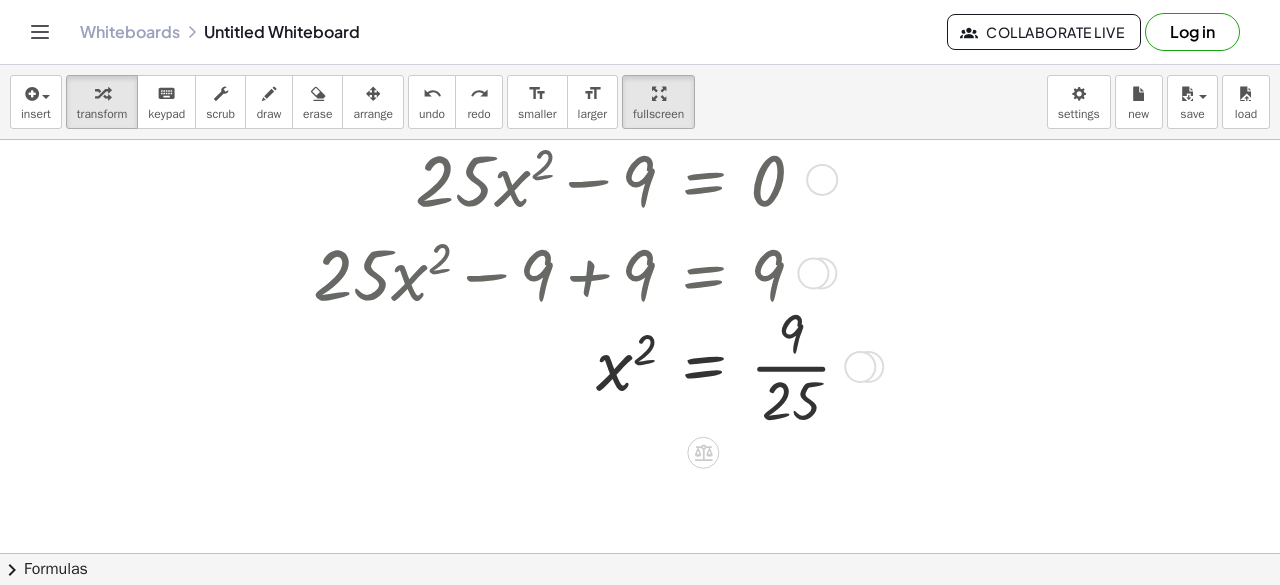 click at bounding box center [590, 365] 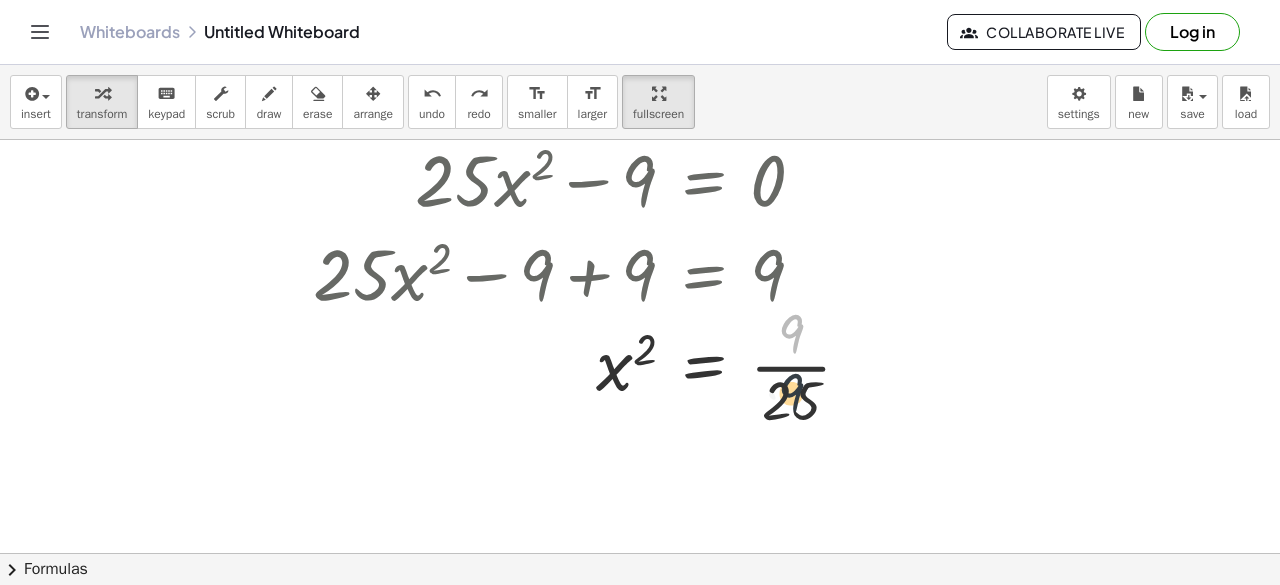 drag, startPoint x: 792, startPoint y: 344, endPoint x: 786, endPoint y: 414, distance: 70.256676 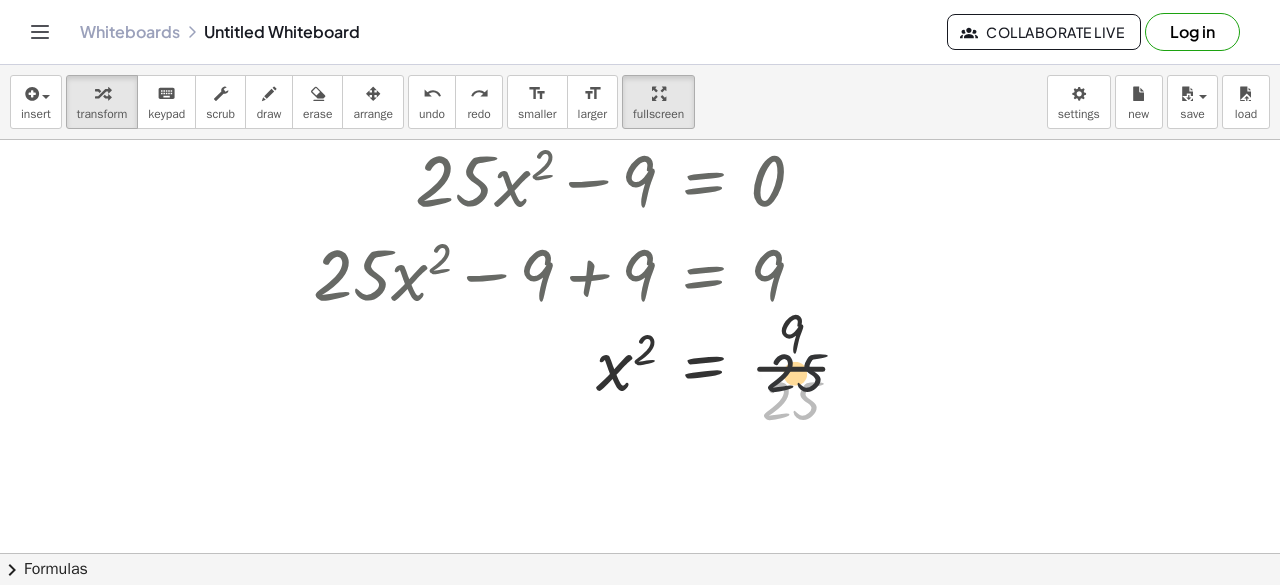 drag, startPoint x: 797, startPoint y: 401, endPoint x: 797, endPoint y: 340, distance: 61 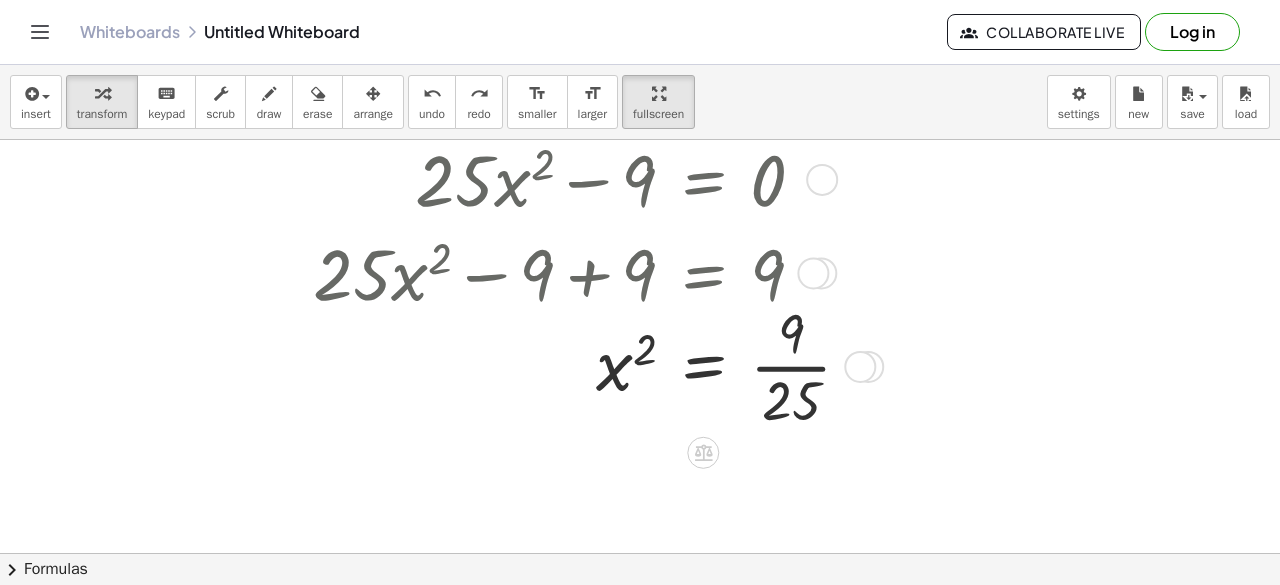 click at bounding box center (590, 365) 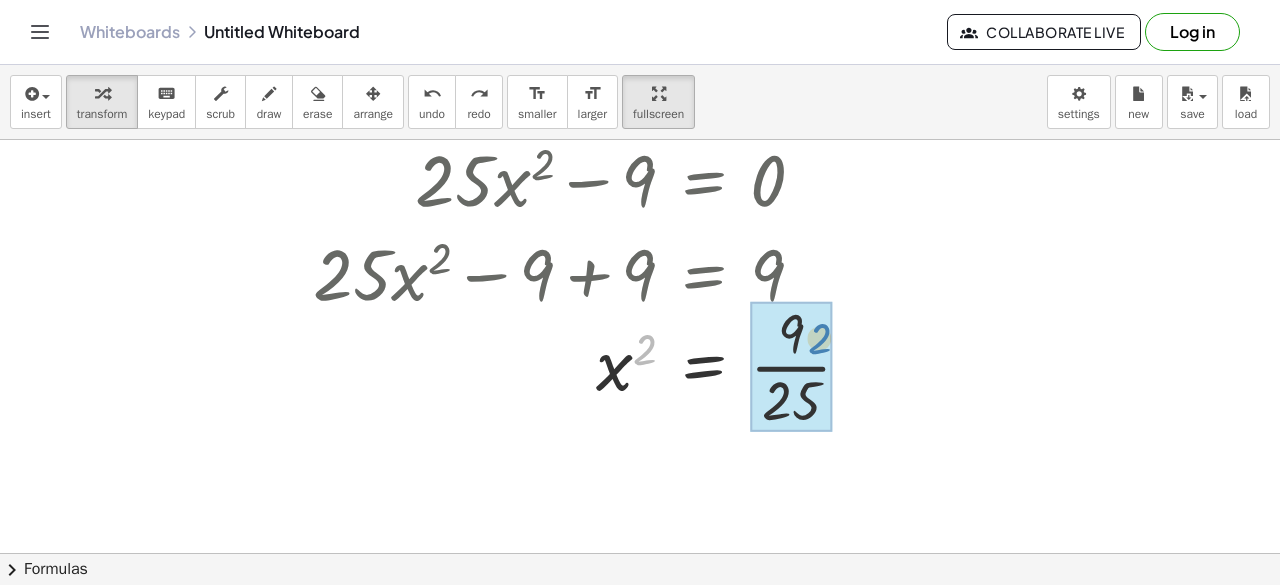 drag, startPoint x: 645, startPoint y: 349, endPoint x: 820, endPoint y: 338, distance: 175.34537 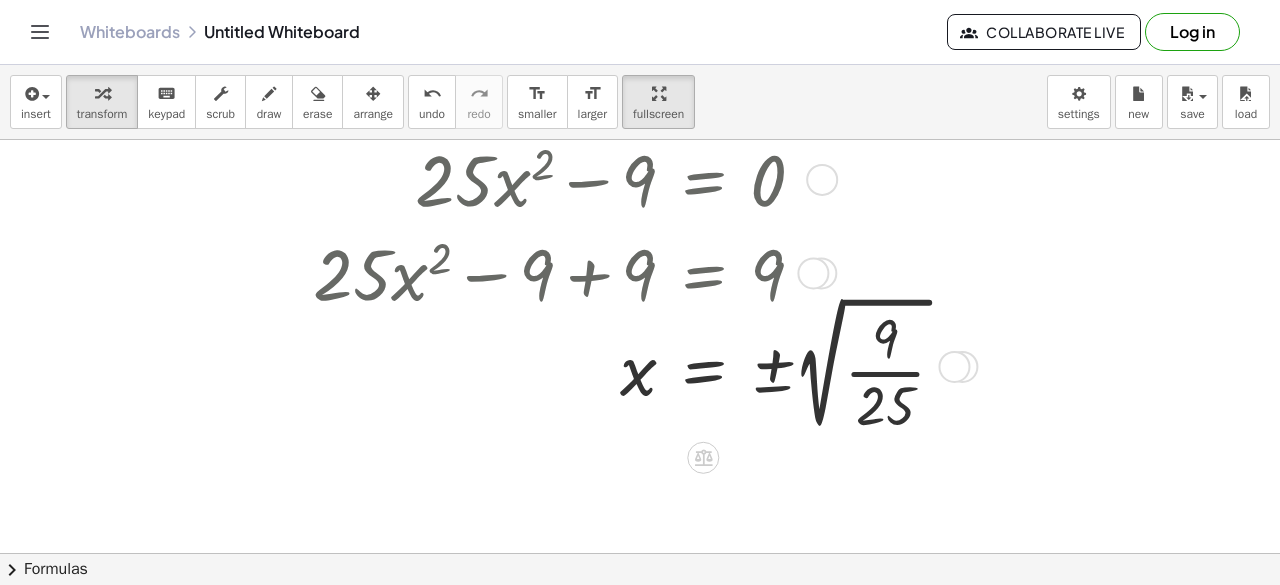 click at bounding box center (637, 365) 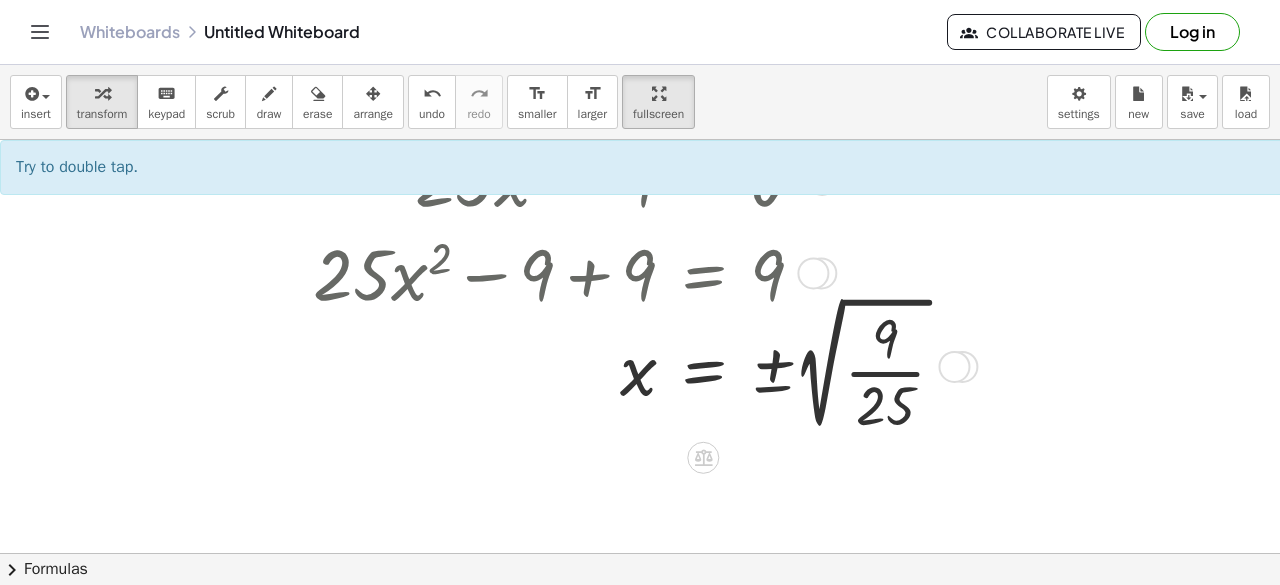 click at bounding box center [637, 365] 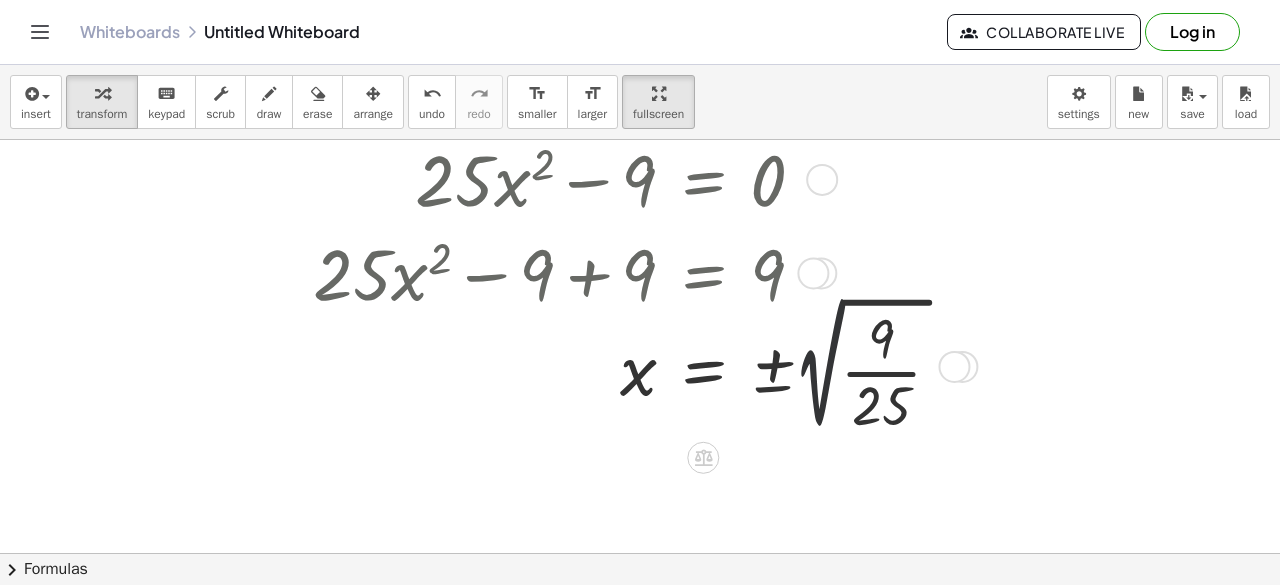 click at bounding box center [637, 365] 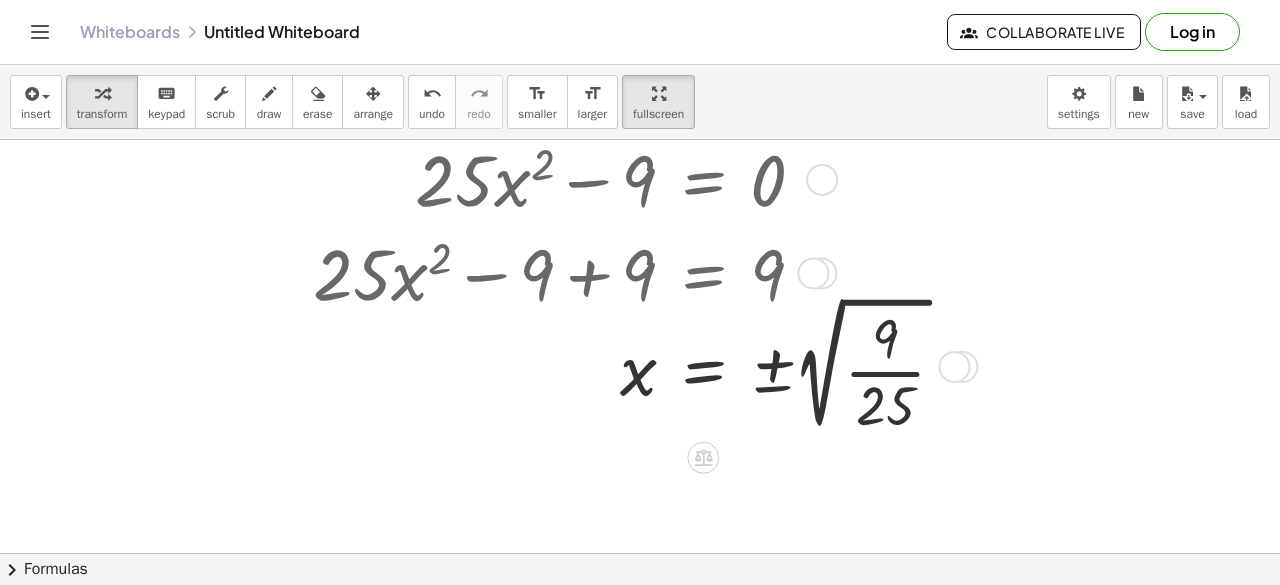 click at bounding box center [637, 365] 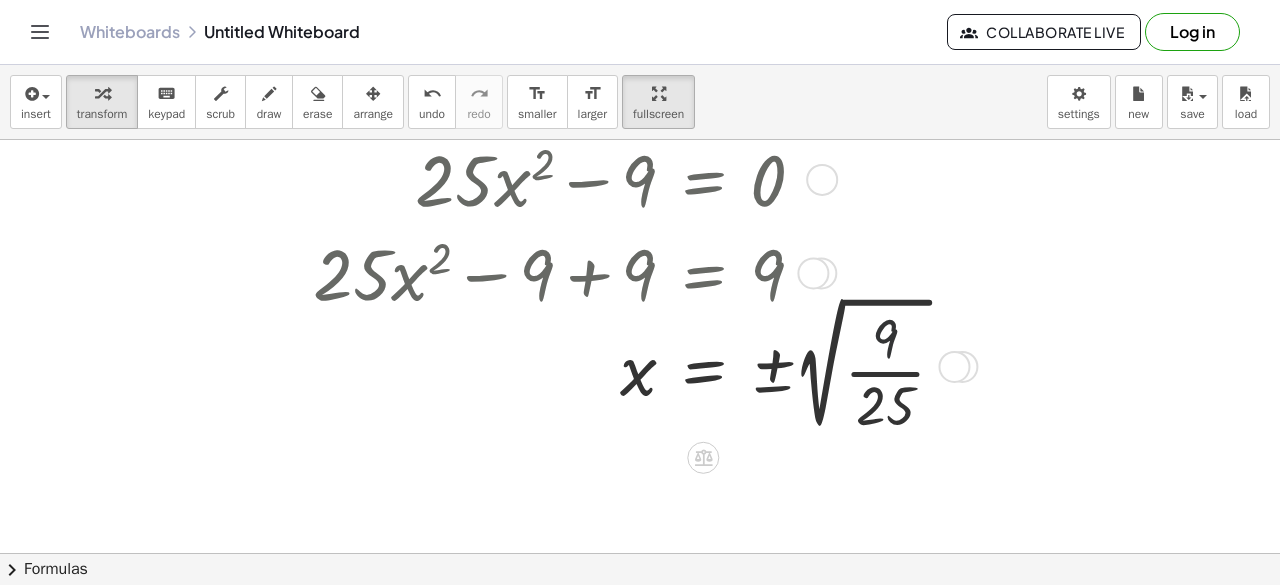 click at bounding box center (637, 365) 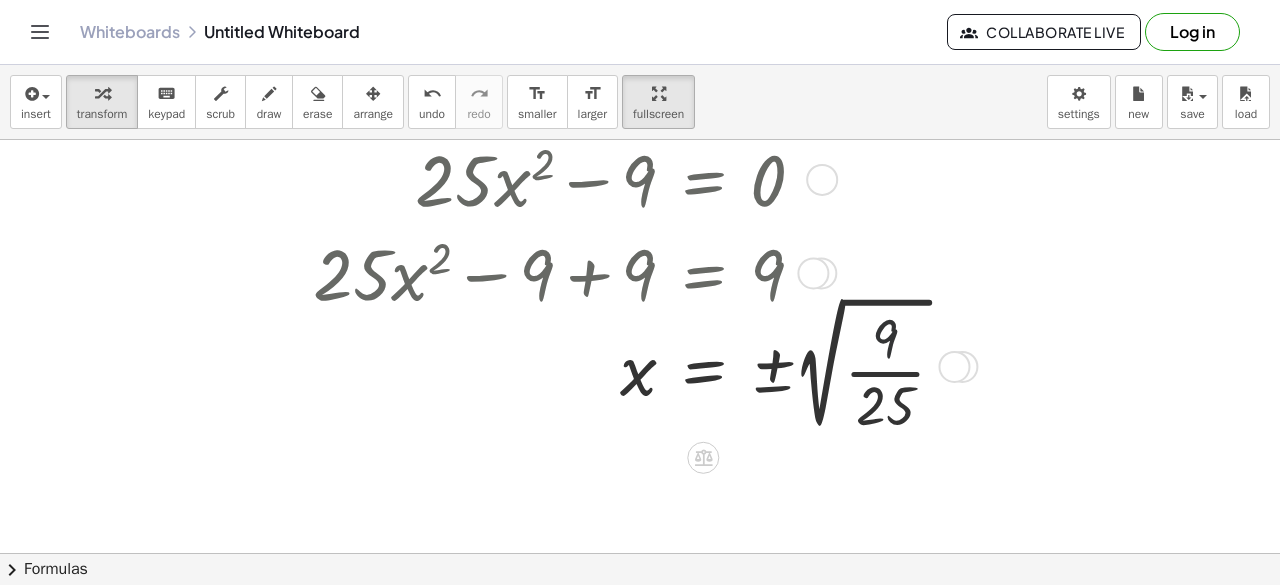 click at bounding box center [637, 365] 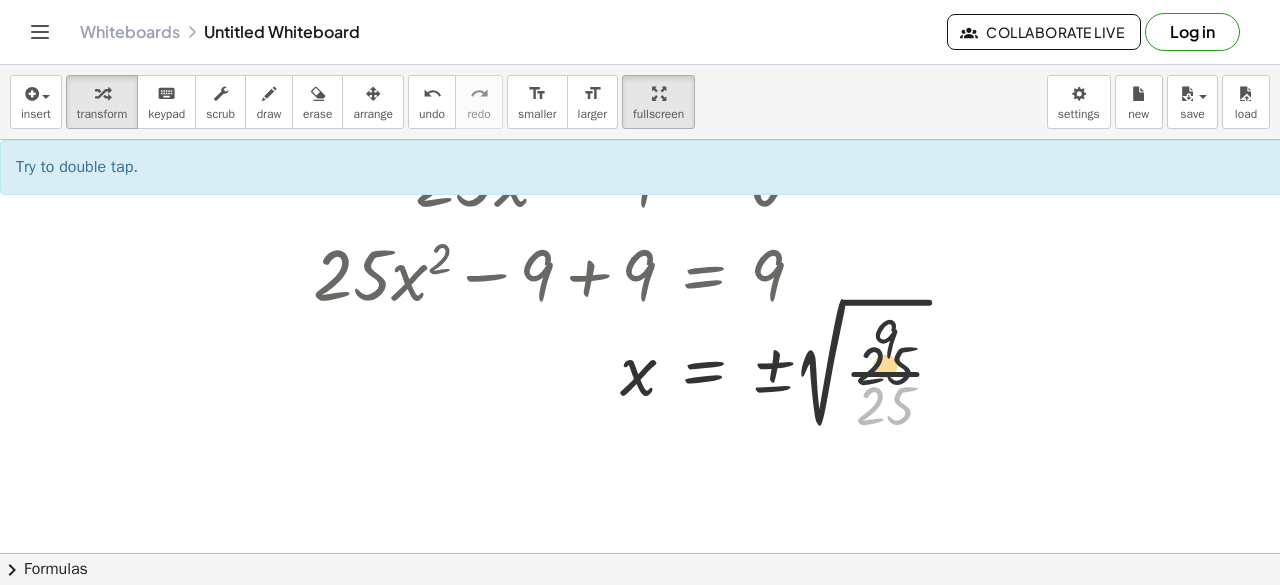 drag, startPoint x: 871, startPoint y: 408, endPoint x: 866, endPoint y: 325, distance: 83.15047 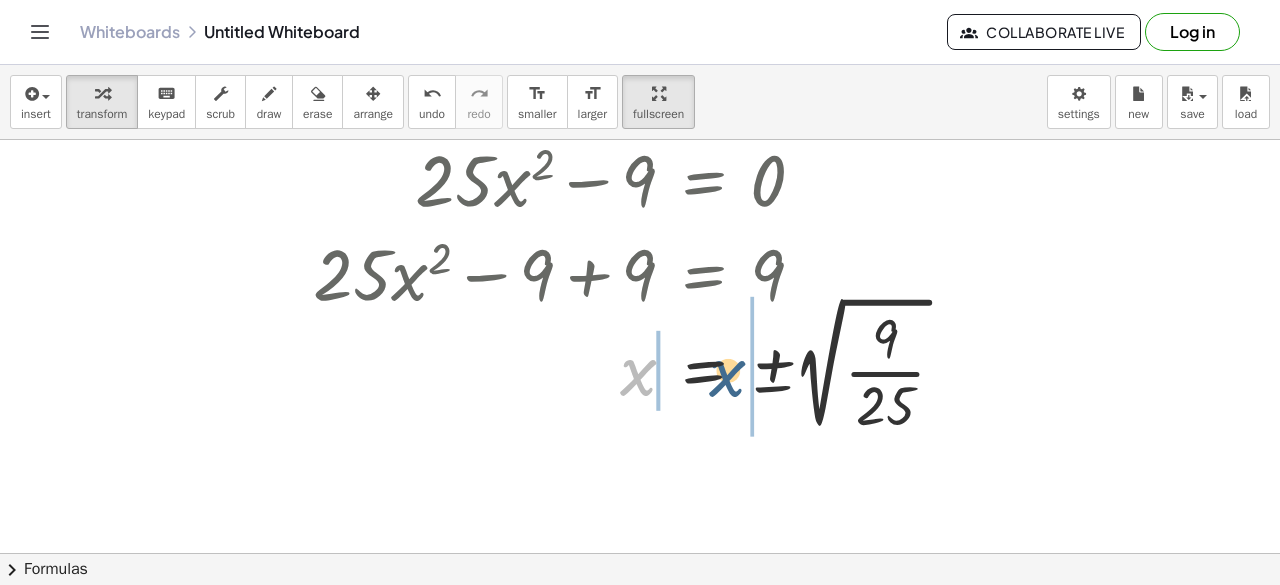 click at bounding box center [637, 365] 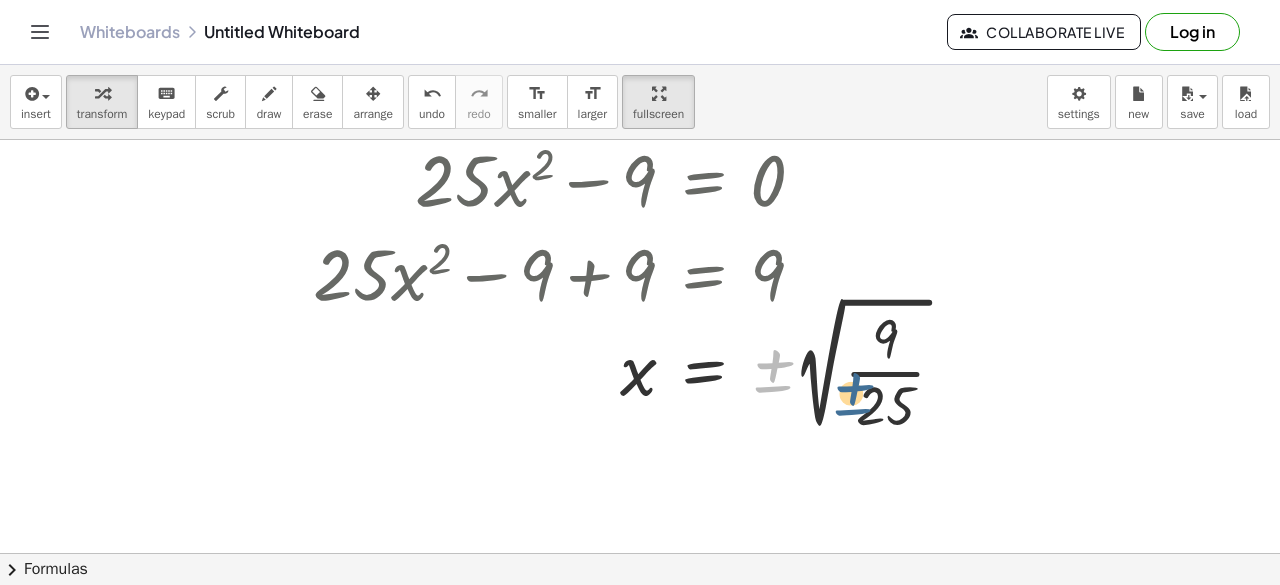 drag, startPoint x: 772, startPoint y: 365, endPoint x: 879, endPoint y: 367, distance: 107.01869 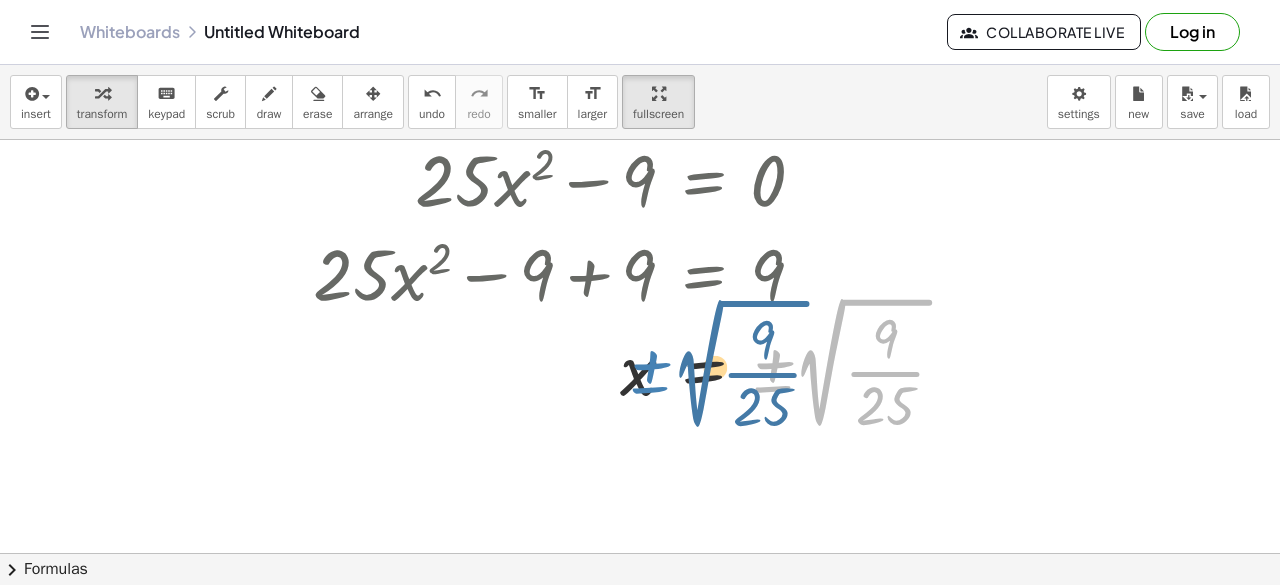 drag, startPoint x: 775, startPoint y: 365, endPoint x: 650, endPoint y: 367, distance: 125.016 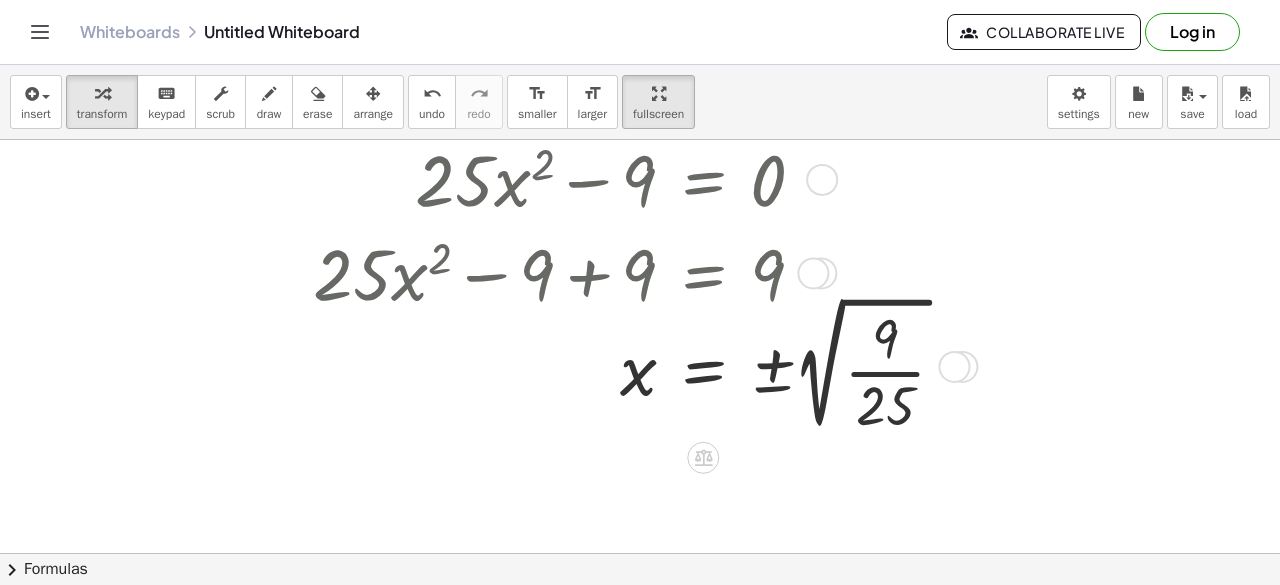 click at bounding box center (637, 365) 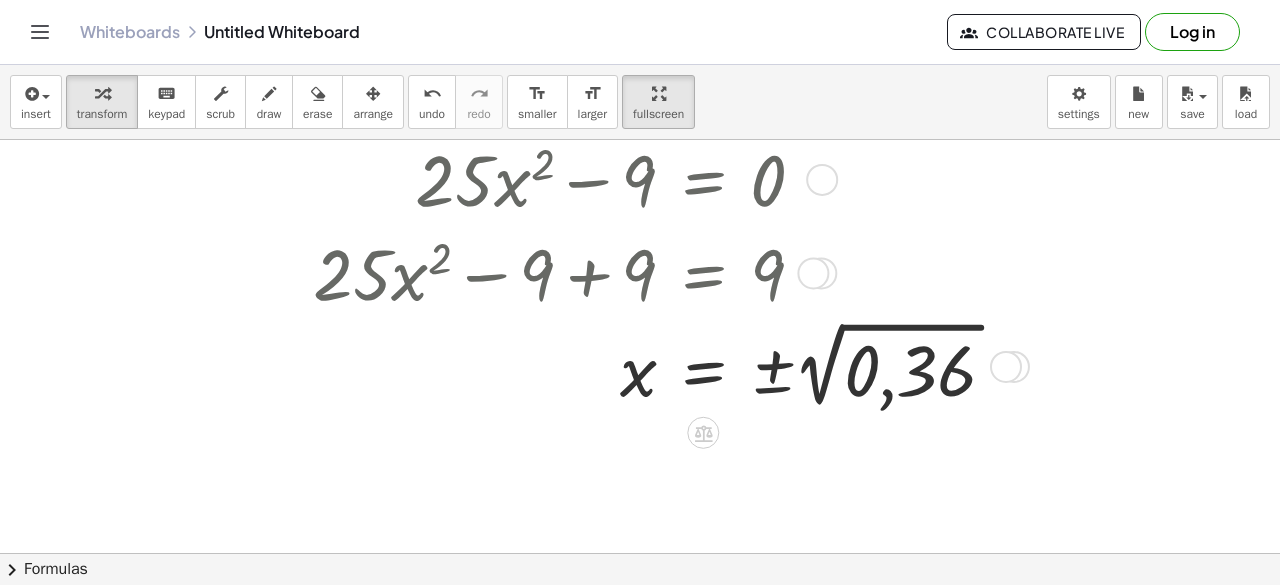 click at bounding box center (663, 365) 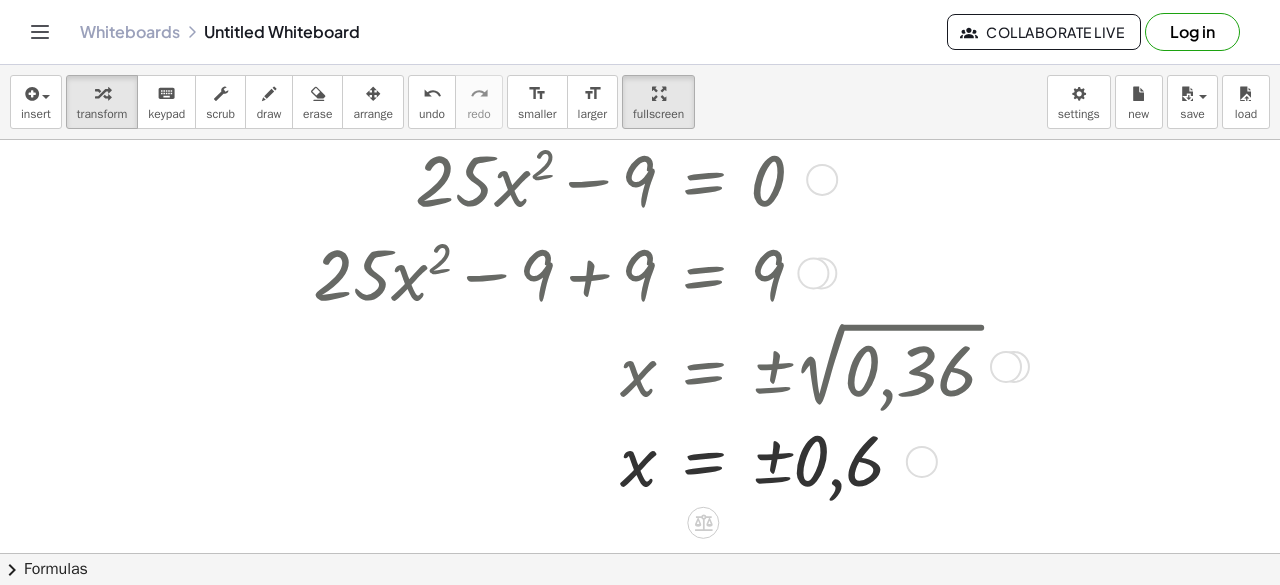 click at bounding box center [663, 460] 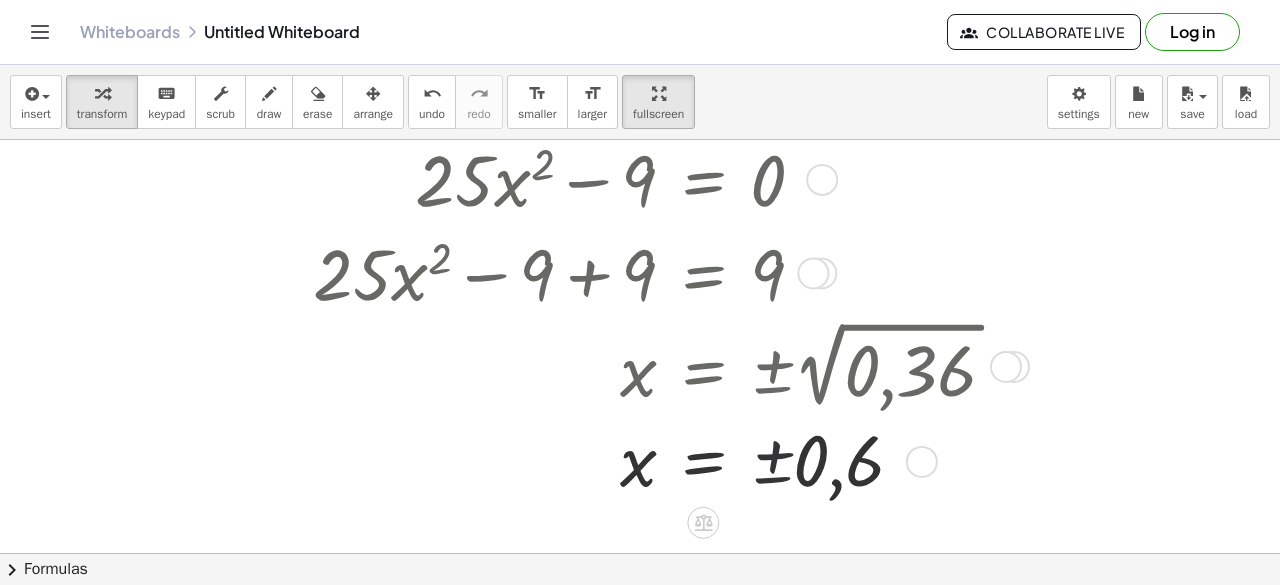 drag, startPoint x: 781, startPoint y: 446, endPoint x: 787, endPoint y: 462, distance: 17.088007 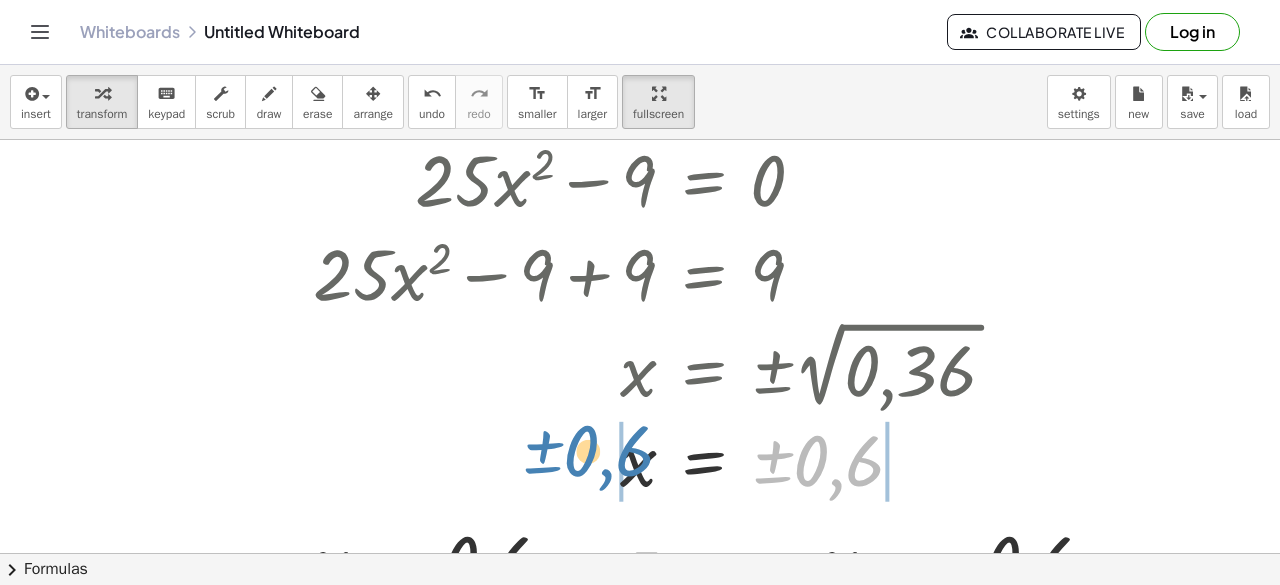drag, startPoint x: 836, startPoint y: 456, endPoint x: 584, endPoint y: 450, distance: 252.07141 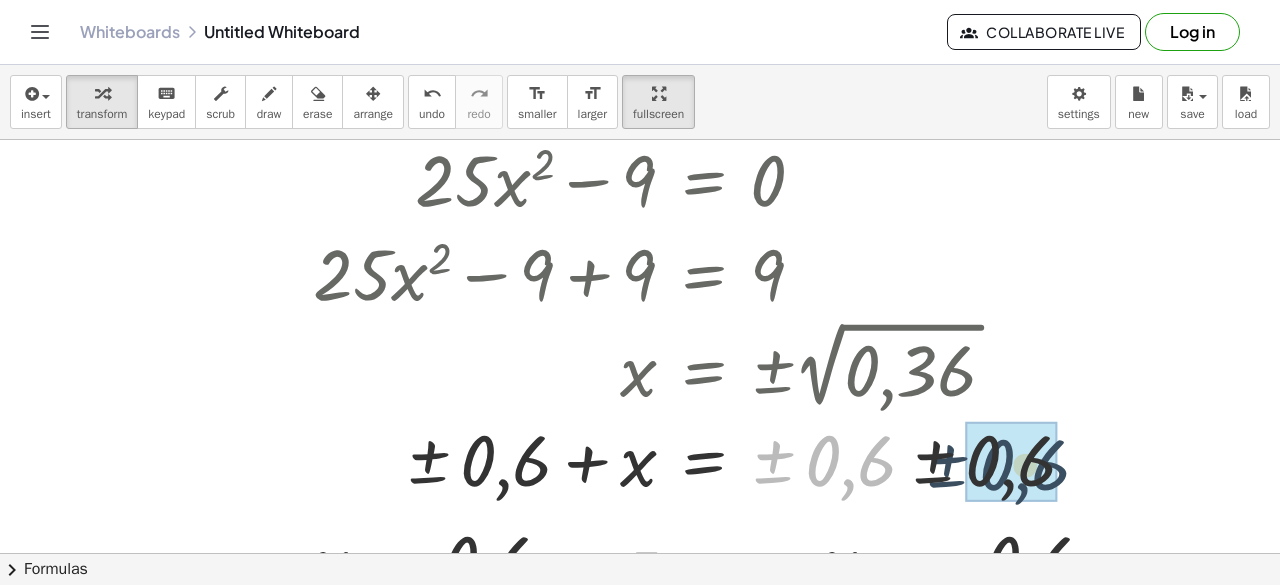 drag, startPoint x: 840, startPoint y: 467, endPoint x: 1005, endPoint y: 469, distance: 165.01212 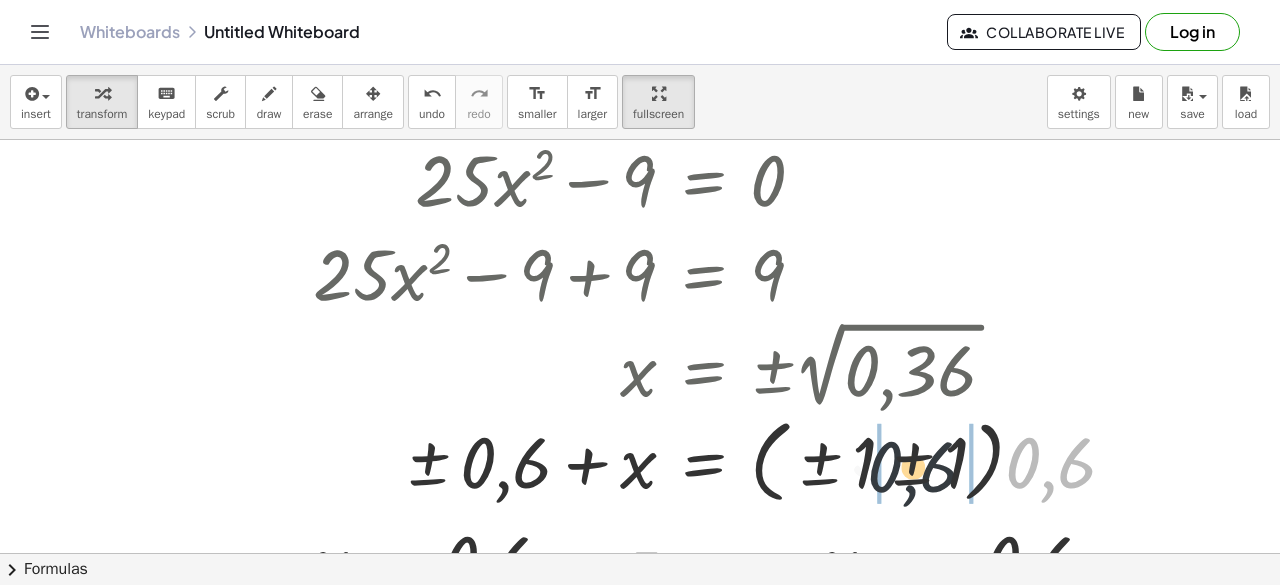 drag, startPoint x: 1020, startPoint y: 461, endPoint x: 827, endPoint y: 460, distance: 193.0026 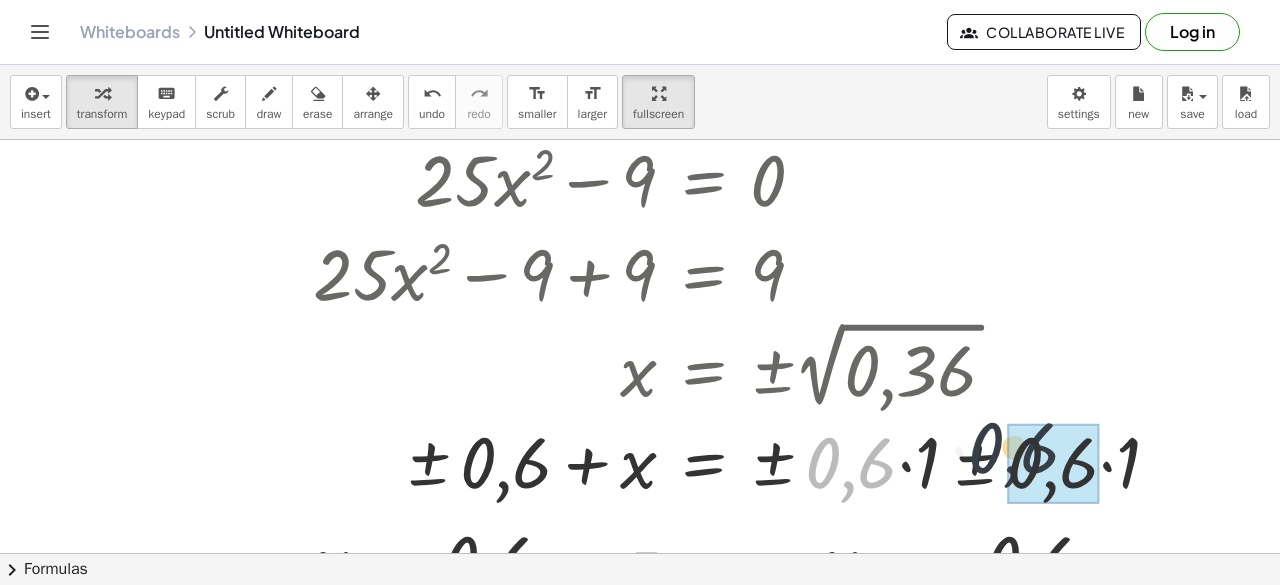 drag, startPoint x: 829, startPoint y: 471, endPoint x: 1018, endPoint y: 475, distance: 189.04233 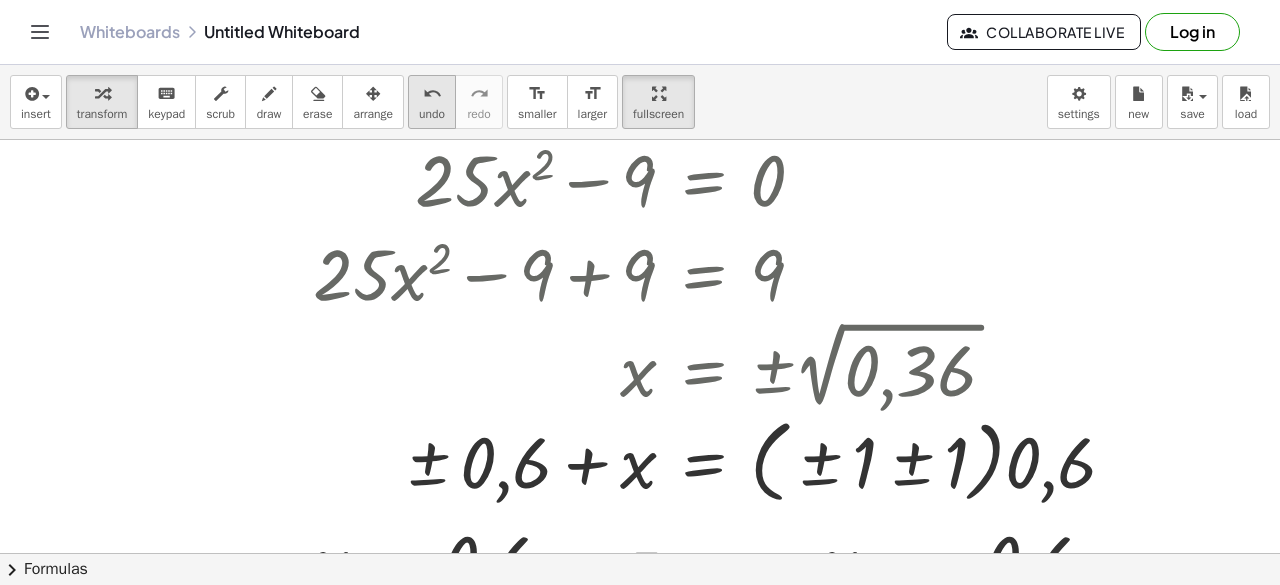 click on "undo" at bounding box center (432, 93) 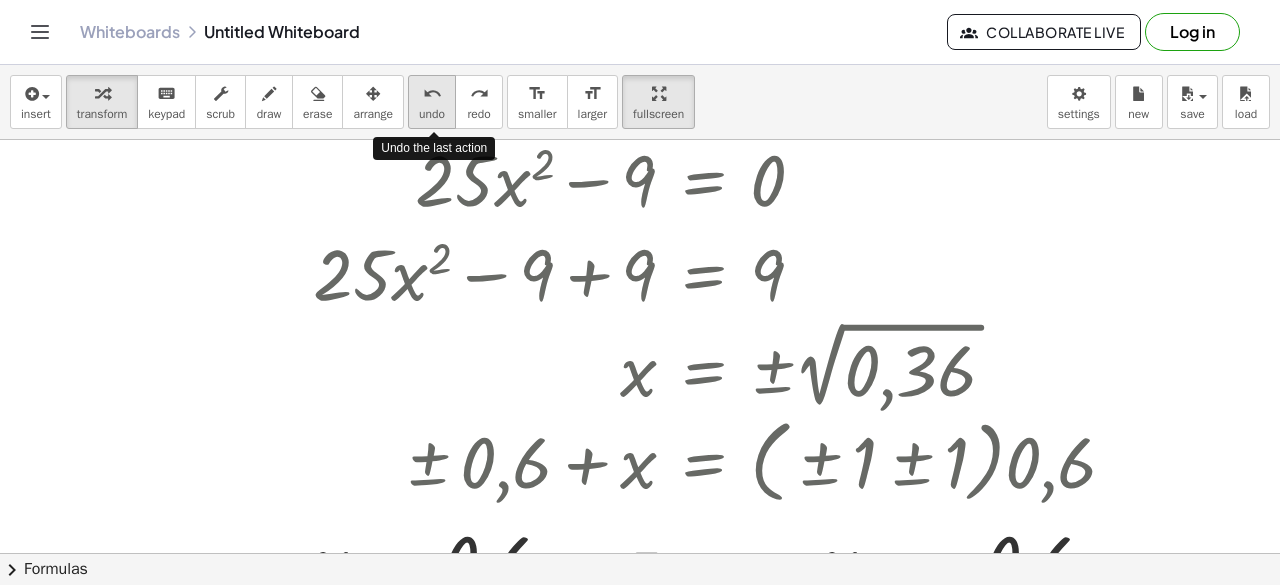 click on "undo" at bounding box center (432, 93) 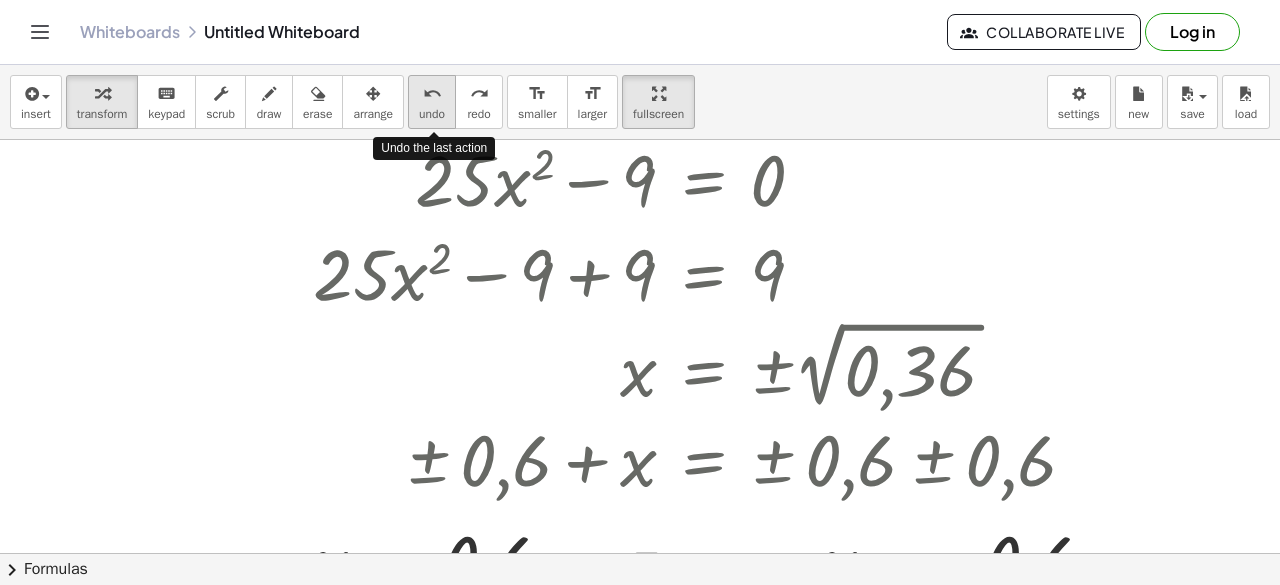 click on "undo" at bounding box center [432, 93] 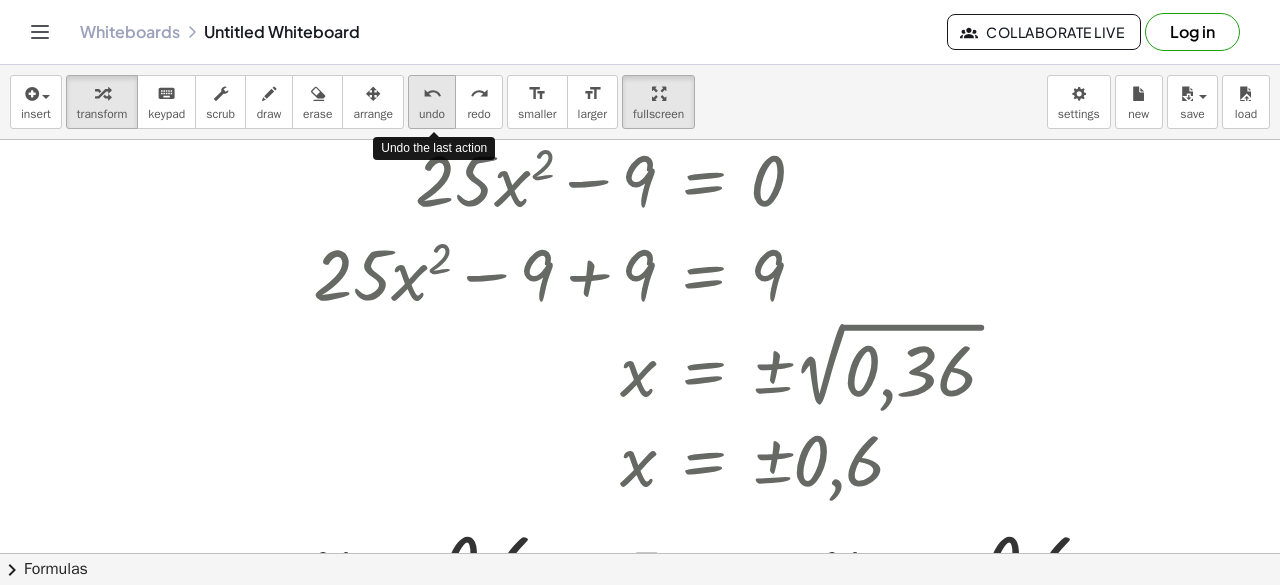 click on "undo" at bounding box center [432, 93] 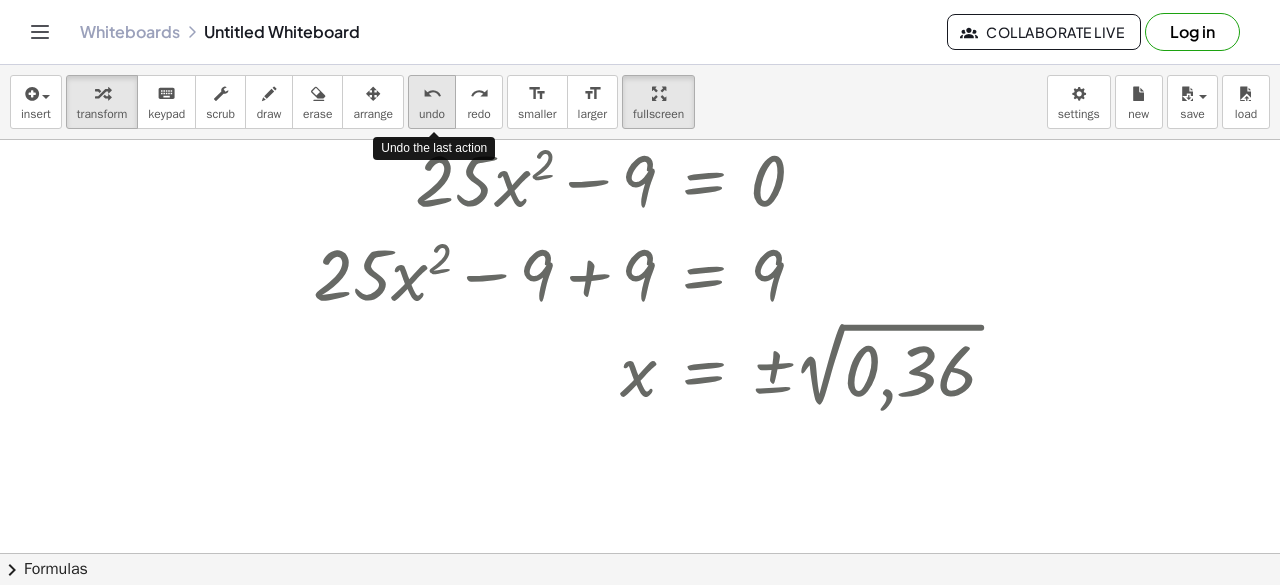 click on "undo" at bounding box center [432, 93] 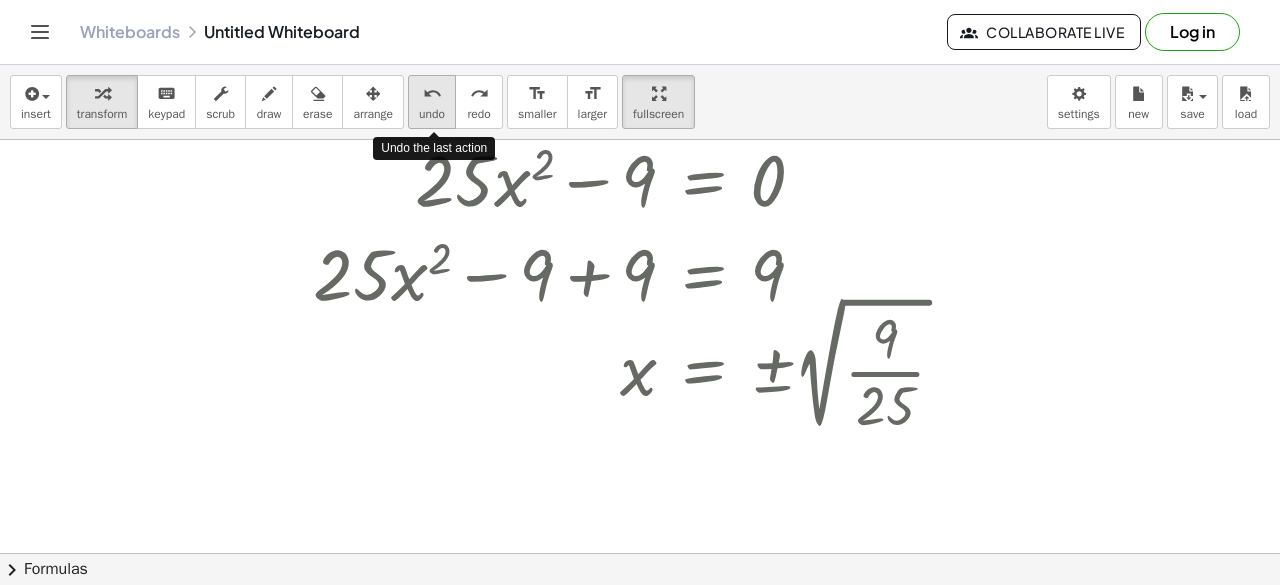 click on "undo" at bounding box center (432, 93) 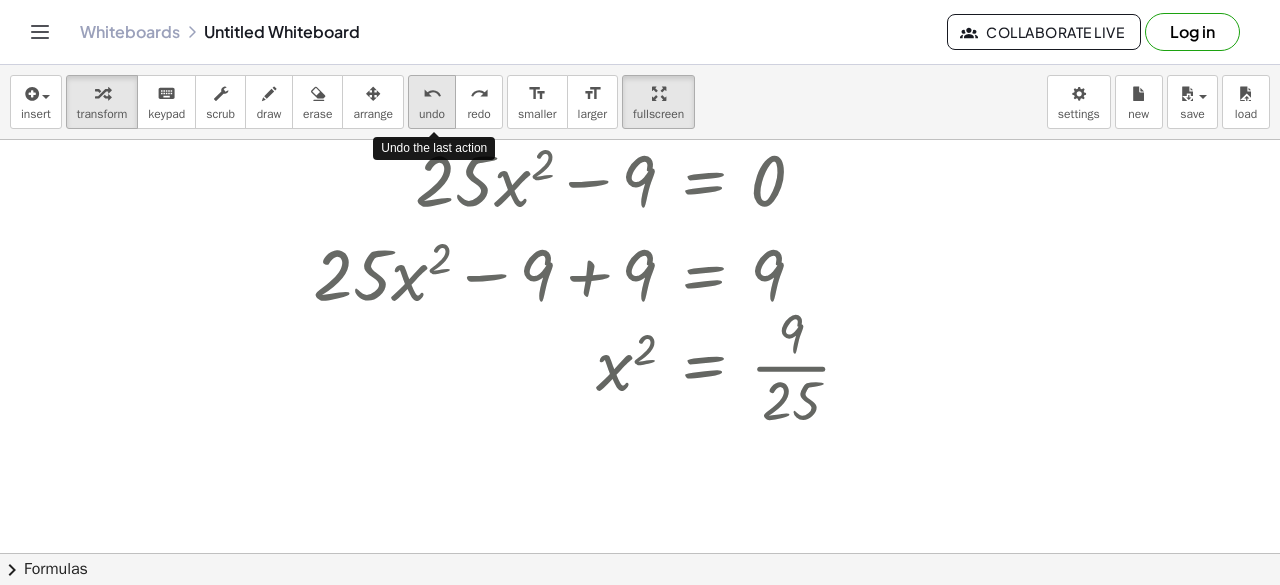 click on "undo" at bounding box center [432, 93] 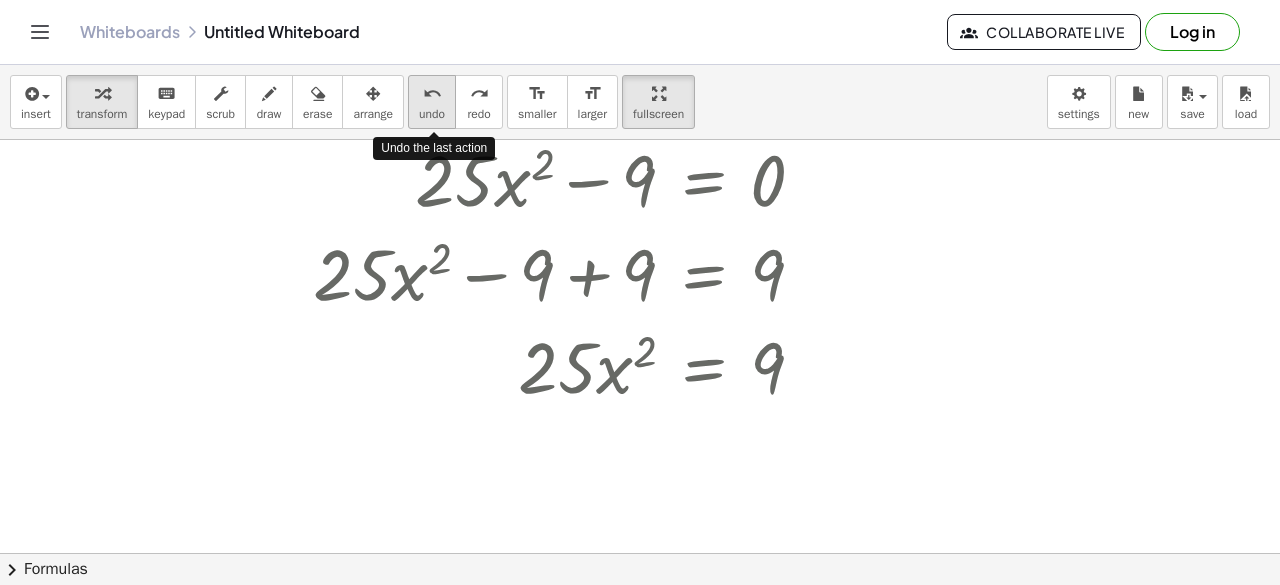 click on "undo" at bounding box center [432, 93] 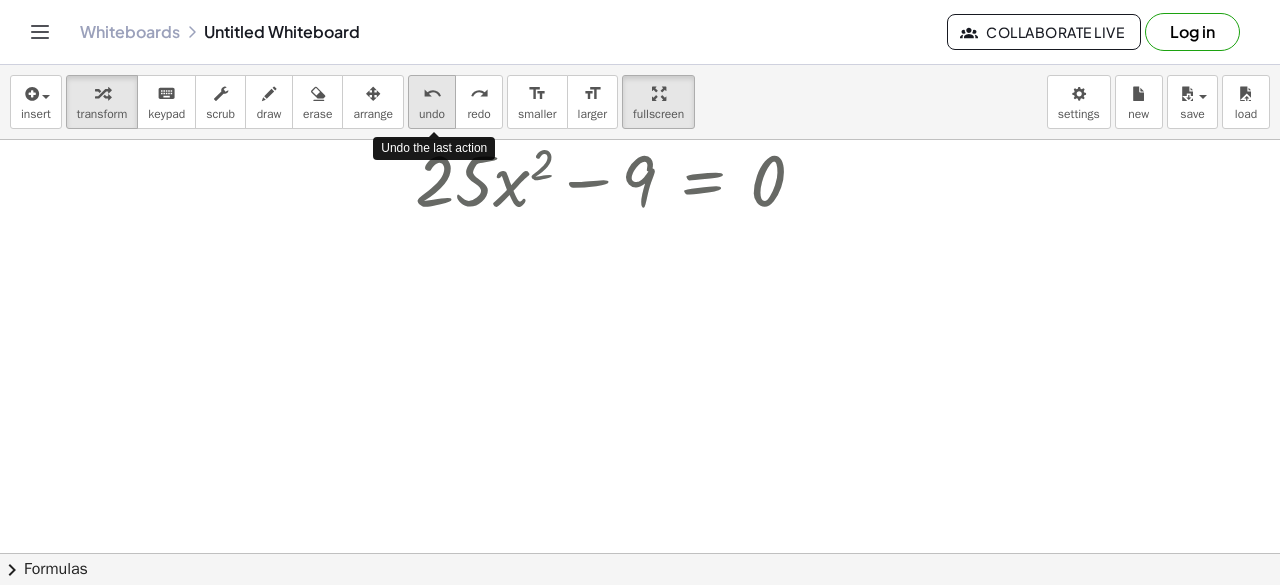 click on "undo" at bounding box center (432, 93) 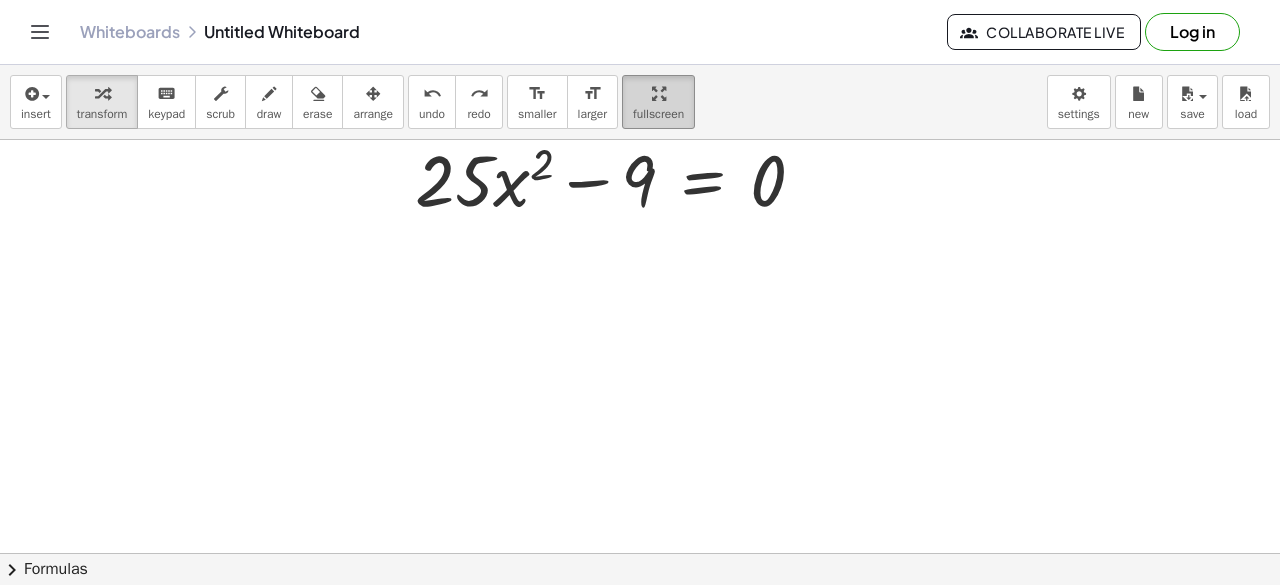 click at bounding box center (658, 93) 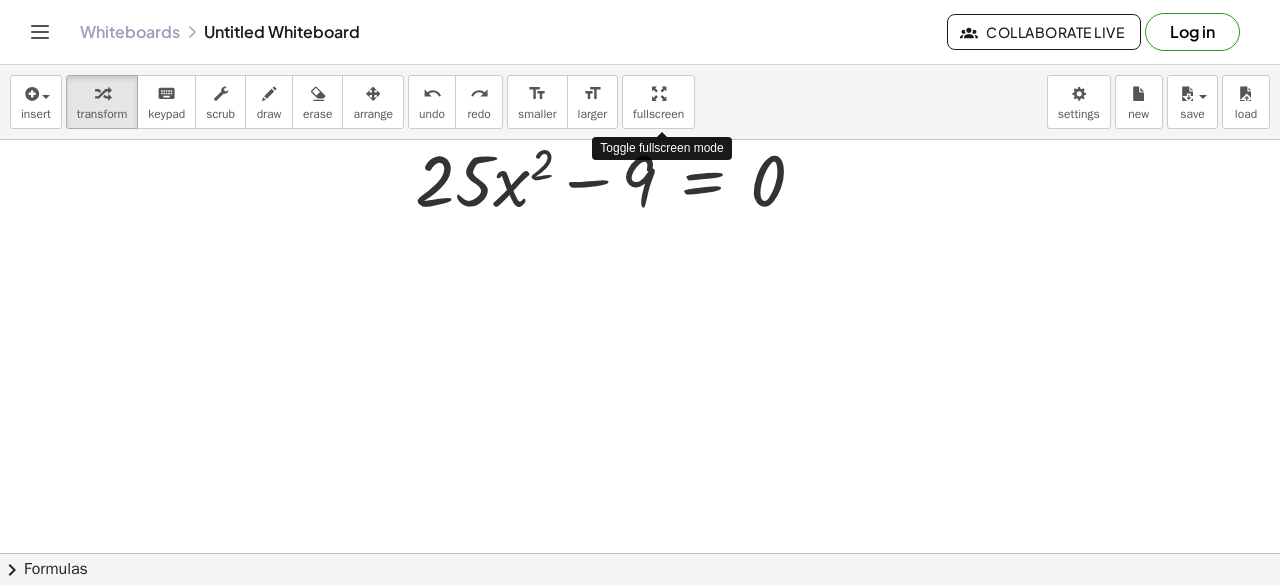 drag, startPoint x: 672, startPoint y: 98, endPoint x: 669, endPoint y: 185, distance: 87.05171 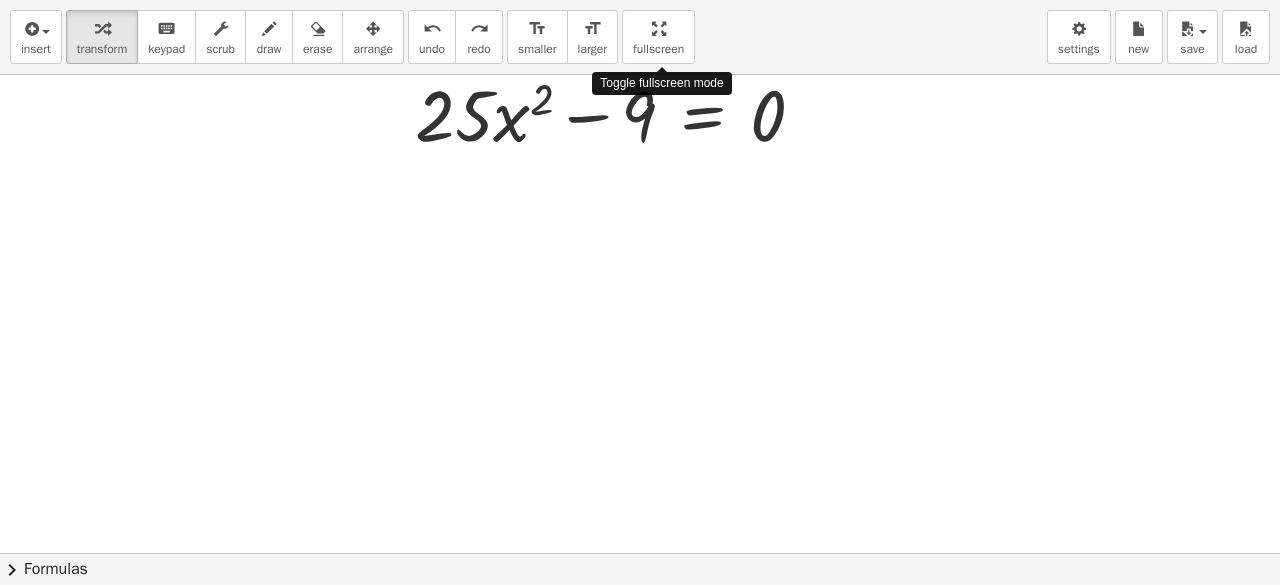click on "insert select one: Math Expression Function Text Youtube Video Graphing Geometry Geometry 3D transform keyboard keypad scrub draw erase arrange undo undo redo redo format_size smaller format_size larger fullscreen load   save new settings Toggle fullscreen mode + · 25 · x 2 − 9 = 0 Try to double tap. × chevron_right  Formulas
Drag one side of a formula onto a highlighted expression on the canvas to apply it.
Quadratic Formula
+ · a · x 2 + · b · x + c = 0
⇔
x = · ( − b ± 2 √ ( + b 2 − · 4 · a · c ) ) · 2 · a
+ x 2 + · p · x + q = 0
⇔
x = − · p · 2 ± 2 √ ( + ( · p · 2 ) 2 − q )
Manually Factoring a Quadratic
+ x 2 + · b · x +" at bounding box center [640, 292] 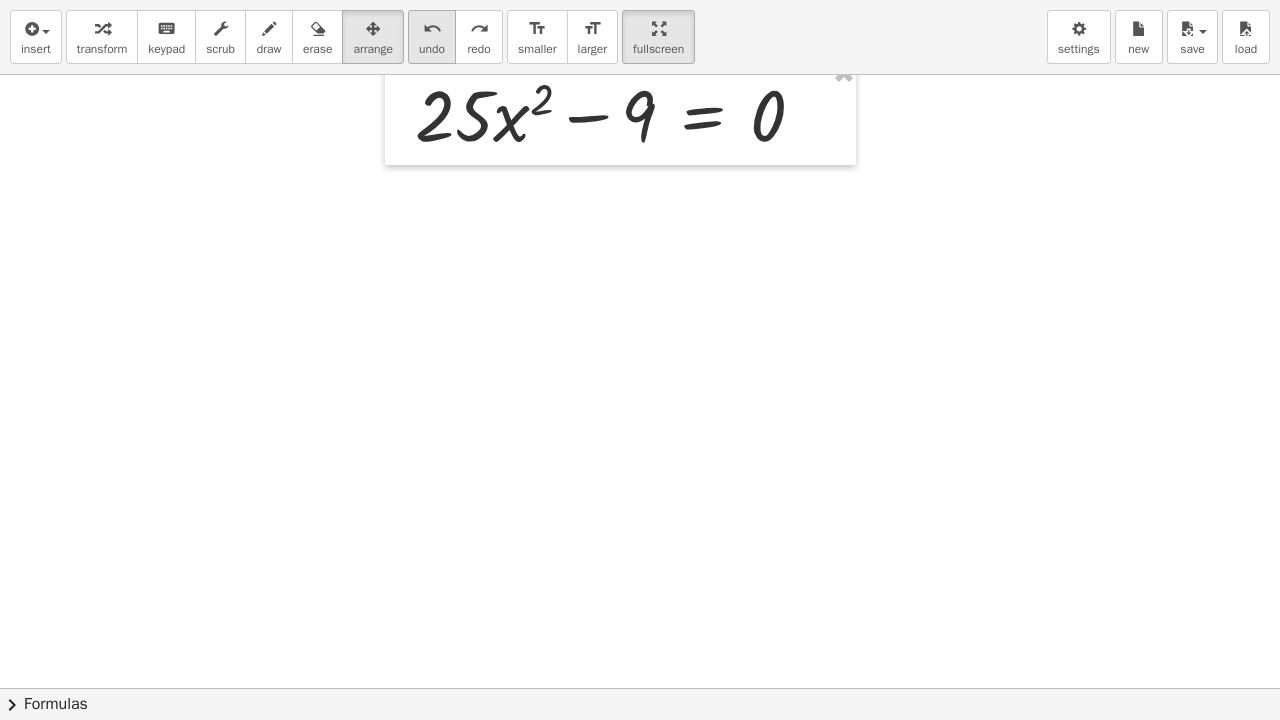 drag, startPoint x: 364, startPoint y: 11, endPoint x: 435, endPoint y: 54, distance: 83.00603 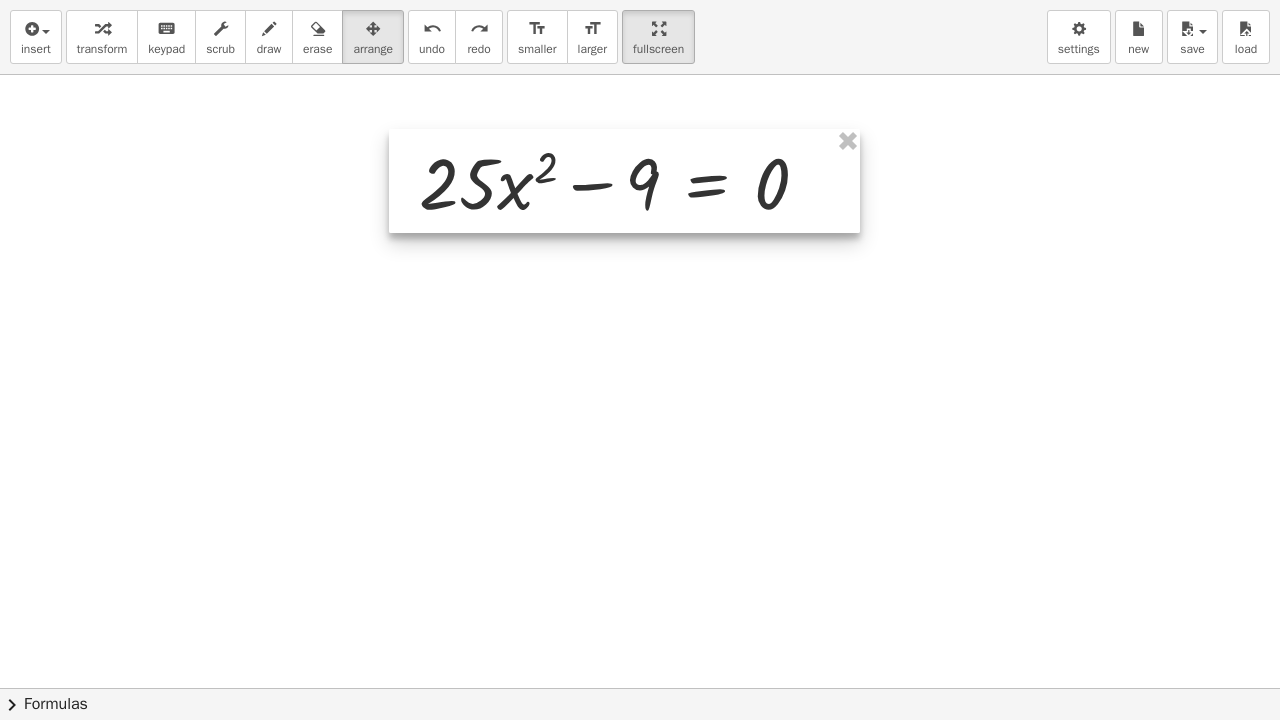 drag, startPoint x: 564, startPoint y: 110, endPoint x: 569, endPoint y: 181, distance: 71.17584 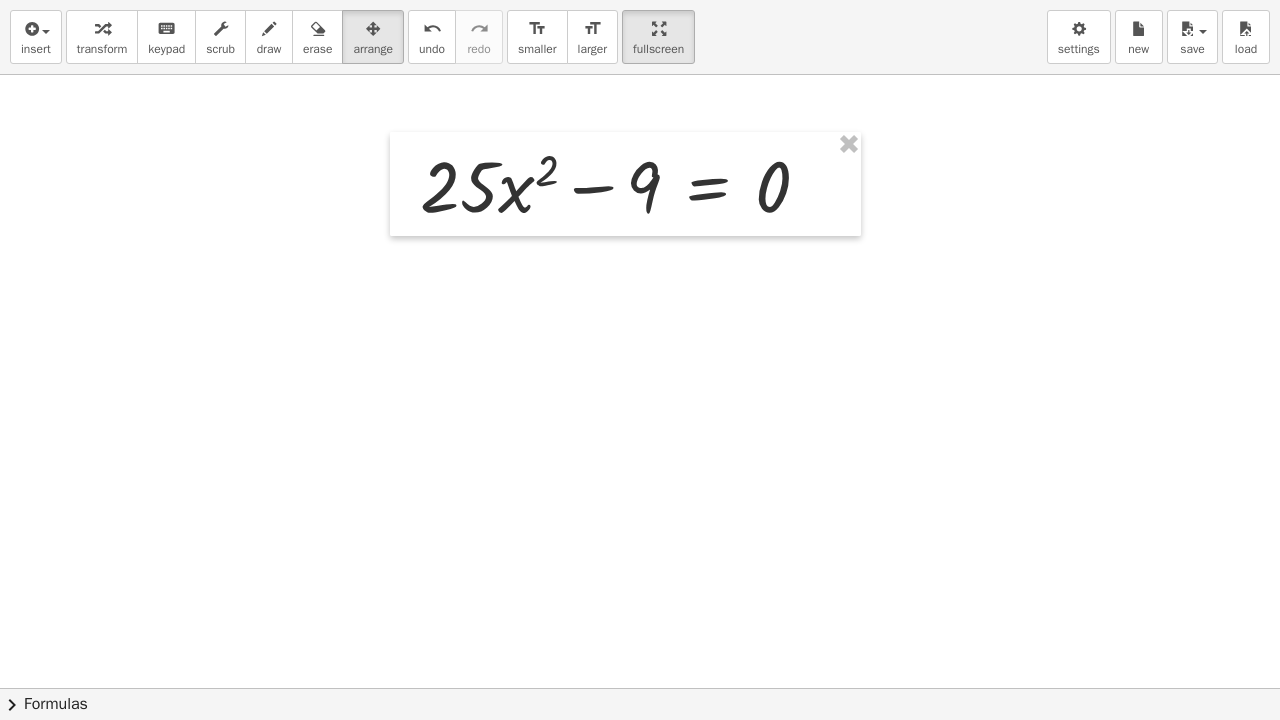 click at bounding box center [754, 588] 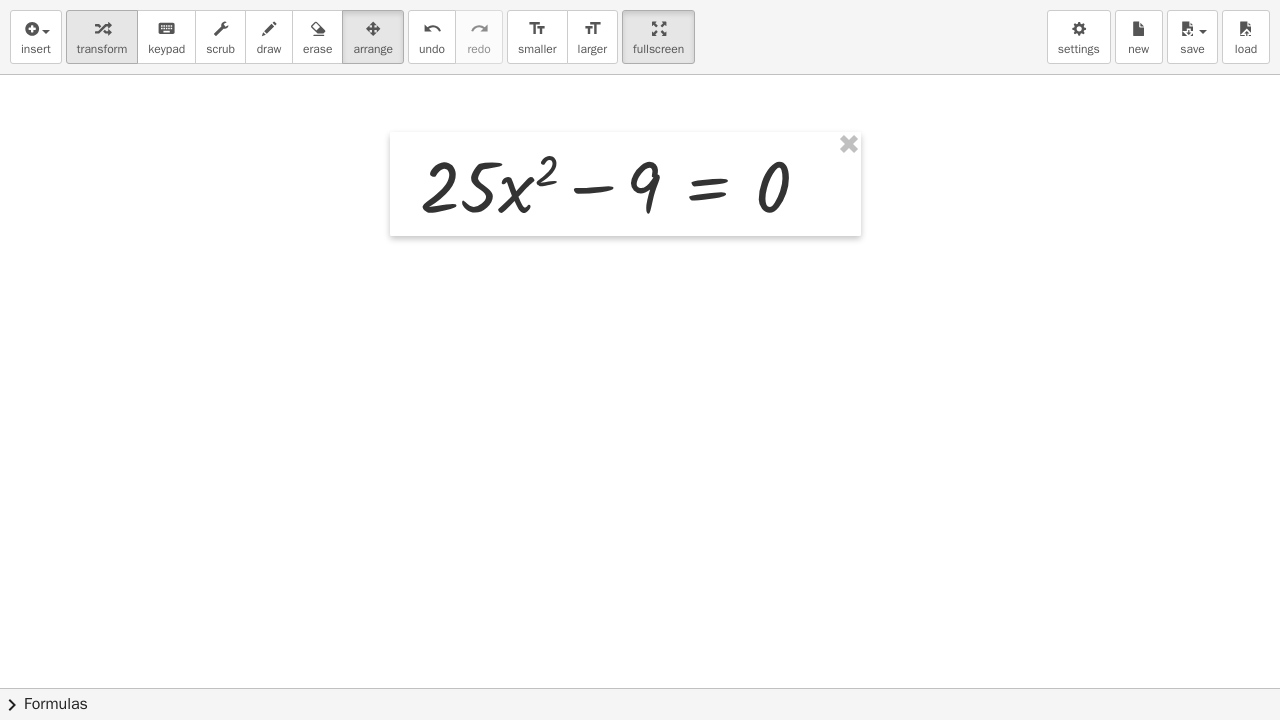 click at bounding box center [102, 28] 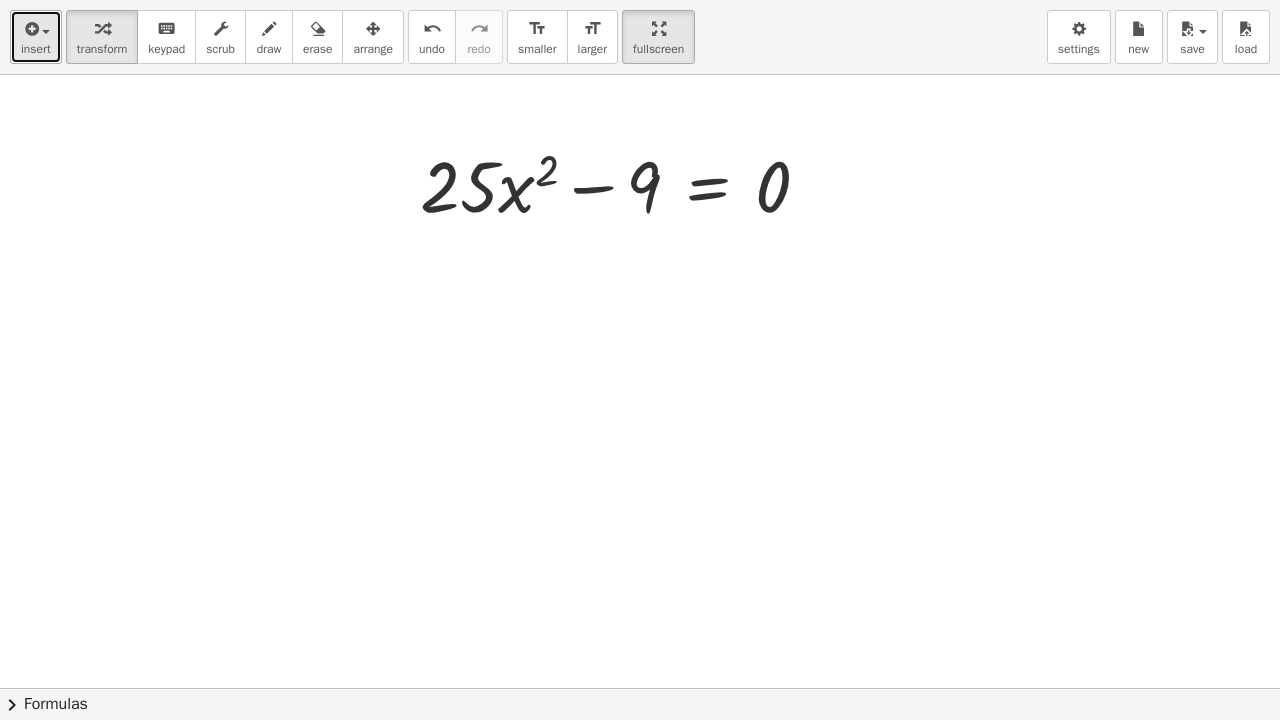 click on "insert" at bounding box center (36, 49) 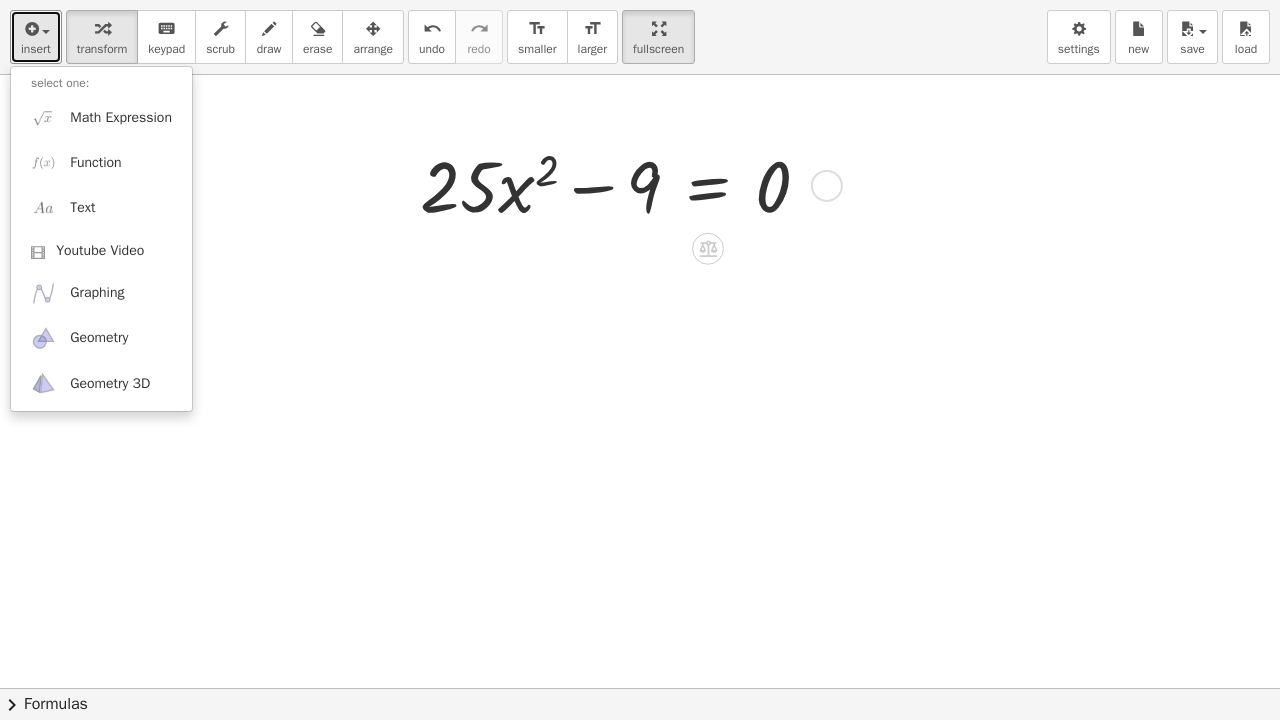 click at bounding box center [623, 184] 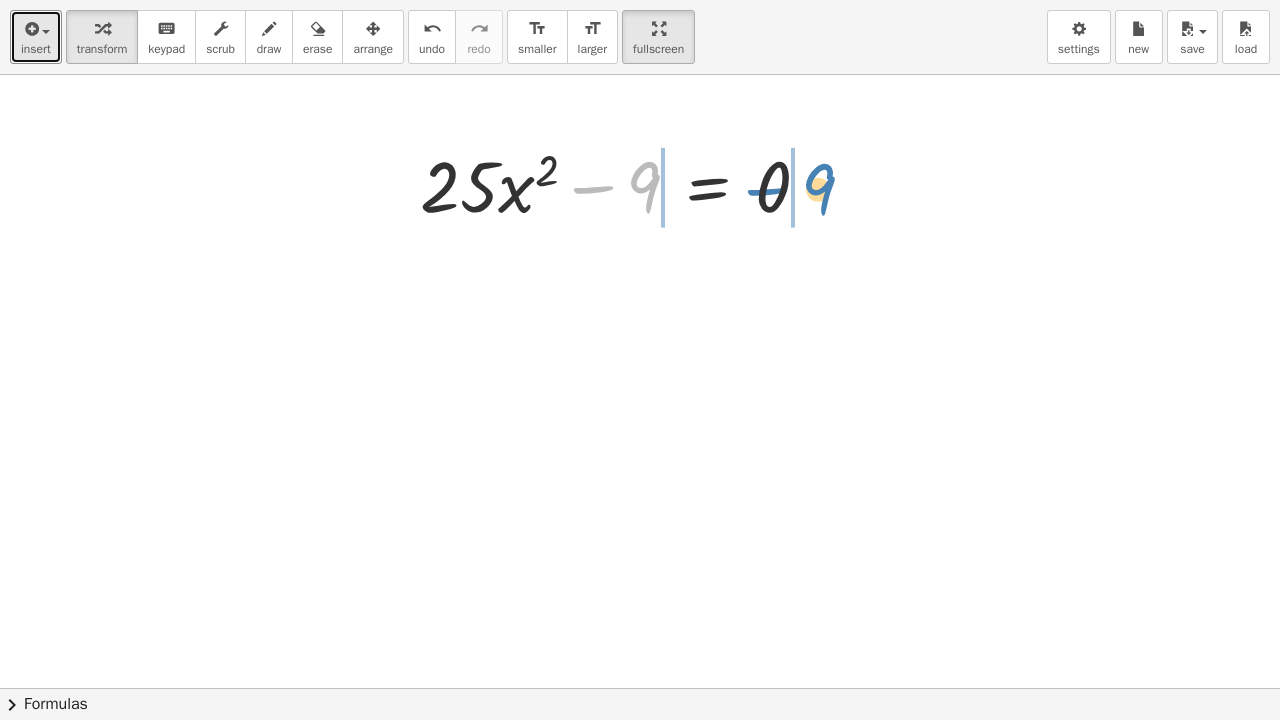 drag, startPoint x: 640, startPoint y: 190, endPoint x: 815, endPoint y: 192, distance: 175.01143 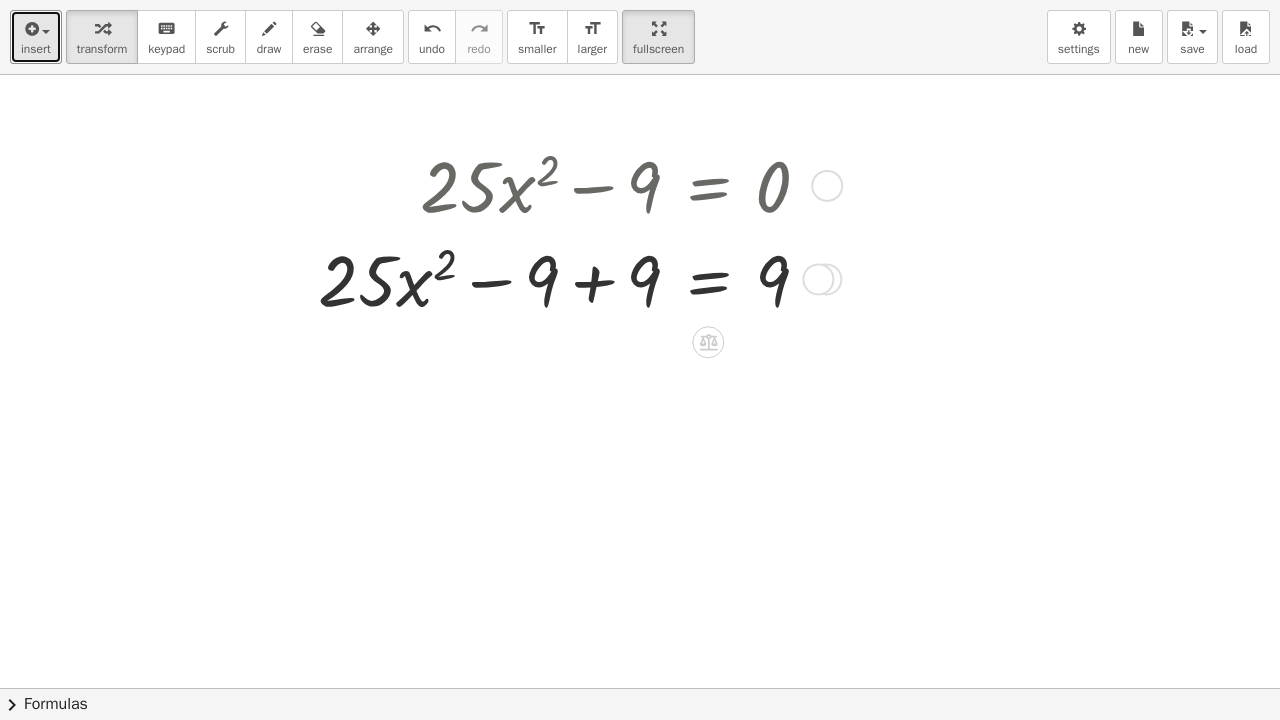 click at bounding box center [572, 278] 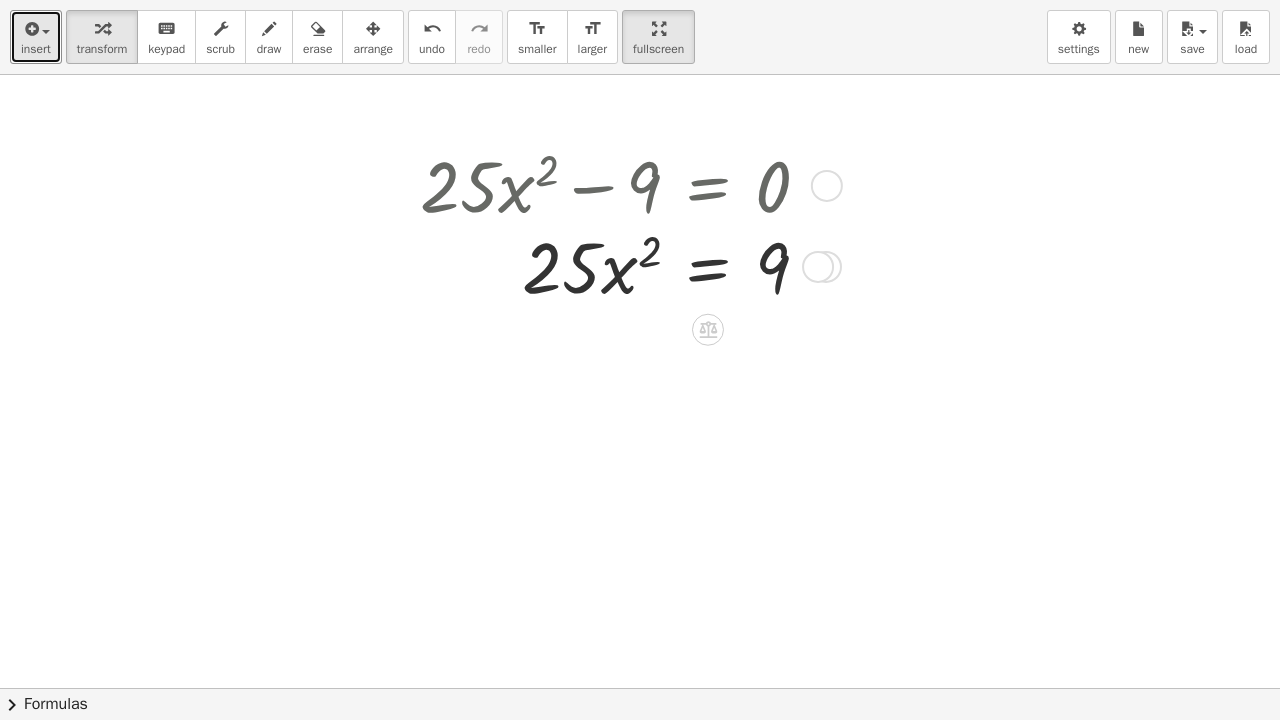 drag, startPoint x: 817, startPoint y: 364, endPoint x: 832, endPoint y: 245, distance: 119.94165 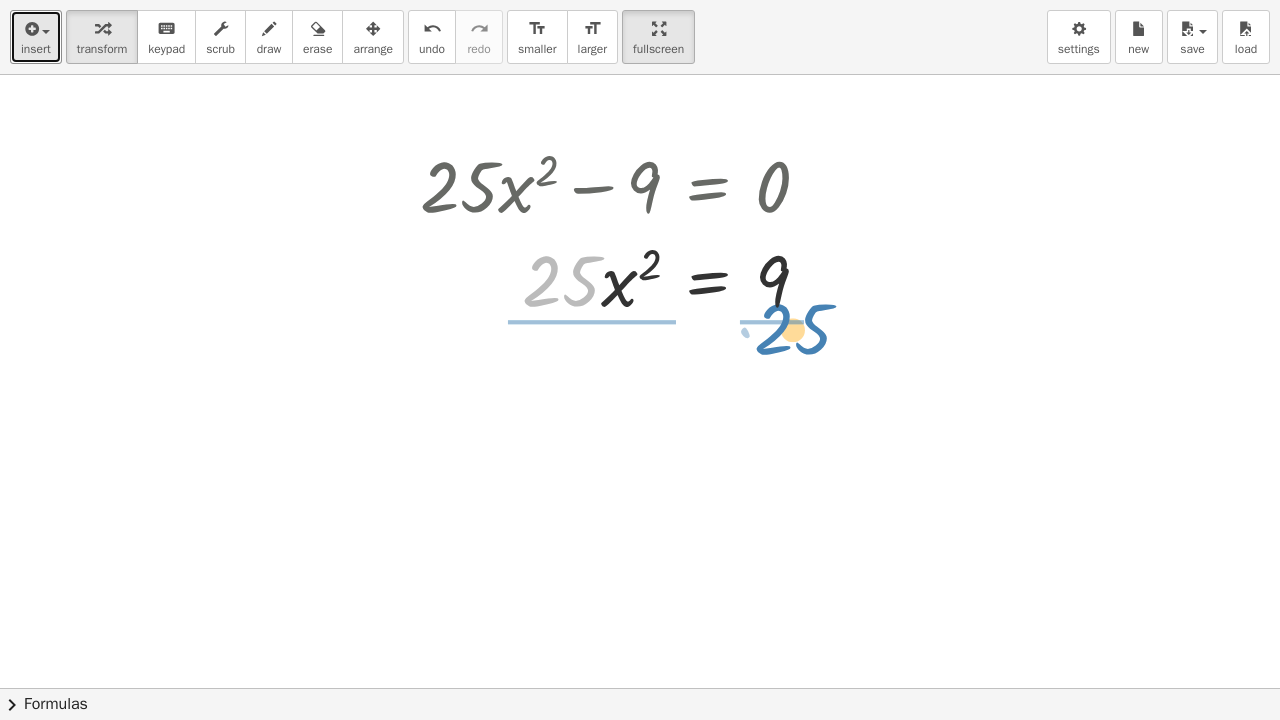 drag, startPoint x: 572, startPoint y: 282, endPoint x: 800, endPoint y: 332, distance: 233.41808 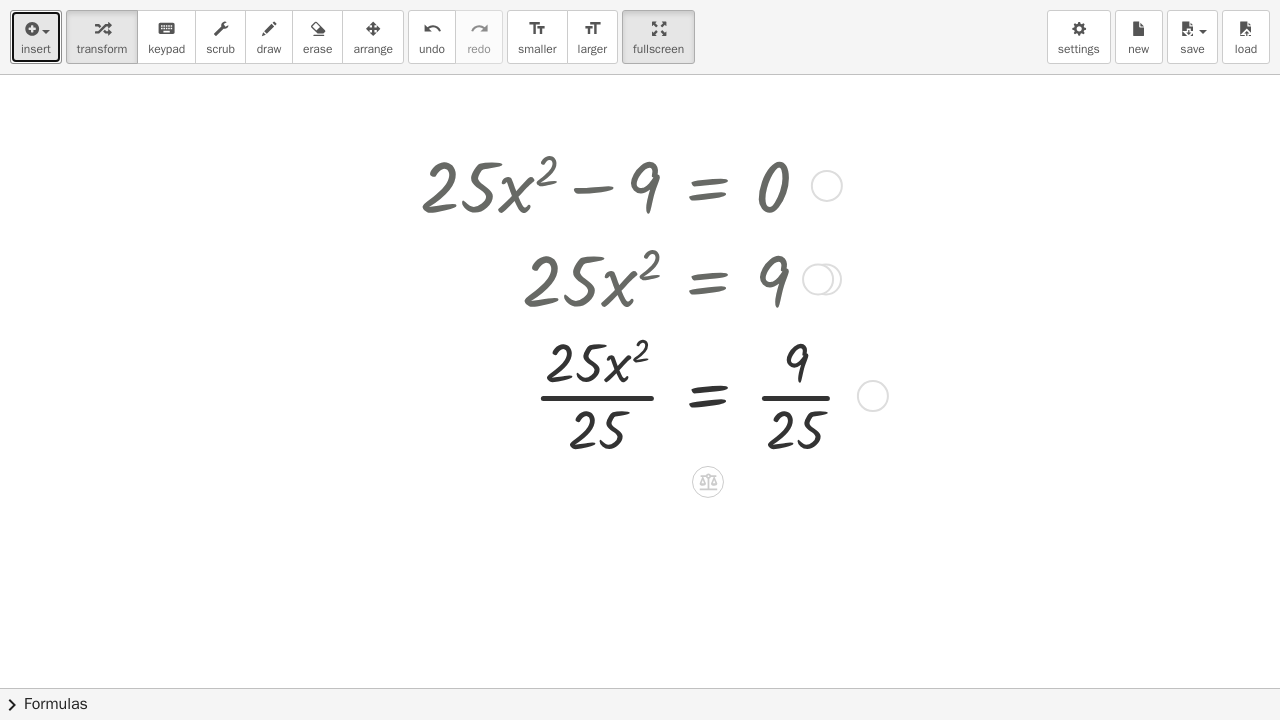 click at bounding box center [646, 394] 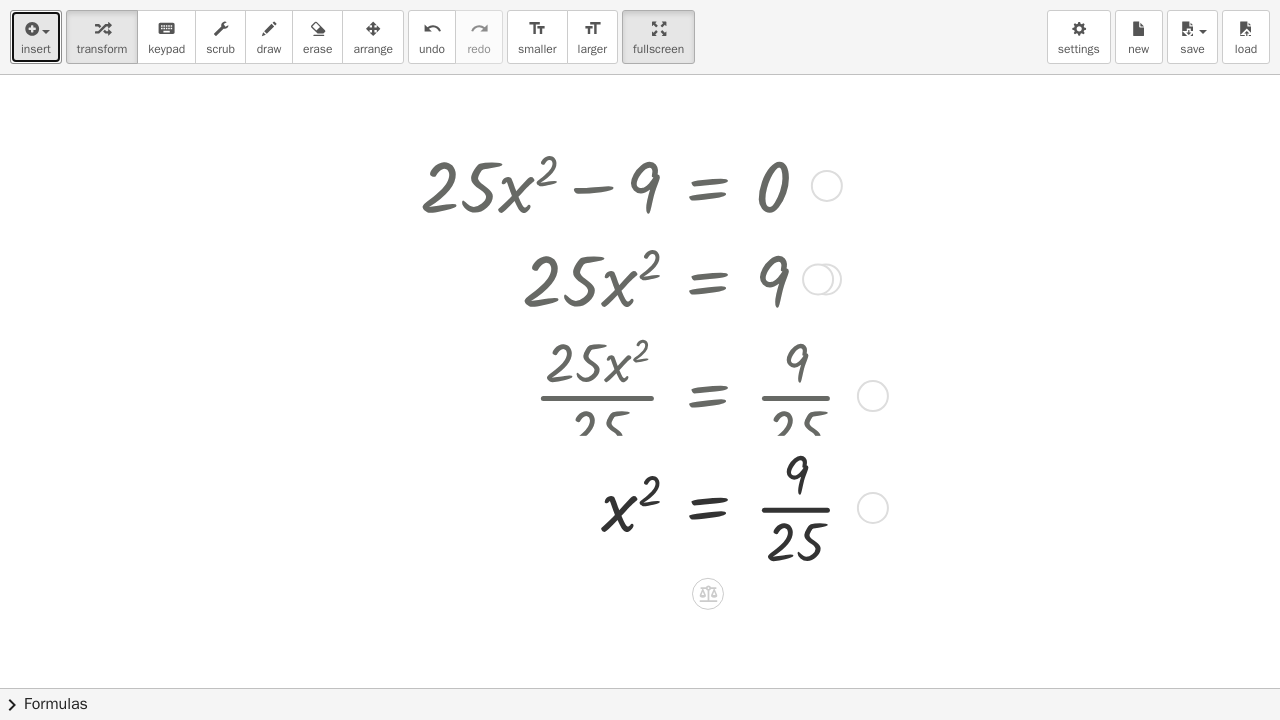drag, startPoint x: 874, startPoint y: 394, endPoint x: 869, endPoint y: 346, distance: 48.259712 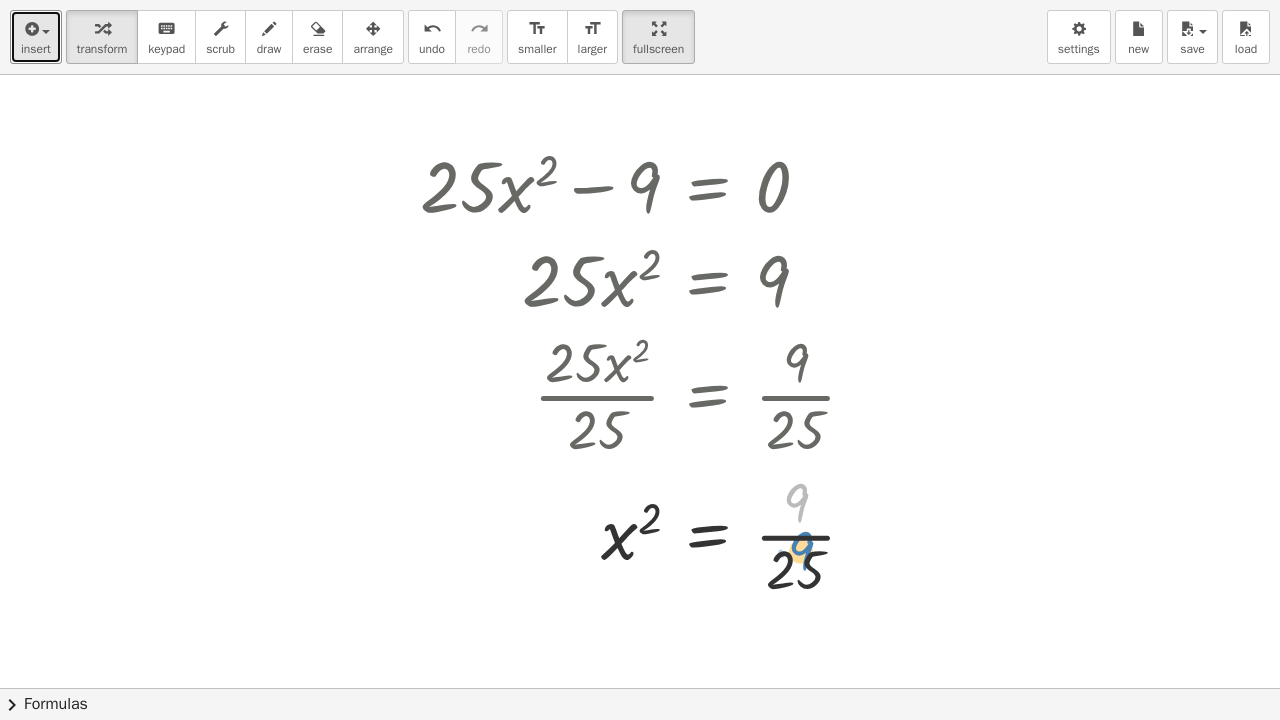 drag, startPoint x: 870, startPoint y: 505, endPoint x: 892, endPoint y: 566, distance: 64.84597 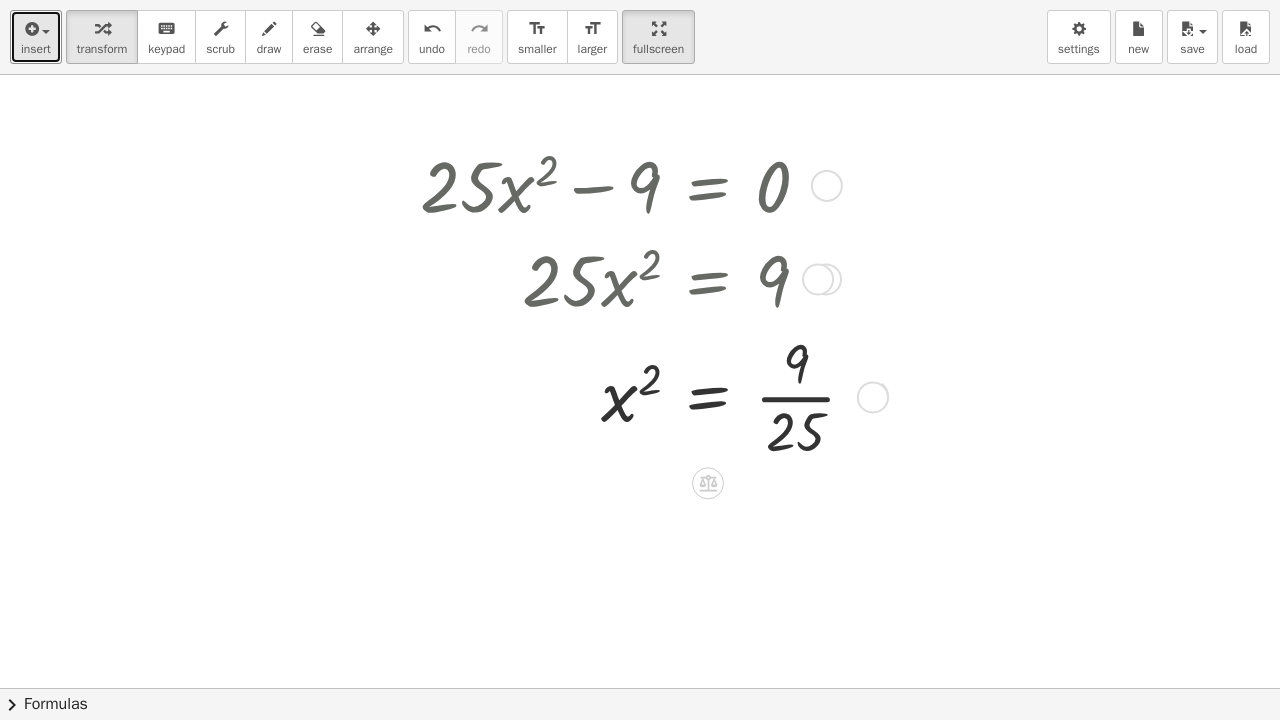 drag, startPoint x: 876, startPoint y: 531, endPoint x: 863, endPoint y: 386, distance: 145.58159 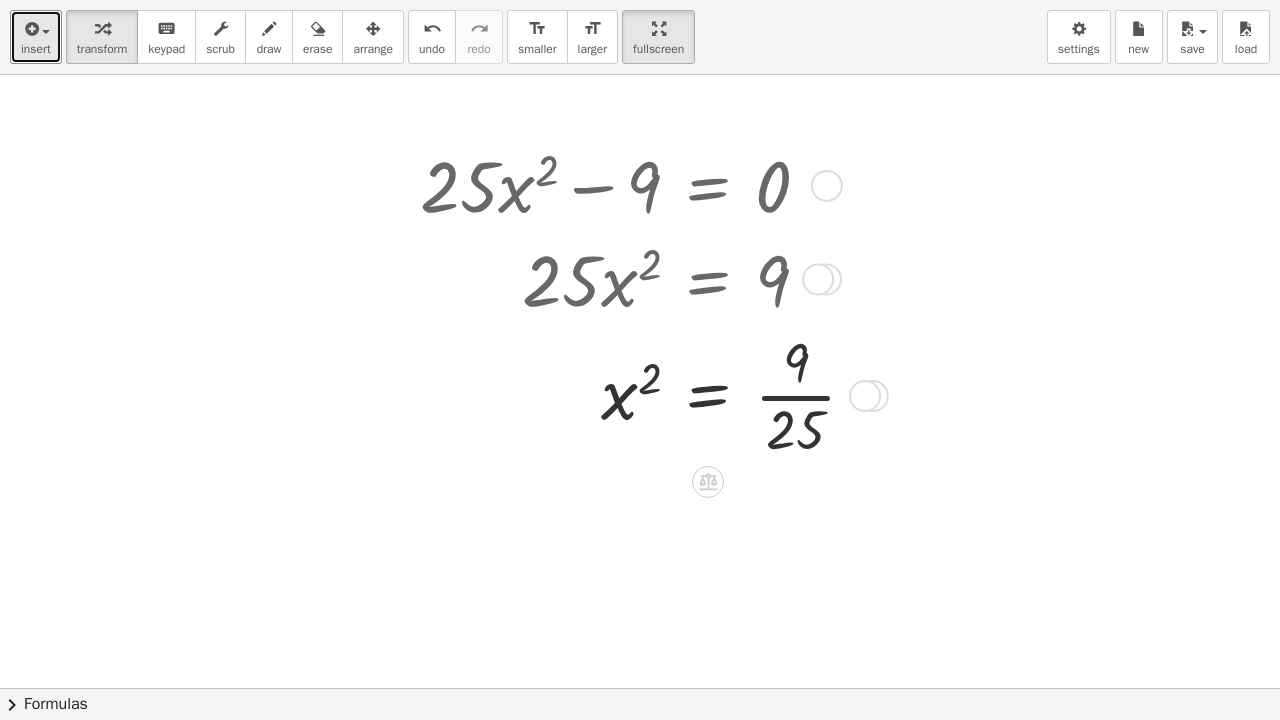 click at bounding box center (646, 394) 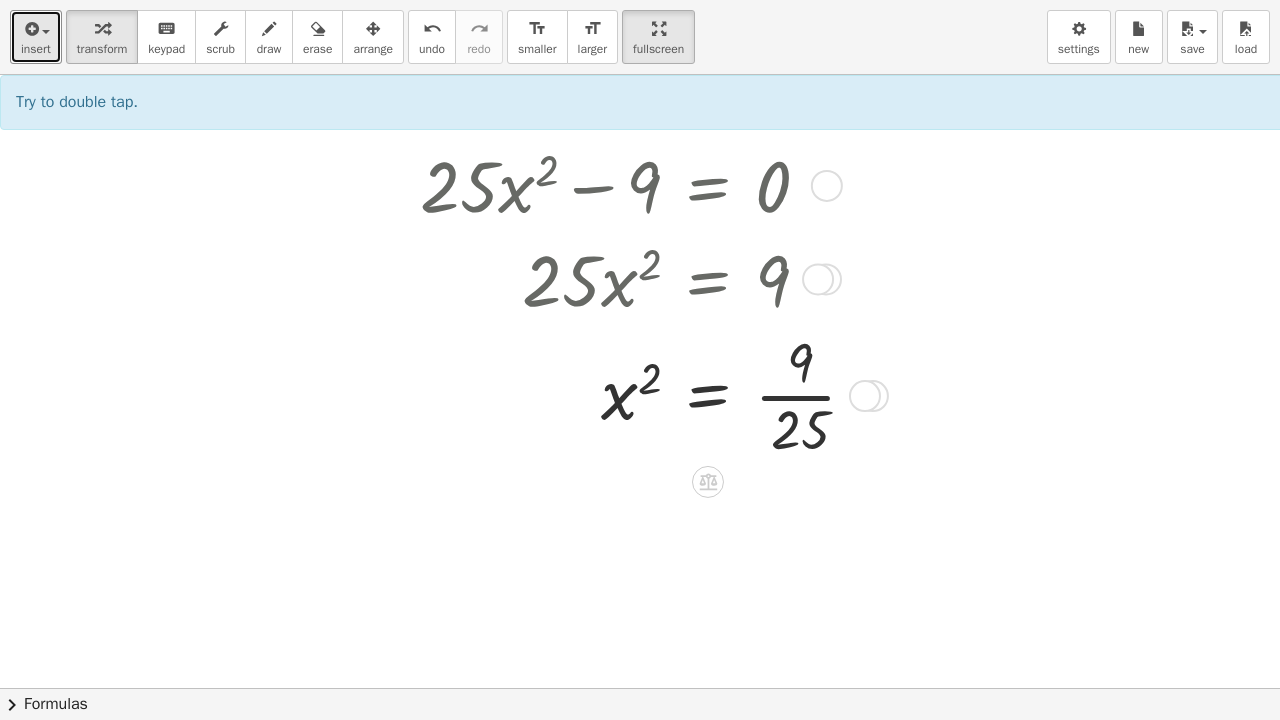 click at bounding box center [646, 394] 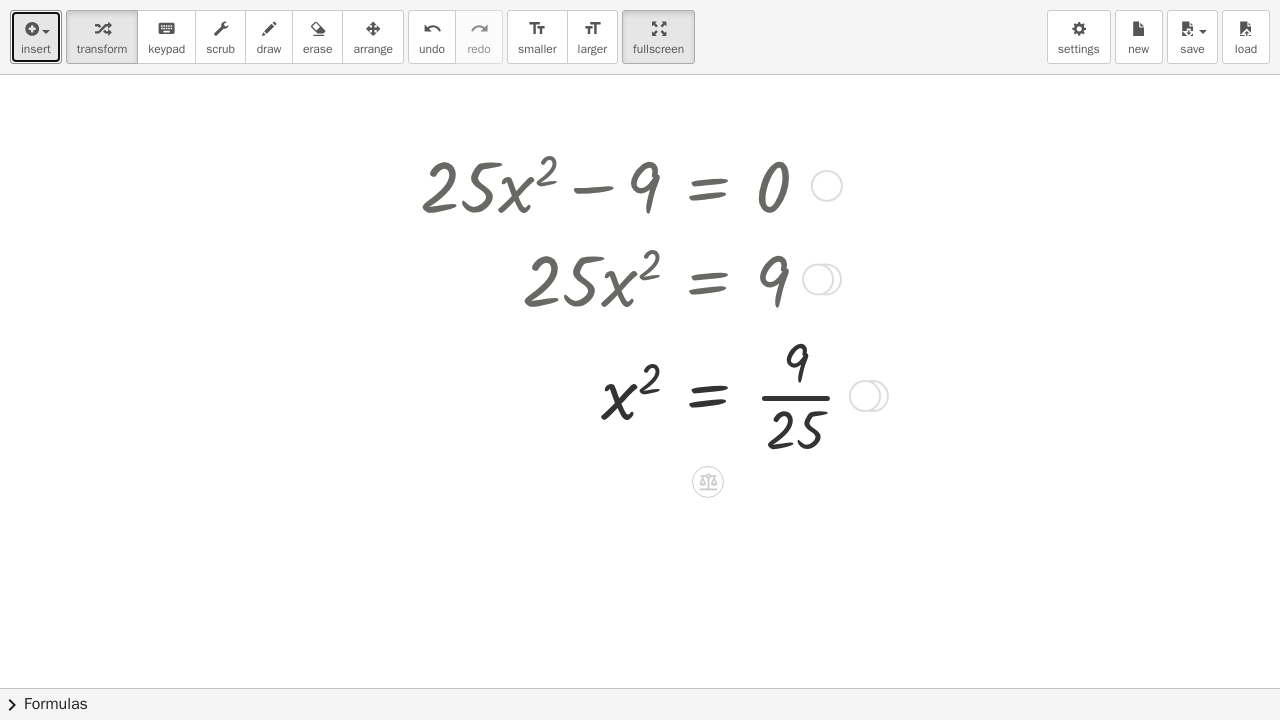 click at bounding box center (646, 394) 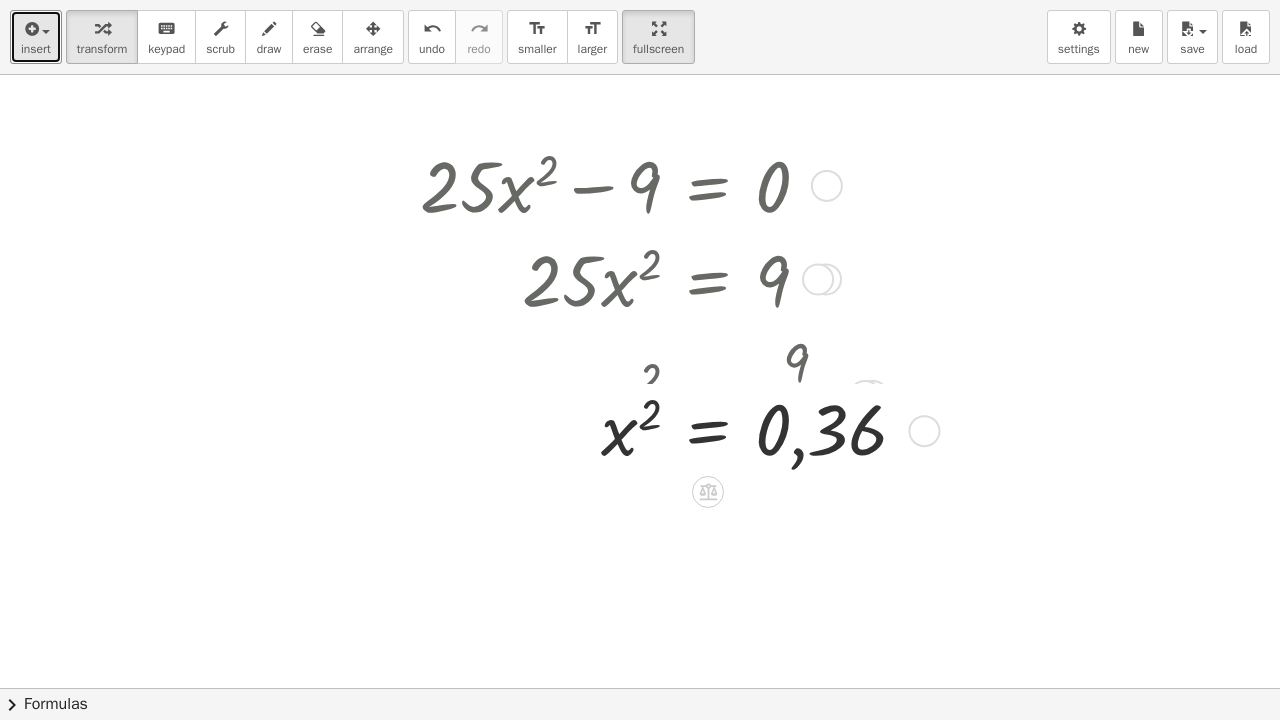 drag, startPoint x: 920, startPoint y: 504, endPoint x: 920, endPoint y: 407, distance: 97 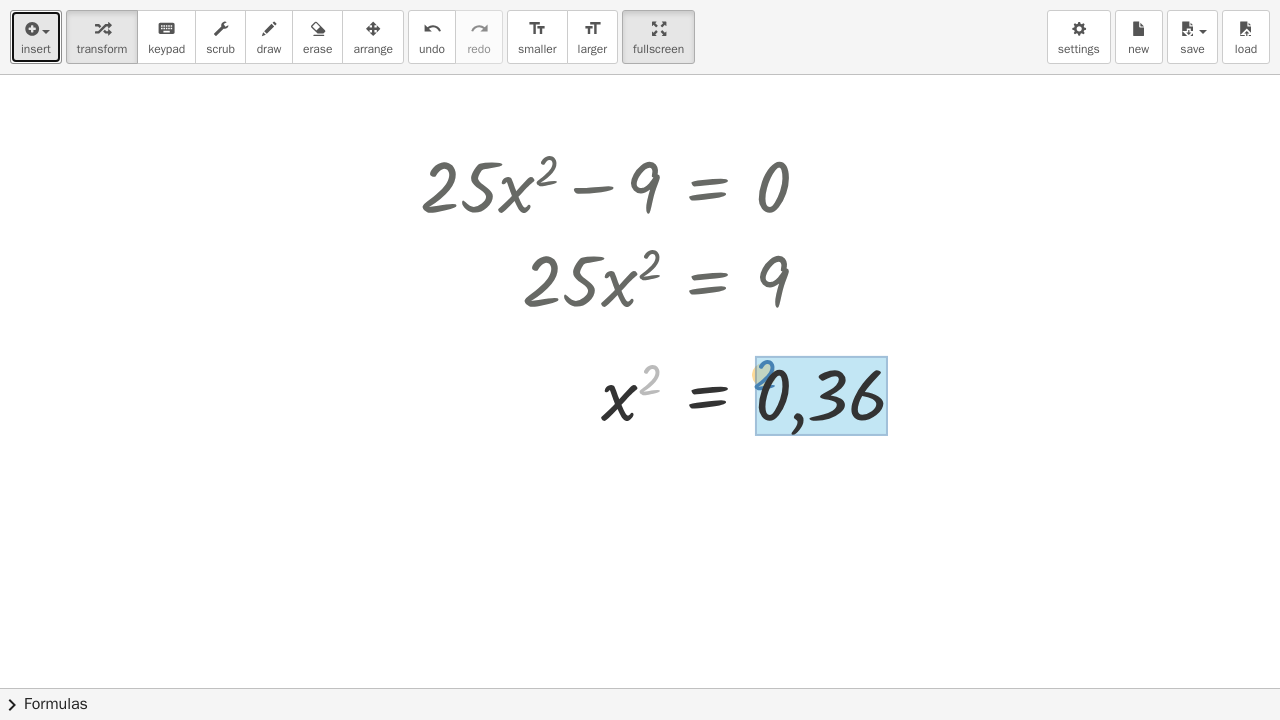 drag, startPoint x: 652, startPoint y: 381, endPoint x: 767, endPoint y: 376, distance: 115.10864 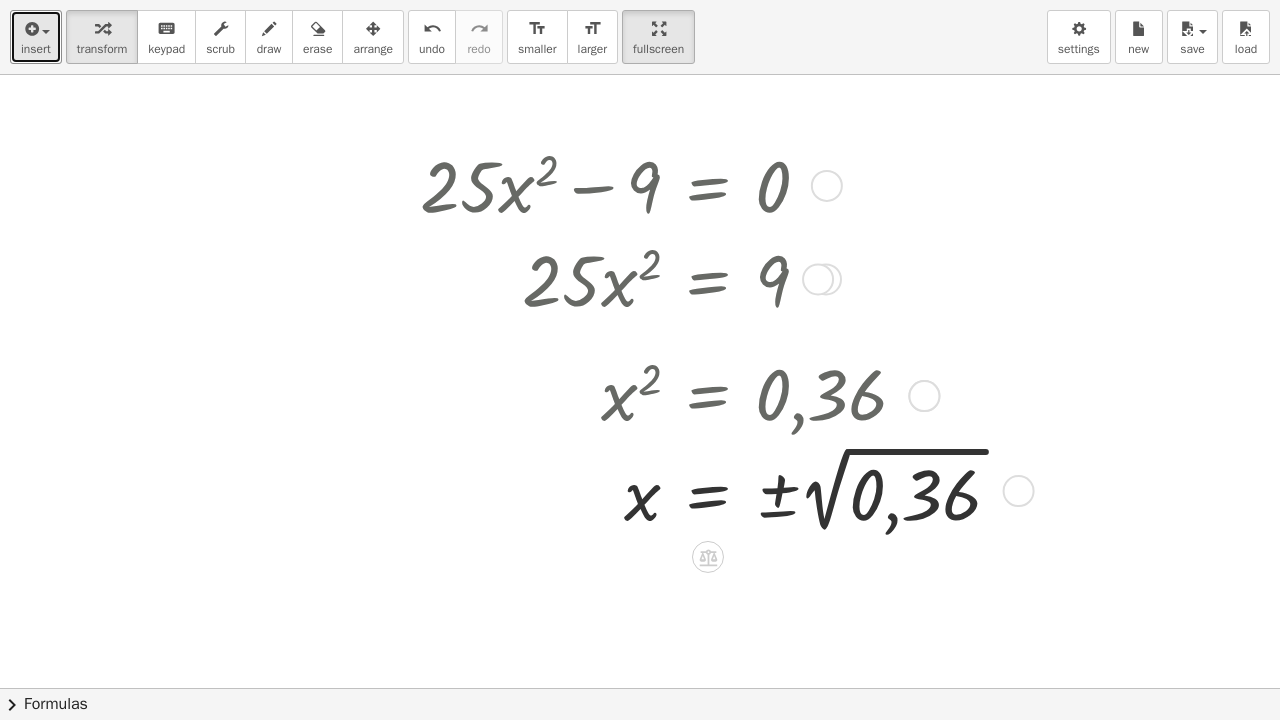 click at bounding box center (718, 489) 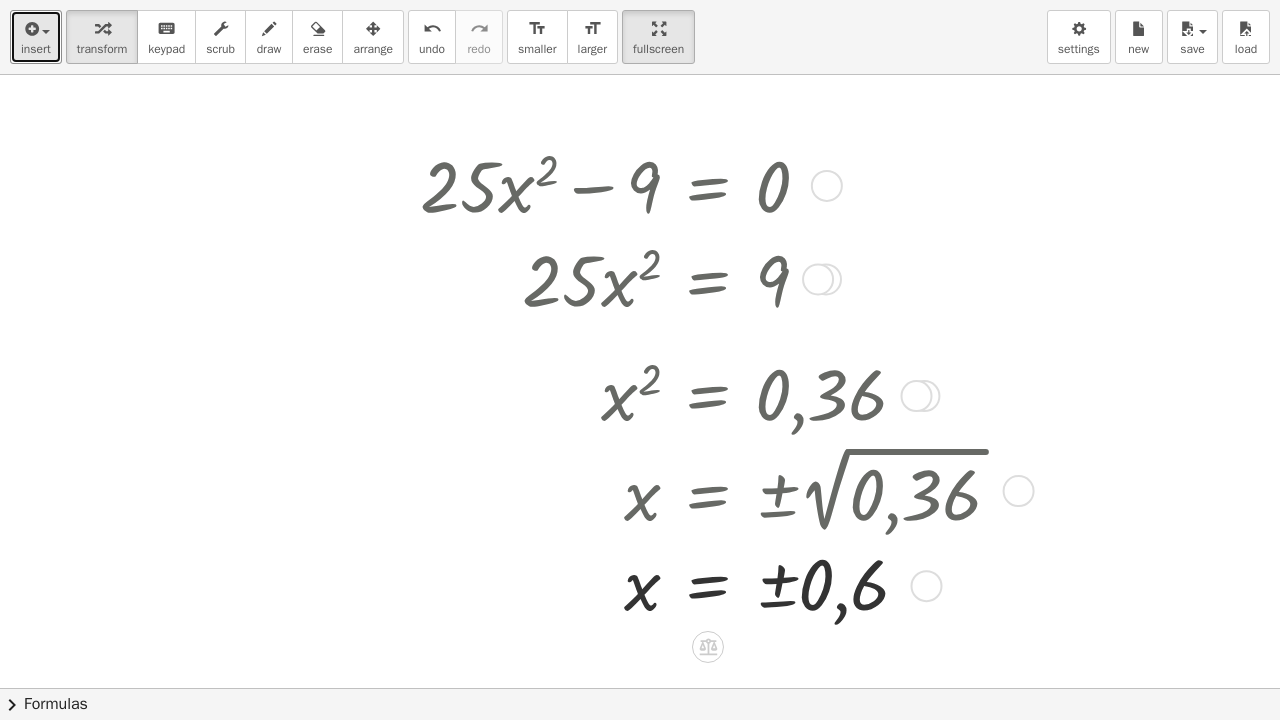 click at bounding box center (927, 586) 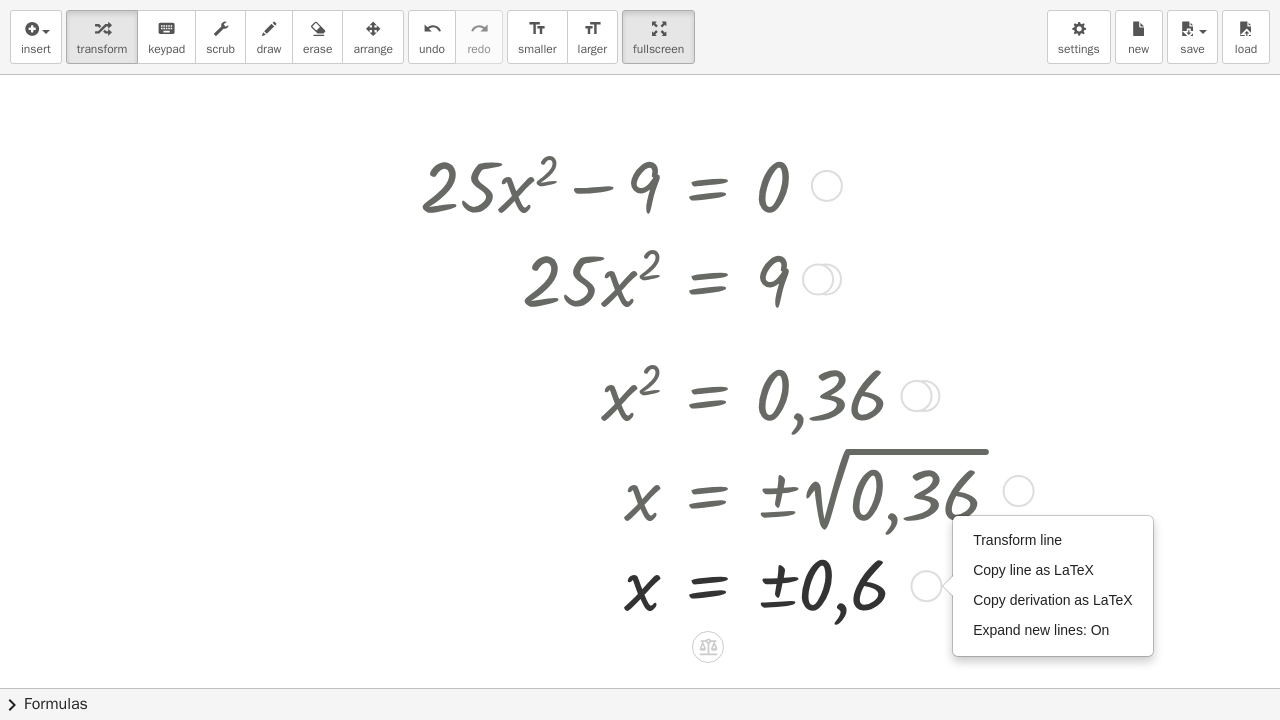 click at bounding box center [718, 278] 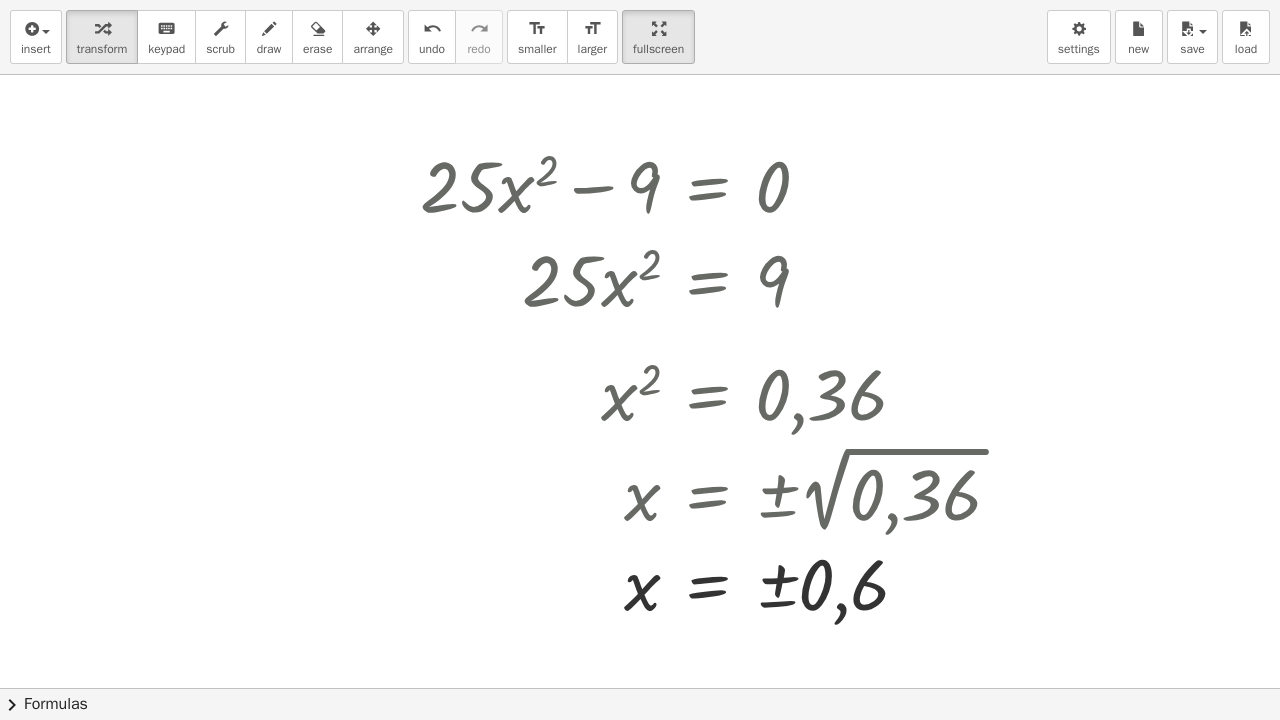 click at bounding box center (754, 588) 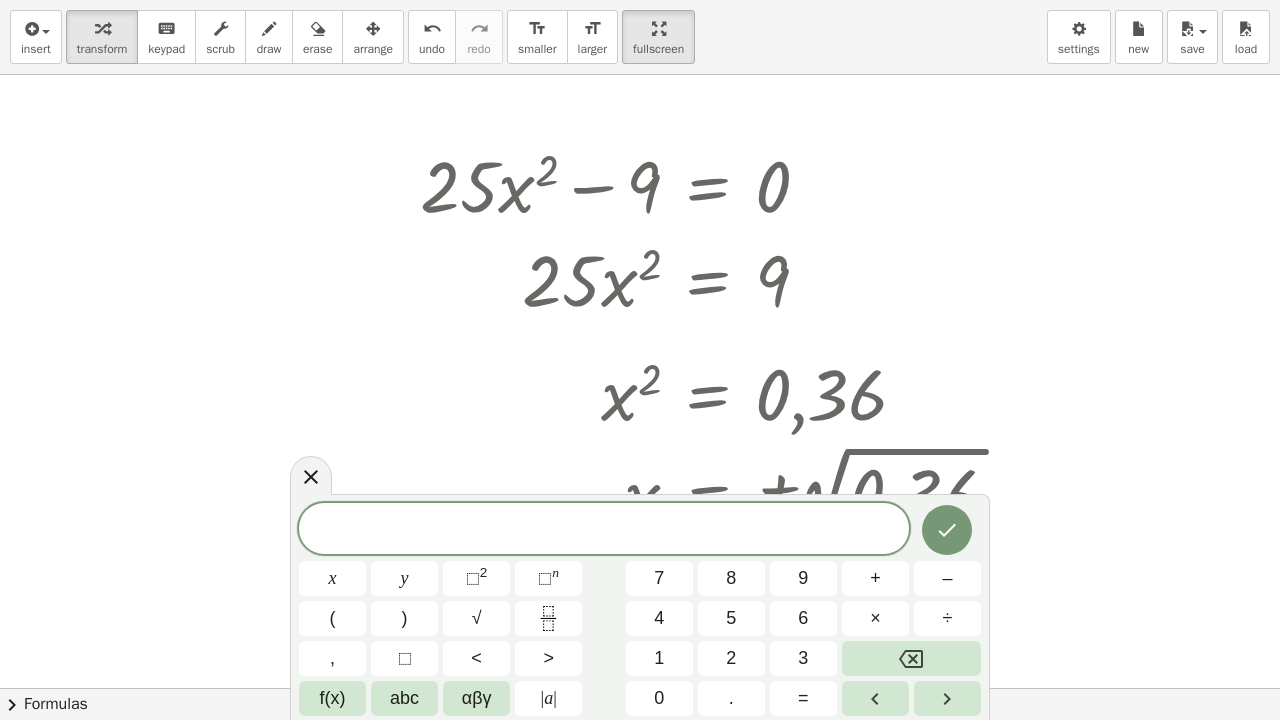 drag, startPoint x: 1129, startPoint y: 406, endPoint x: 1059, endPoint y: 432, distance: 74.672615 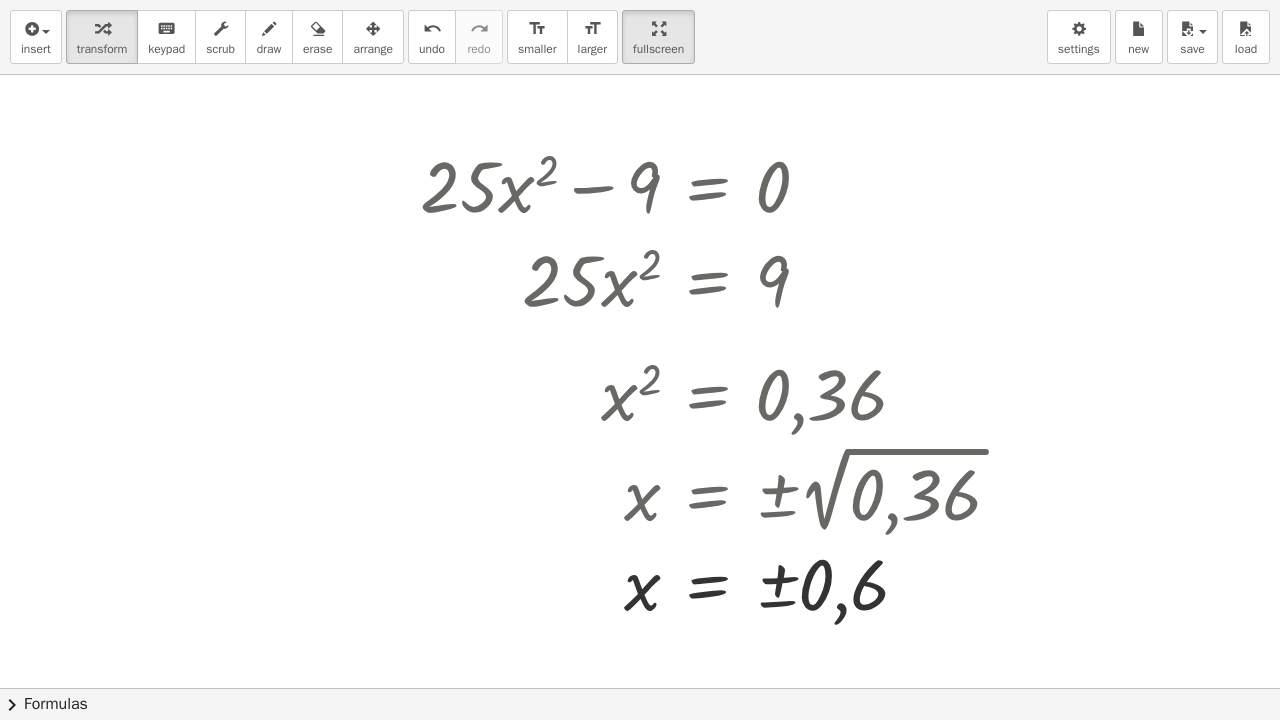 click at bounding box center [754, 588] 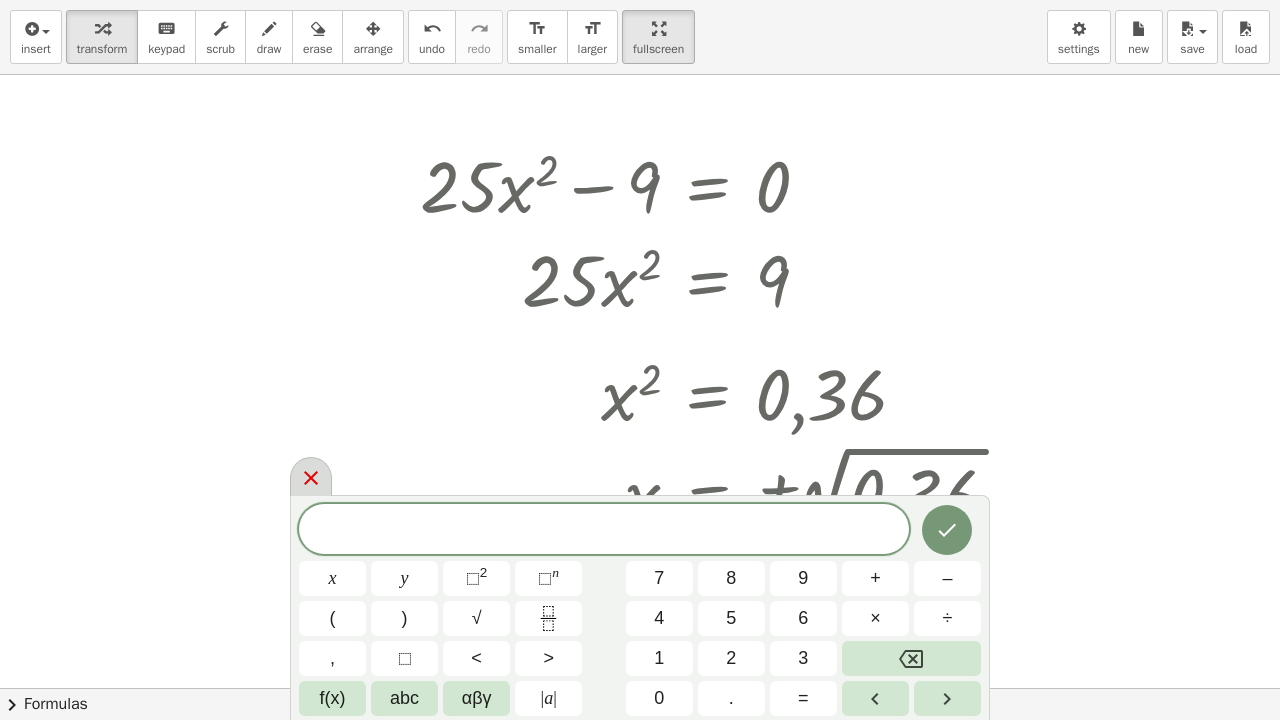 click at bounding box center (311, 476) 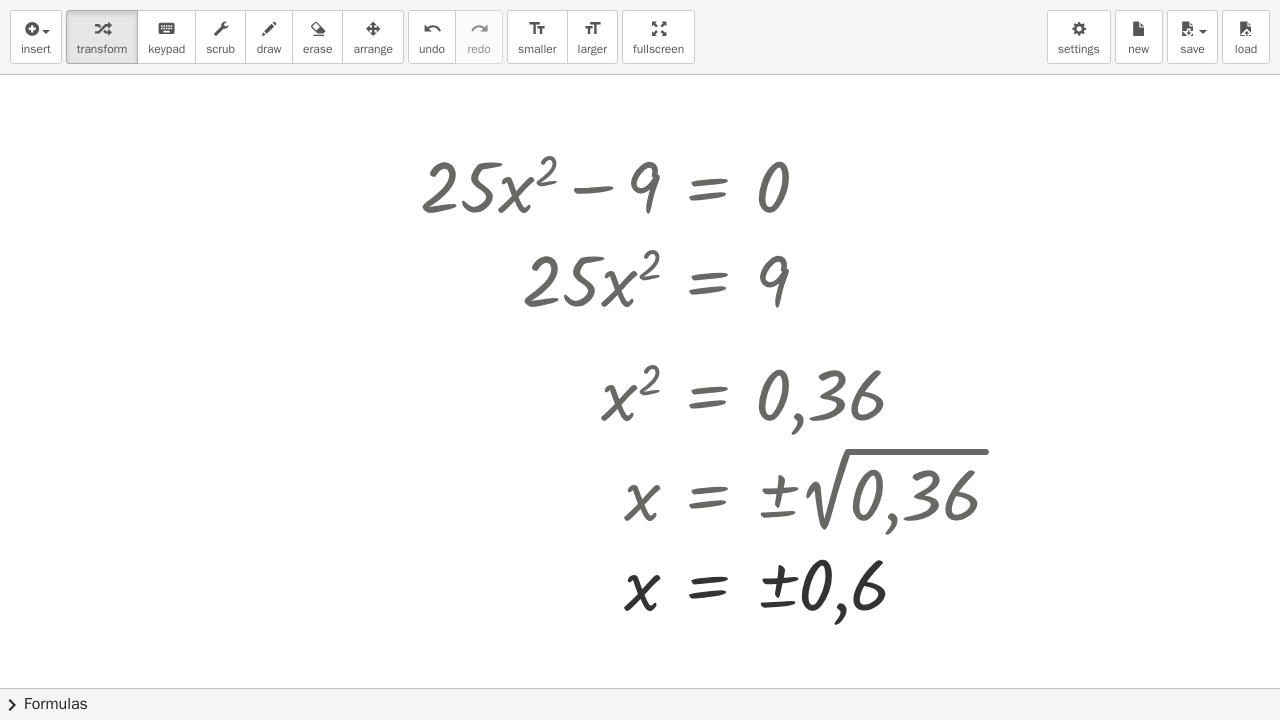 drag, startPoint x: 650, startPoint y: 52, endPoint x: 762, endPoint y: 73, distance: 113.951744 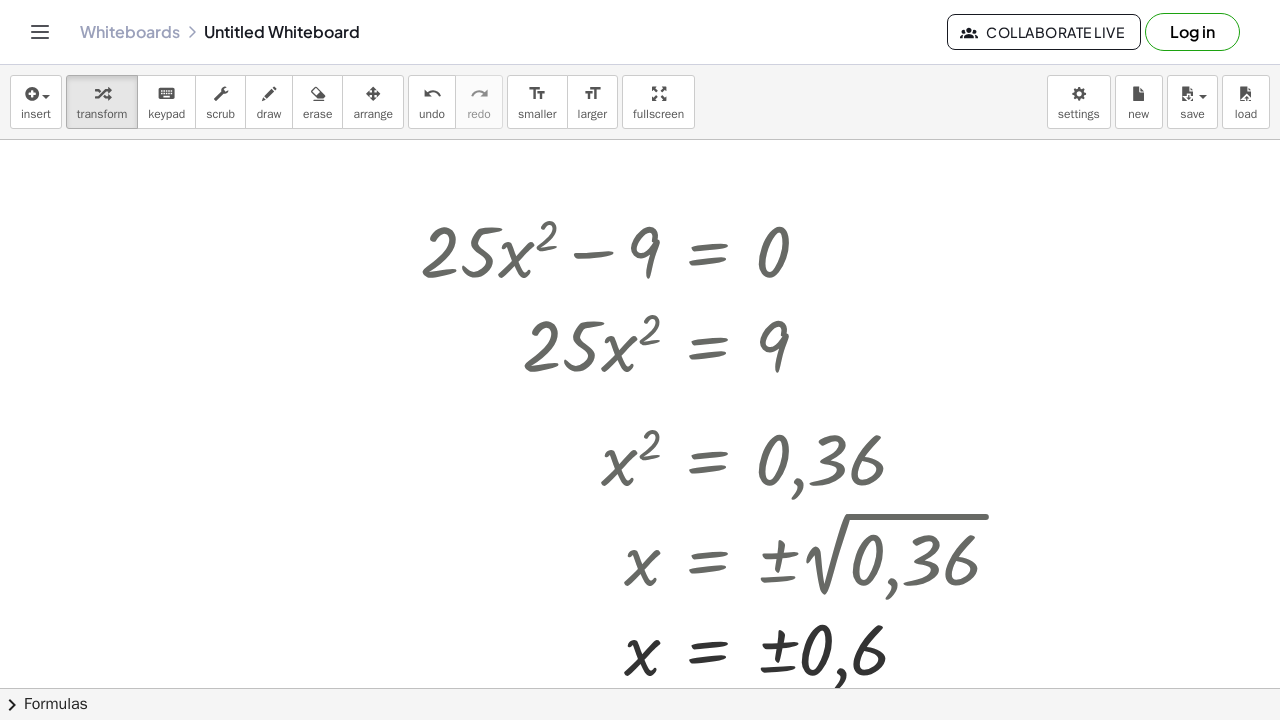 click on "Graspable Math Activities Get Started Activity Bank Assigned Work Classes Whiteboards Reference v1.28.3 | Privacy policy © 2025 | Graspable, Inc. Whiteboards Untitled Whiteboard Collaborate Live  Log in    insert select one: Math Expression Function Text Youtube Video Graphing Geometry Geometry 3D transform keyboard keypad scrub draw erase arrange undo undo redo redo format_size smaller format_size larger fullscreen load   save new settings + · 25 · x 2 − 9 = 0 + · 25 · x 2 − 9 + 9 = + 0 + 9 + · 25 · x 2 − 9 + 9 = 9 + · 25 · x 2 + 0 = 9 · 25 · x 2 = 9 · 25 · x 2 · 25 = · 9 · 25 x 2 = · 9 · 25 x 2 = 0,36 x = ± 2 √ 0,36 x = ± 0,6 Transform line Copy line as LaTeX Copy derivation as LaTeX Expand new lines: On Try to double tap. × chevron_right  Formulas
Drag one side of a formula onto a highlighted expression on the canvas to apply it.
Quadratic Formula
+ · a · x 2 + · b · x + c = 0
x = · ( − b" at bounding box center (640, 360) 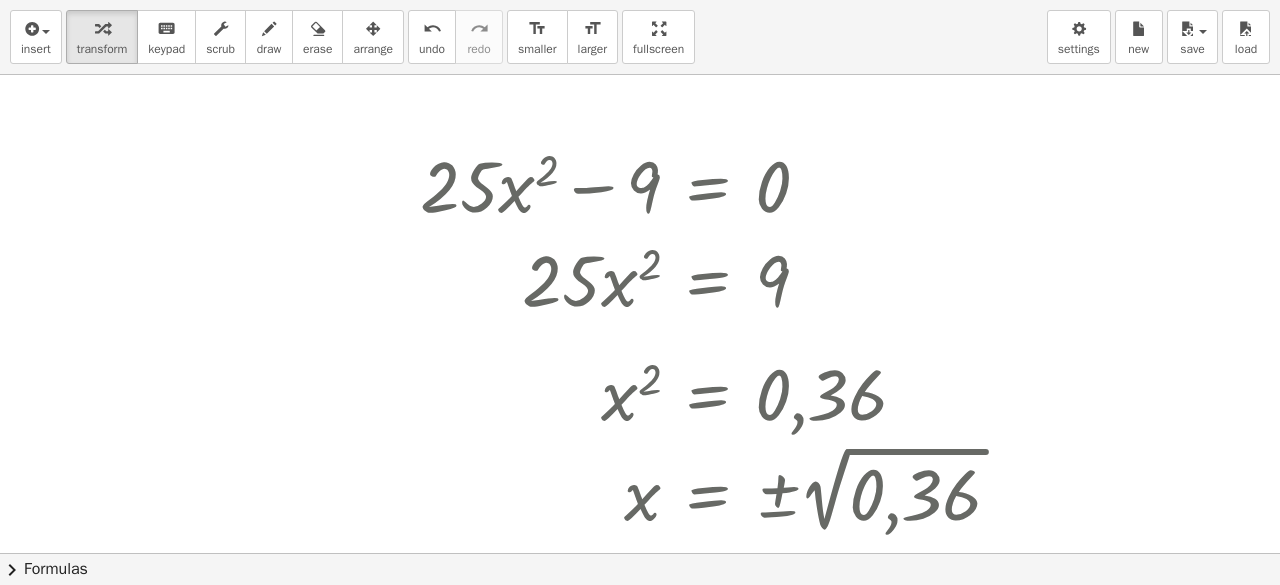 click on "insert select one: Math Expression Function Text Youtube Video Graphing Geometry Geometry 3D transform keyboard keypad scrub draw erase arrange undo undo redo redo format_size smaller format_size larger fullscreen load   save new settings + · 25 · x 2 − 9 = 0 + · 25 · x 2 − 9 + 9 = + 0 + 9 + · 25 · x 2 − 9 + 9 = 9 + · 25 · x 2 + 0 = 9 · 25 · x 2 = 9 · 25 · x 2 · 25 = · 9 · 25 x 2 = · 9 · 25 x 2 = 0,36 x = ± 2 √ 0,36 x = ± 0,6 Transform line Copy line as LaTeX Copy derivation as LaTeX Expand new lines: On Try to double tap. × chevron_right  Formulas
Drag one side of a formula onto a highlighted expression on the canvas to apply it.
Quadratic Formula
+ · a · x 2 + · b · x + c = 0
⇔
x = · ( − b ± 2 √ ( + b 2 − · 4 · a · c ) ) · 2 · a
+ x 2 + · p · x + q = 0
x" at bounding box center (640, 292) 